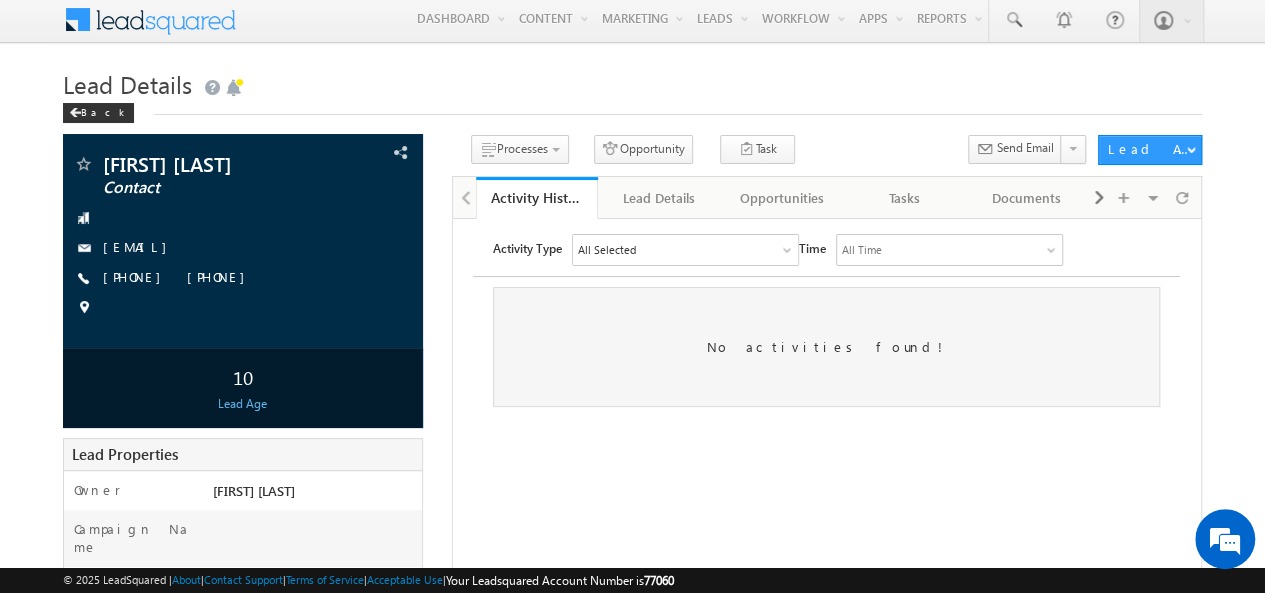 scroll, scrollTop: 0, scrollLeft: 0, axis: both 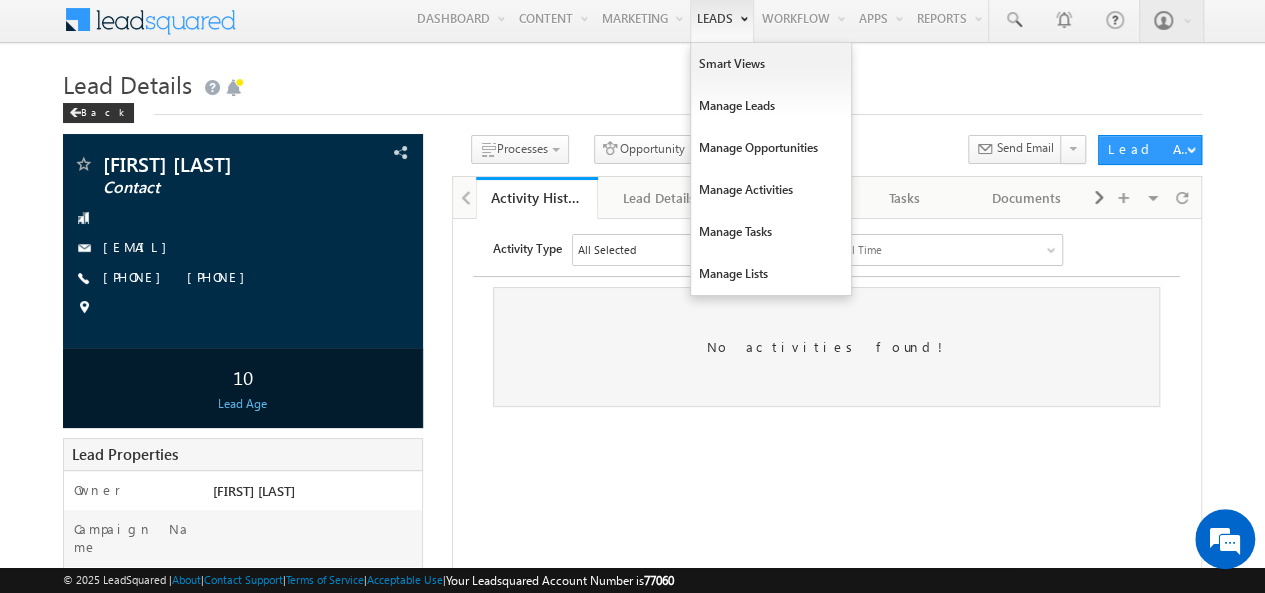 click on "Leads" at bounding box center (722, 19) 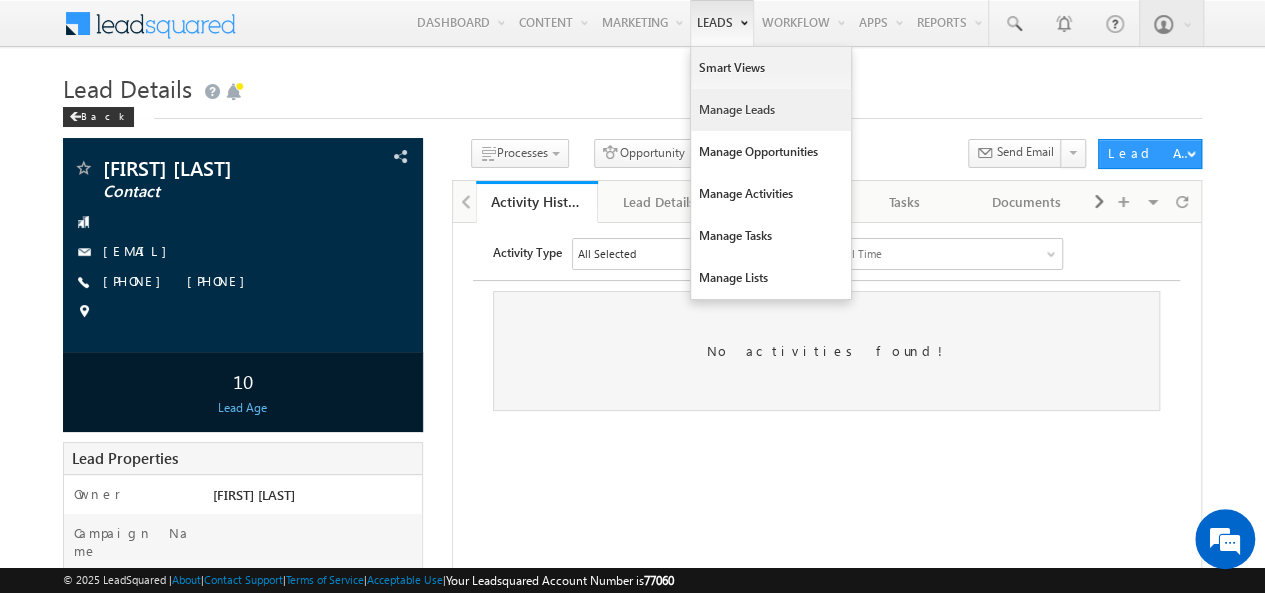 click on "Manage Leads" at bounding box center (771, 110) 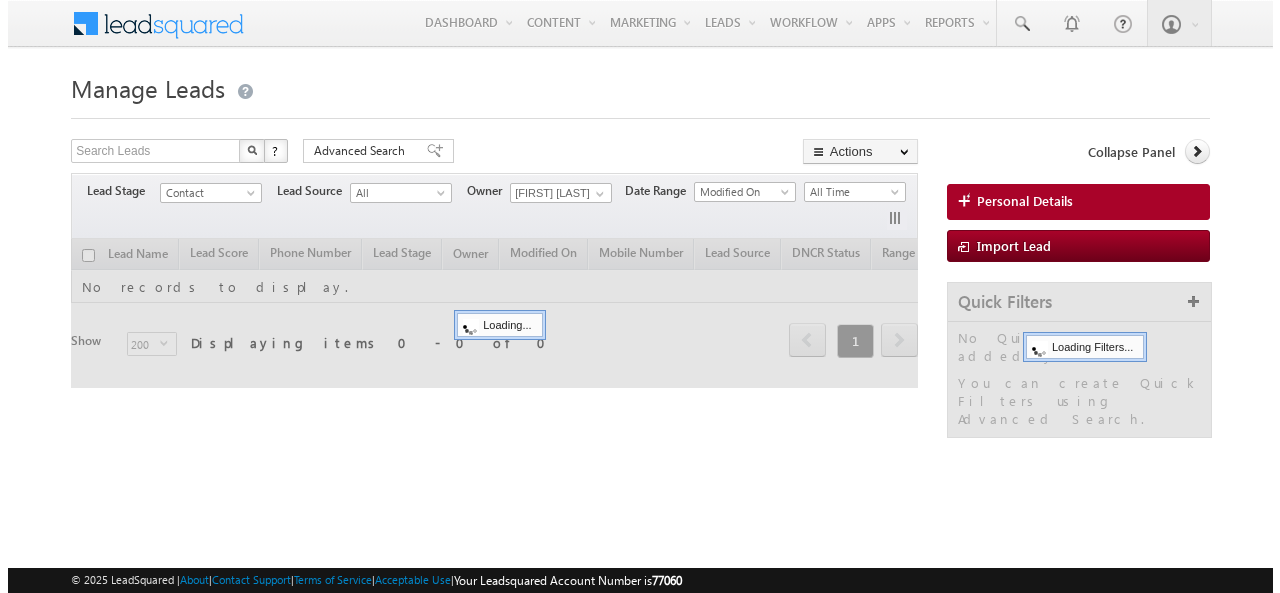 scroll, scrollTop: 0, scrollLeft: 0, axis: both 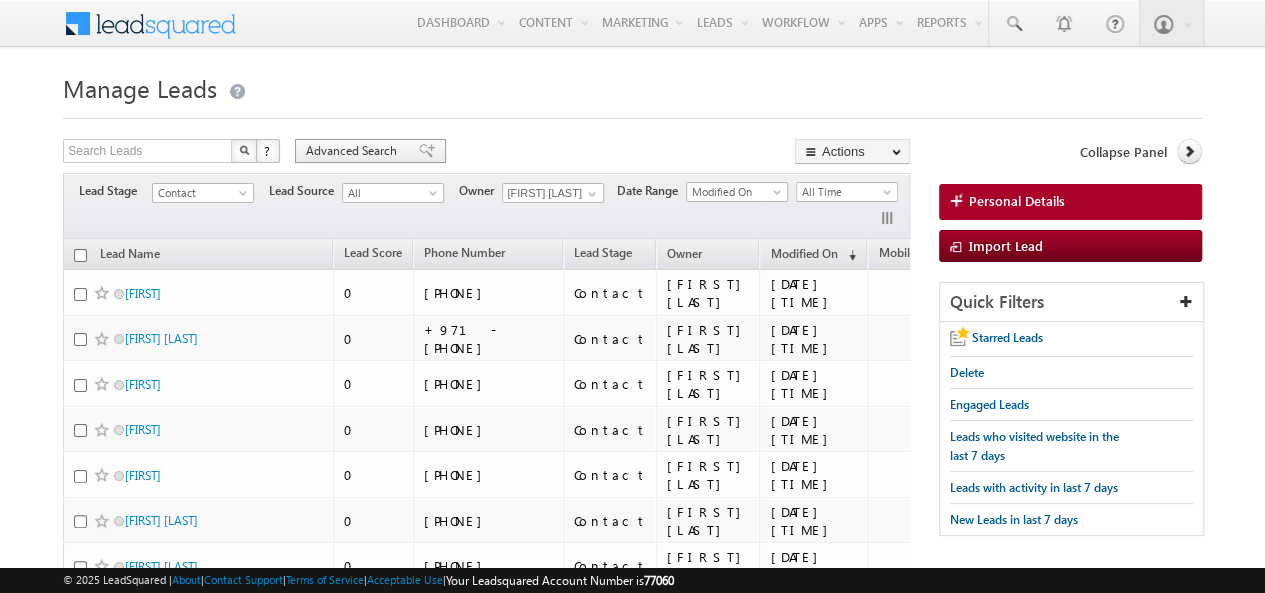 click on "Advanced Search" at bounding box center (354, 151) 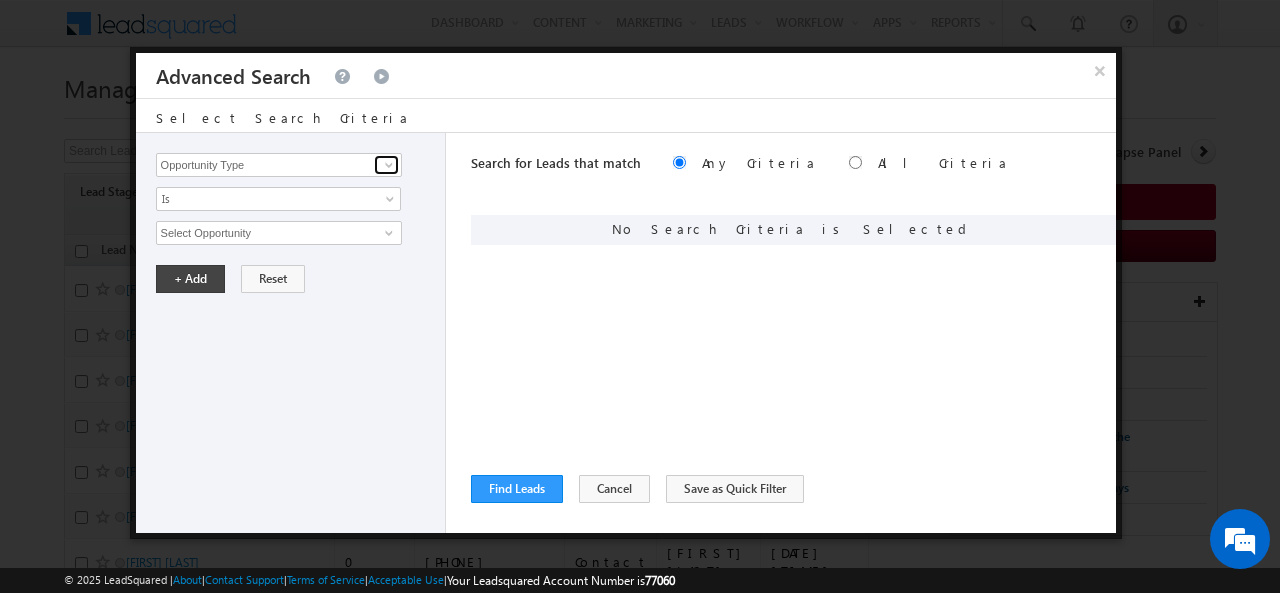 click at bounding box center (389, 165) 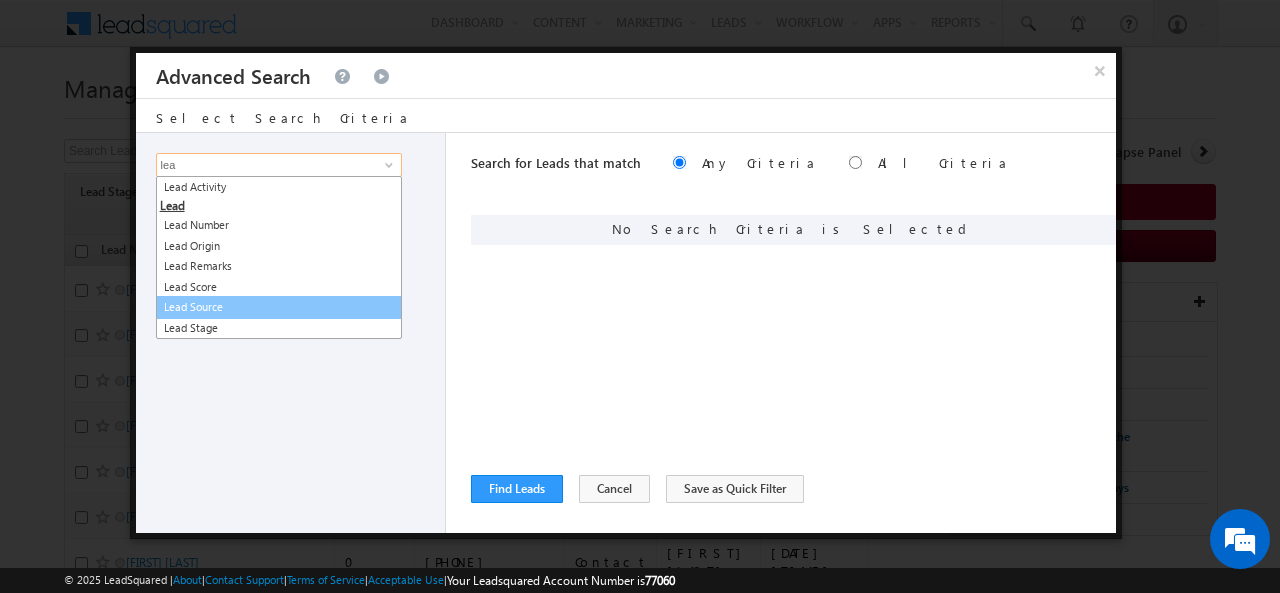 click on "Lead Source" at bounding box center [279, 307] 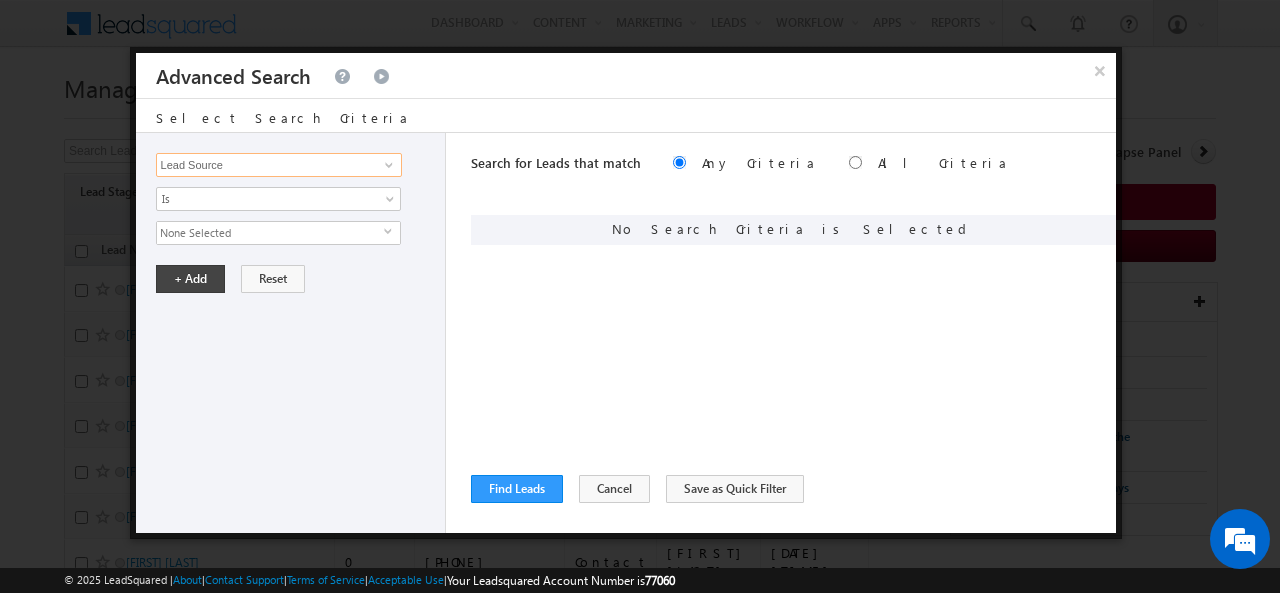 type on "Lead Source" 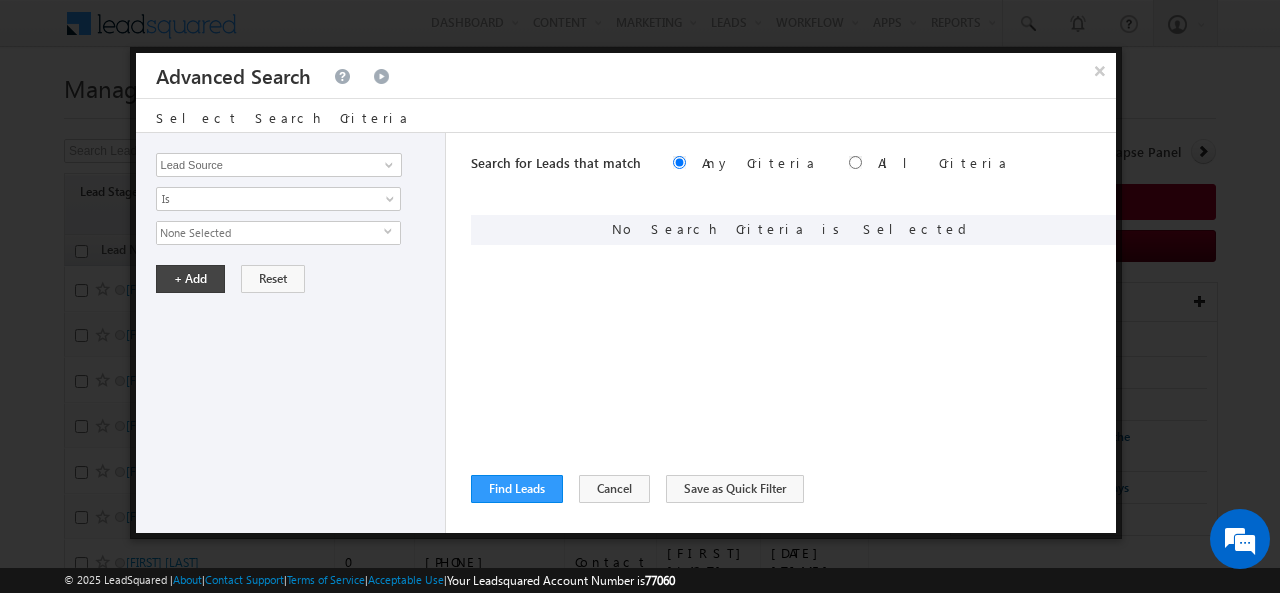 click on "select" at bounding box center [392, 231] 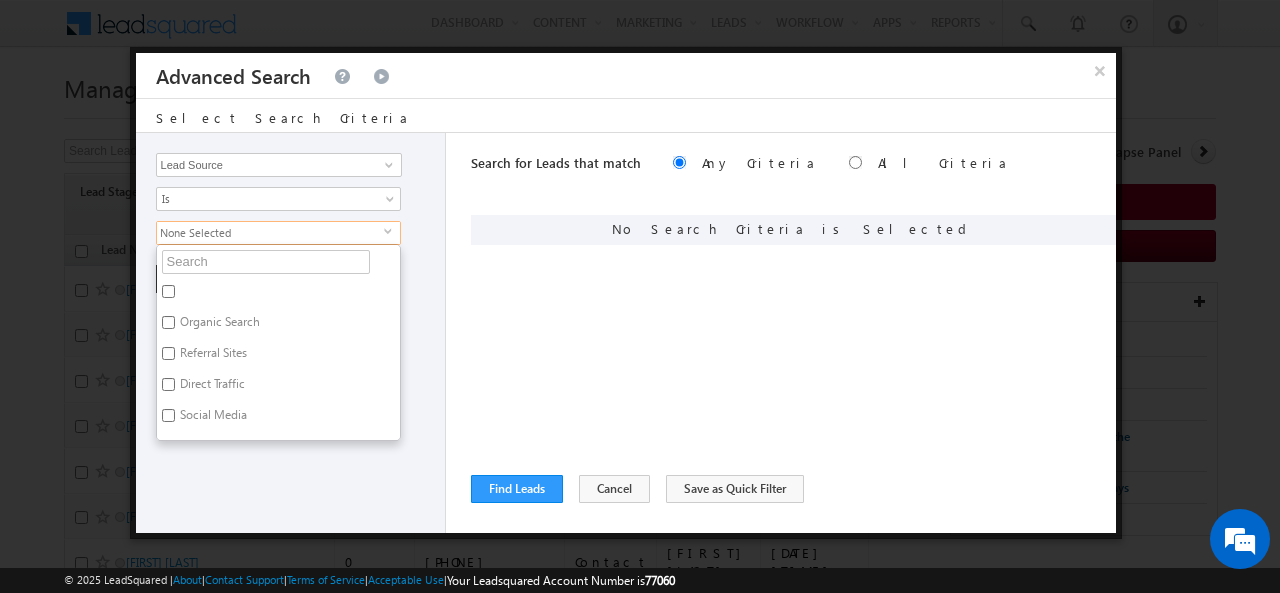 scroll, scrollTop: 0, scrollLeft: 0, axis: both 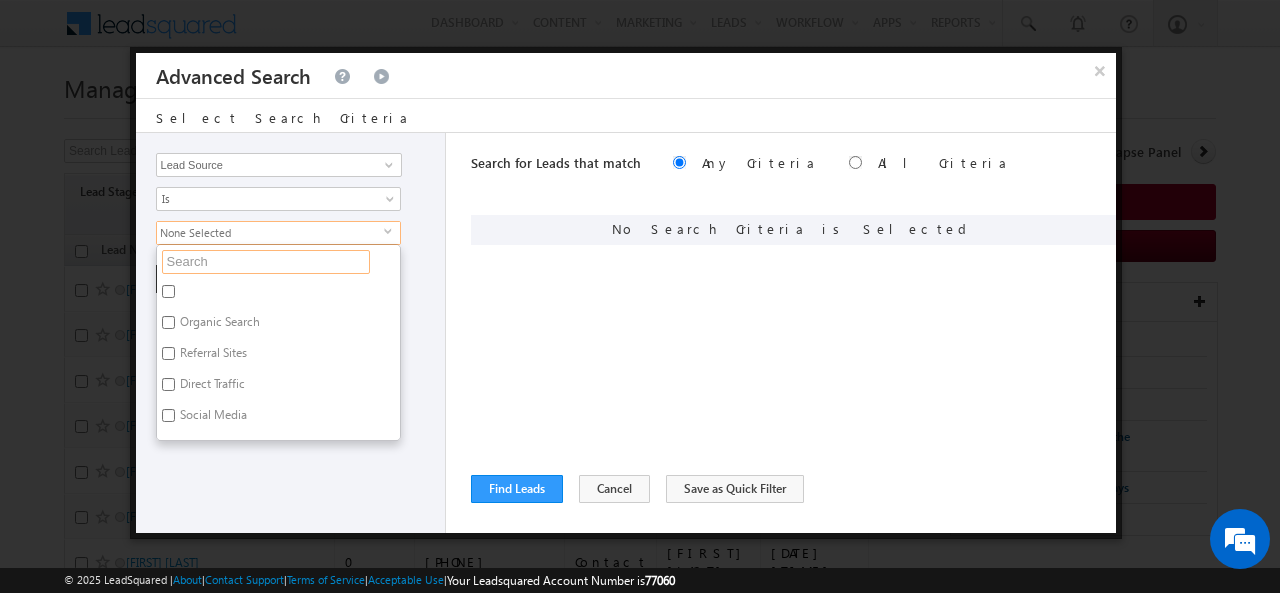 click at bounding box center (266, 262) 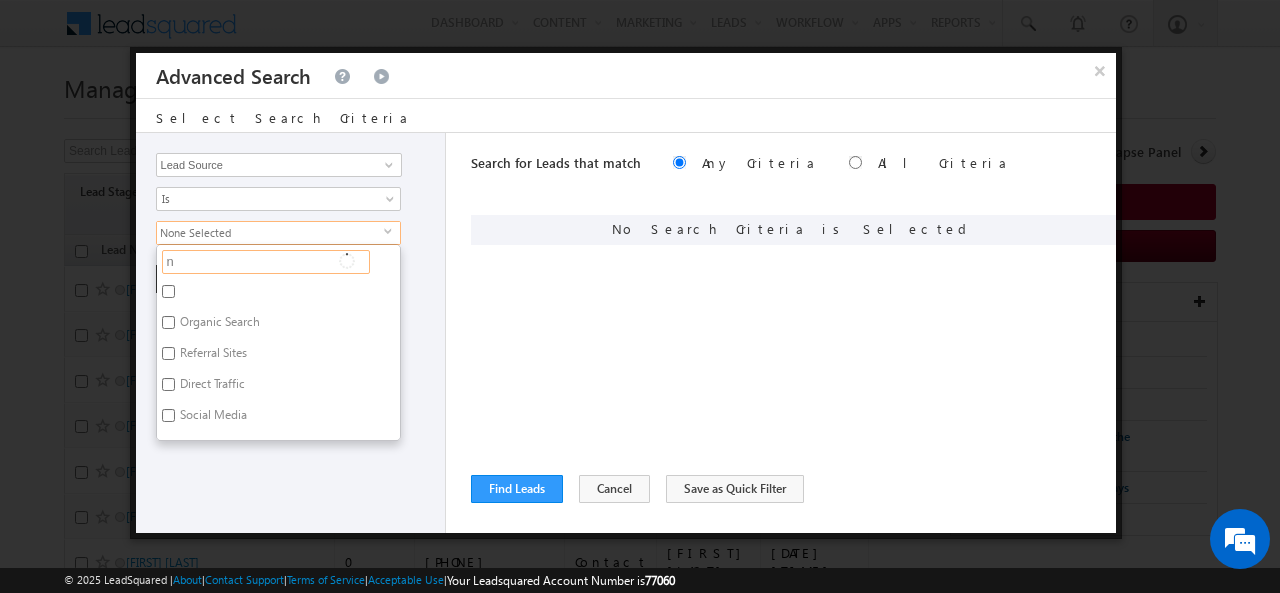 type on "na" 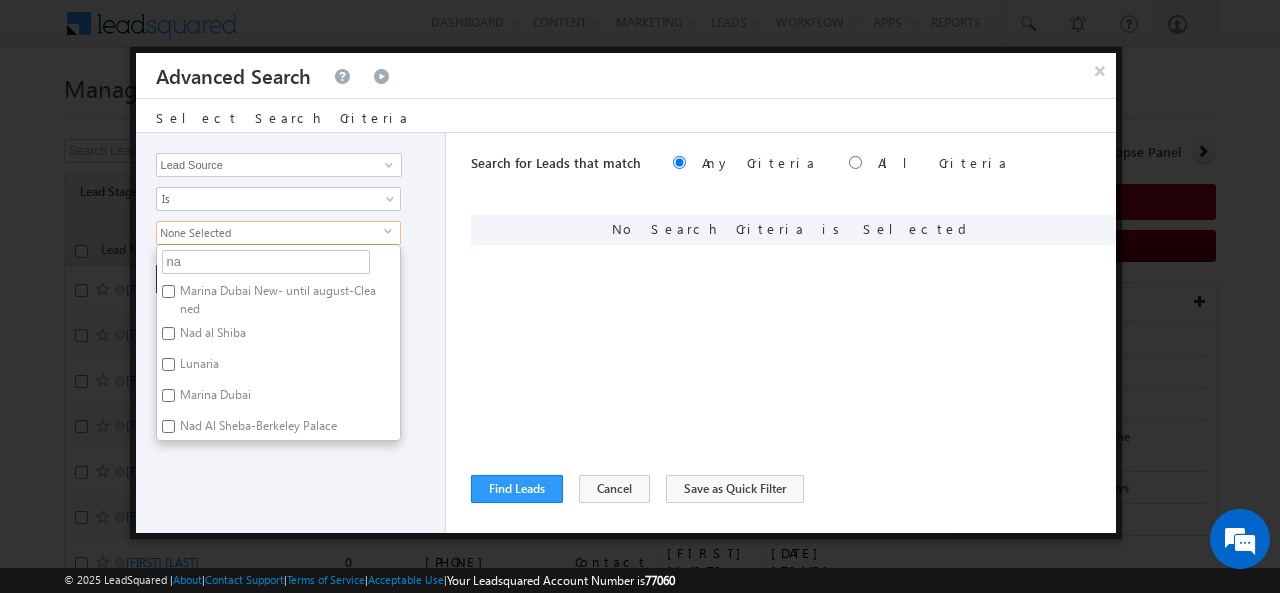type on "nat" 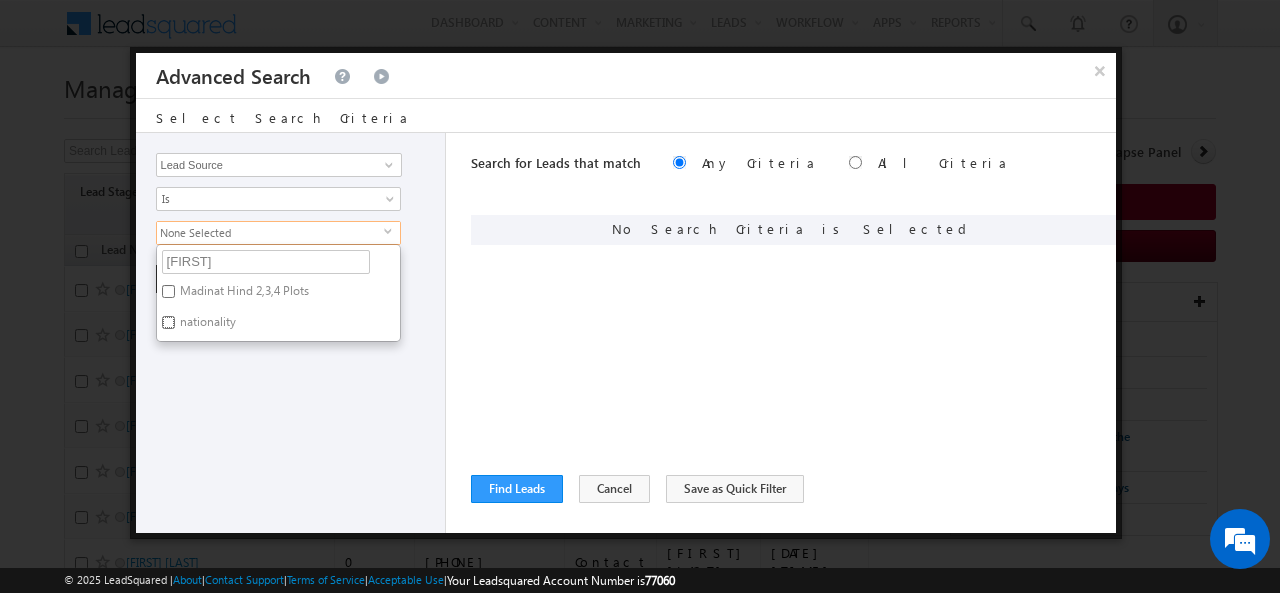 click on "nationality" at bounding box center [168, 322] 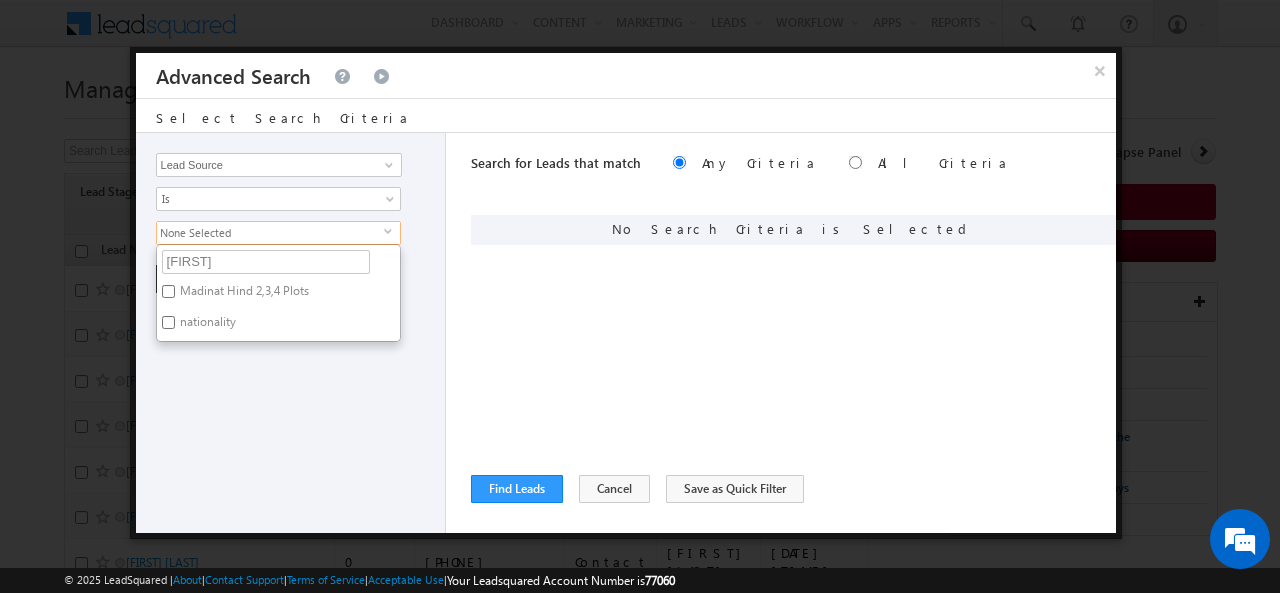 checkbox on "true" 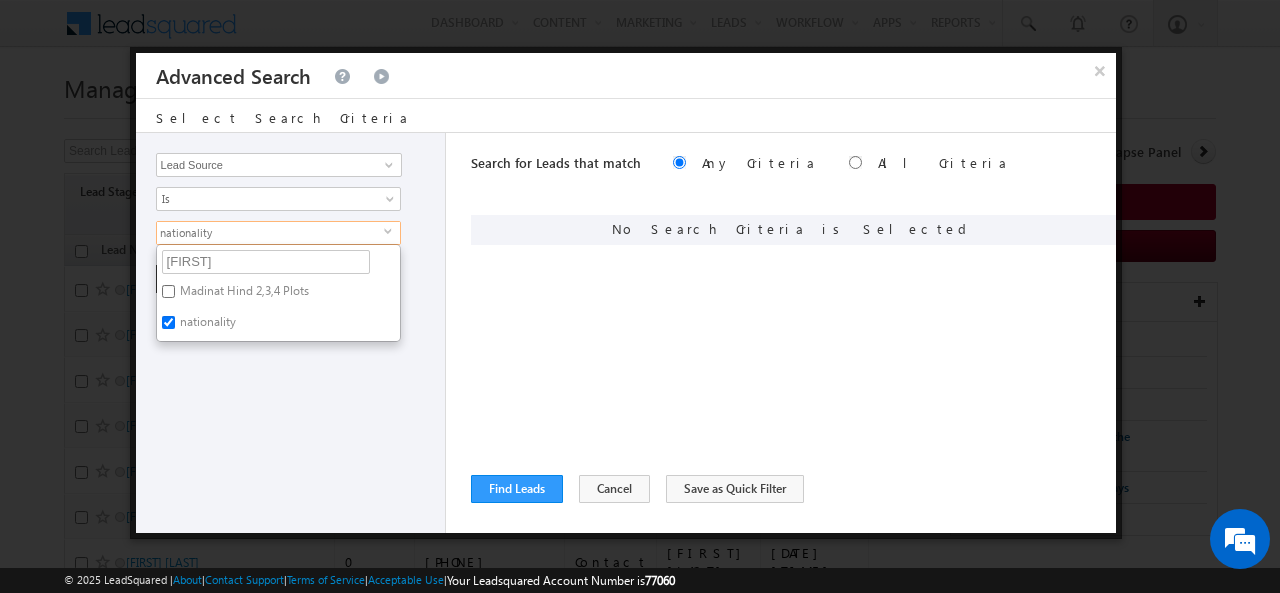 click on "Opportunity Type Lead Activity Task Sales Group  Prospect Id Address 1 Address 2 AML - File Booking Form - File Budget Building Name Buyer Persona Campaign Name Caste City Client Type Company Contact Stage Conversion Referrer URL Country Created By Id Created On Current Opt In Status Customer Type Developer DNCR Status Do Not Call Do Not Email Do Not SMS Do Not Track Do you want to invest in dubai Email Emirate Emirates ID - File Engagement Score Father Name First Name Focus Project Form Name Grade Job Title Last Activity Last Activity Date Last Name Last Opt In Email Sent Date Latitude Lead Number Lead Origin Lead Remarks Lead Score Lead Source Lead Stage Longitude Master Project meet your team Date Meeting Done Date  Meeting Location Mobile Number Modified By Id Modified On Nationality Not Picked counter Notes Opt In Date Opt In Details Order Value Owner Passport - File Phone Number Plot Area Possession Procedure Name Project Project Name Project Suggested Qualify follow up" at bounding box center [291, 333] 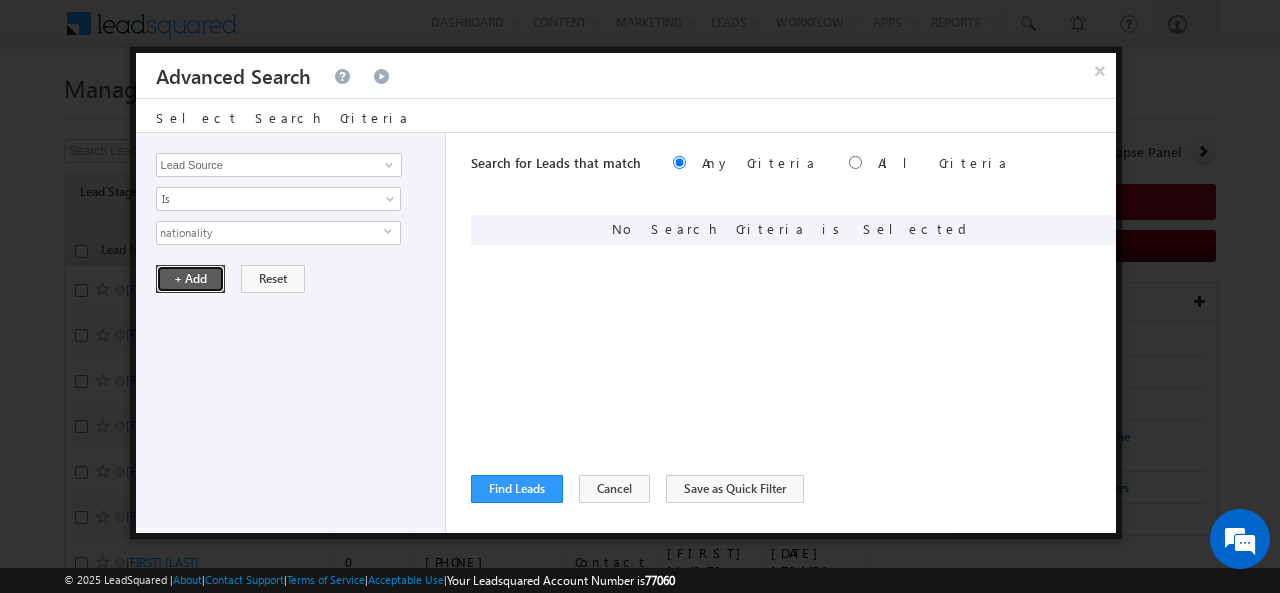 click on "+ Add" at bounding box center [190, 279] 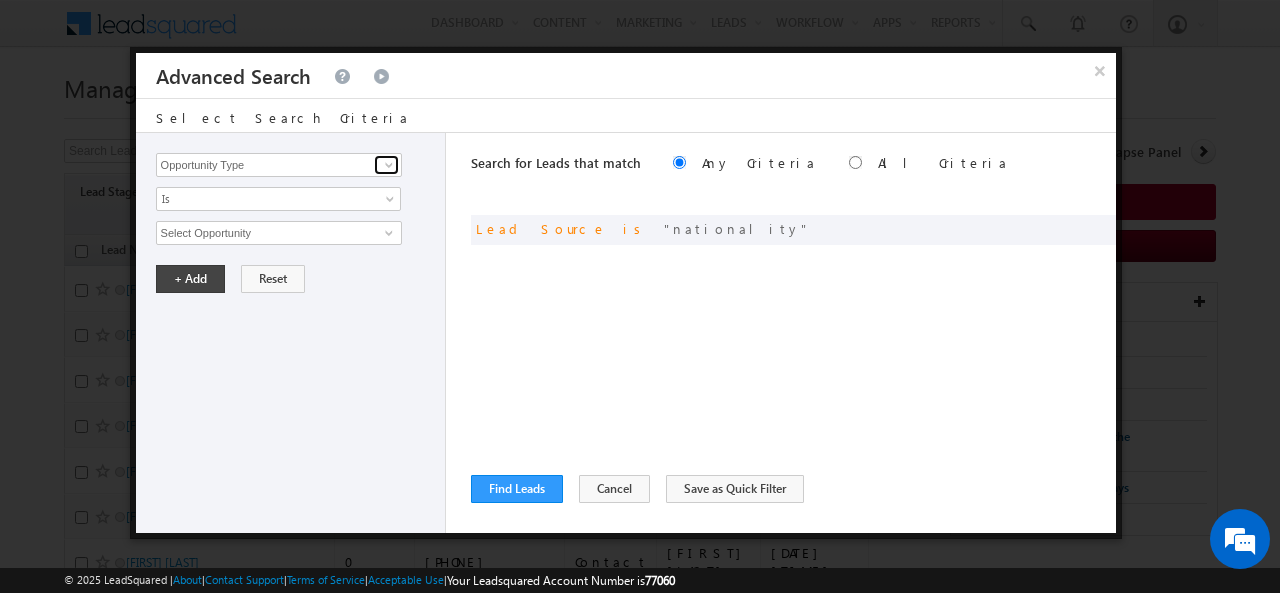 click at bounding box center (389, 165) 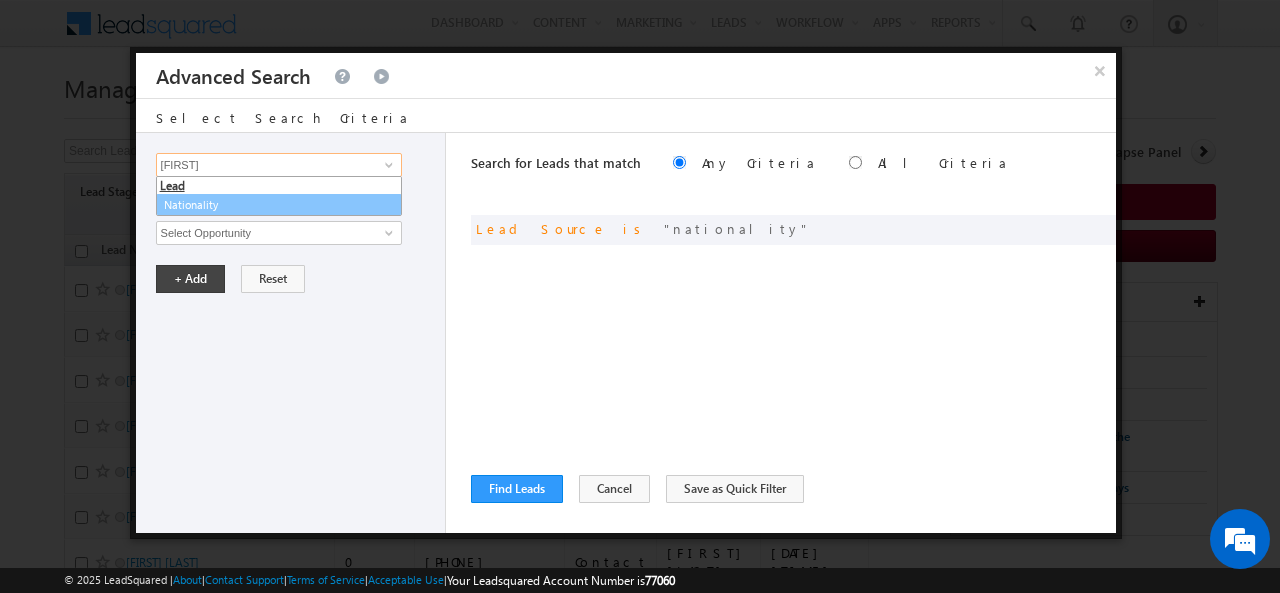 click on "Nationality" at bounding box center (279, 205) 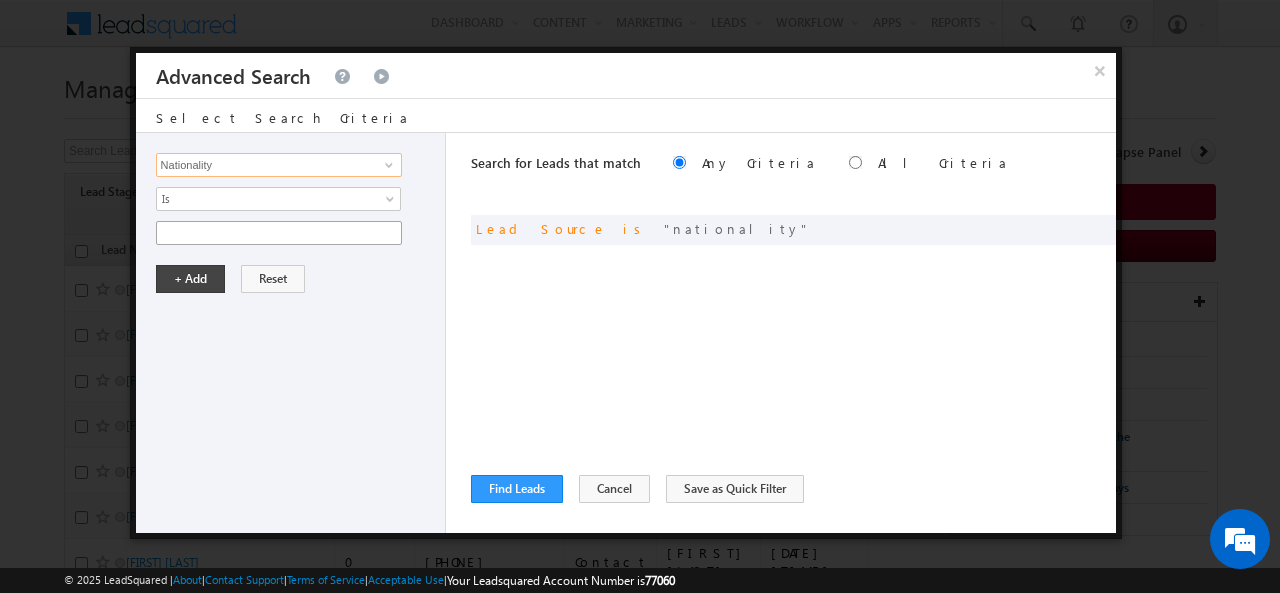 type on "Nationality" 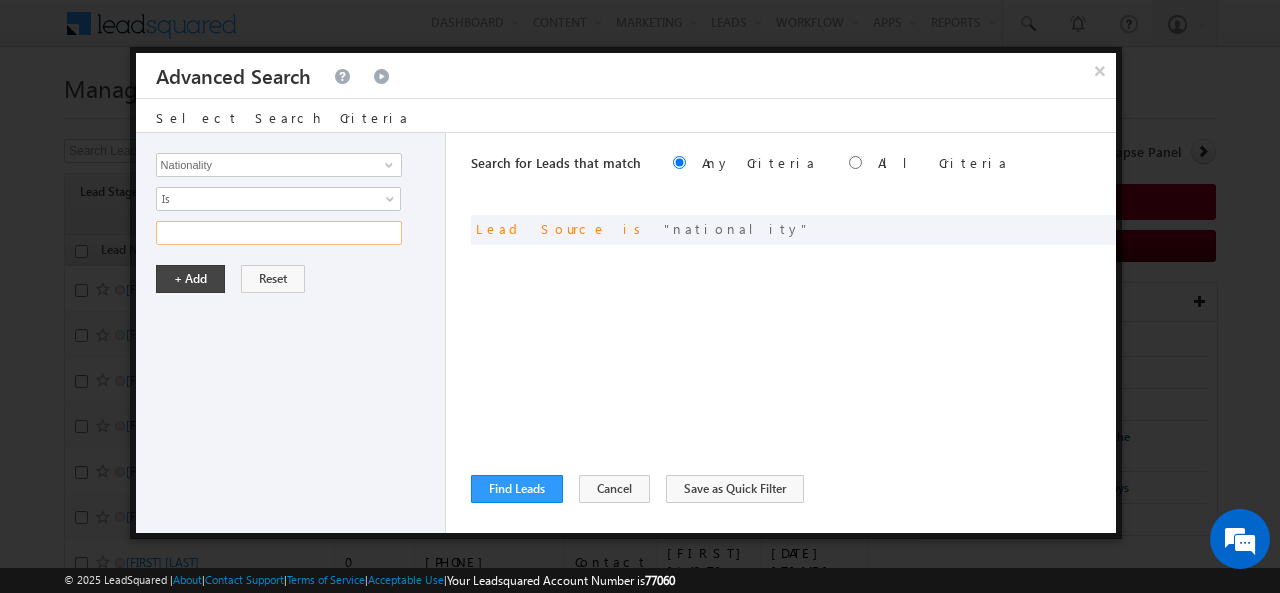 click at bounding box center [279, 233] 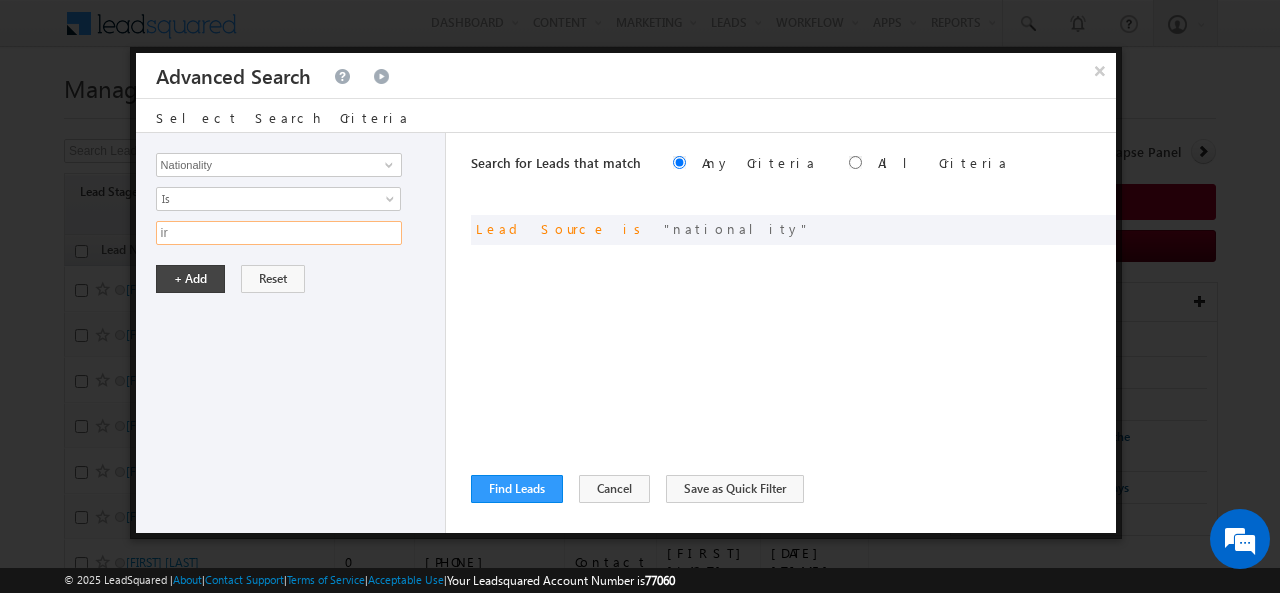click on "ir" at bounding box center (279, 233) 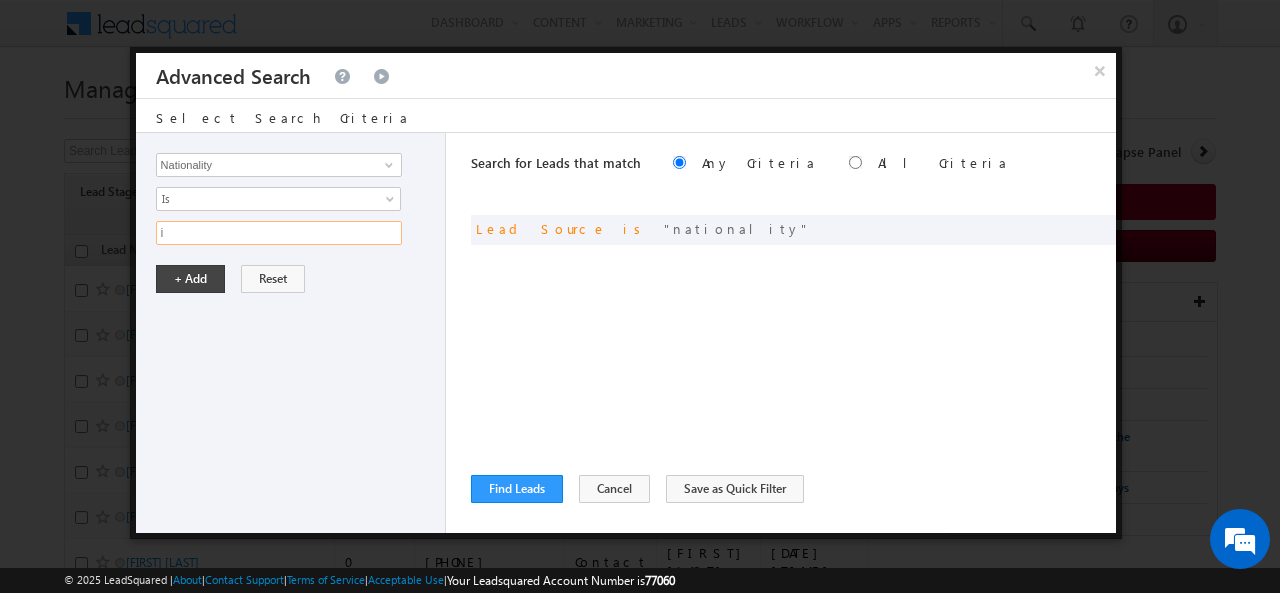 type 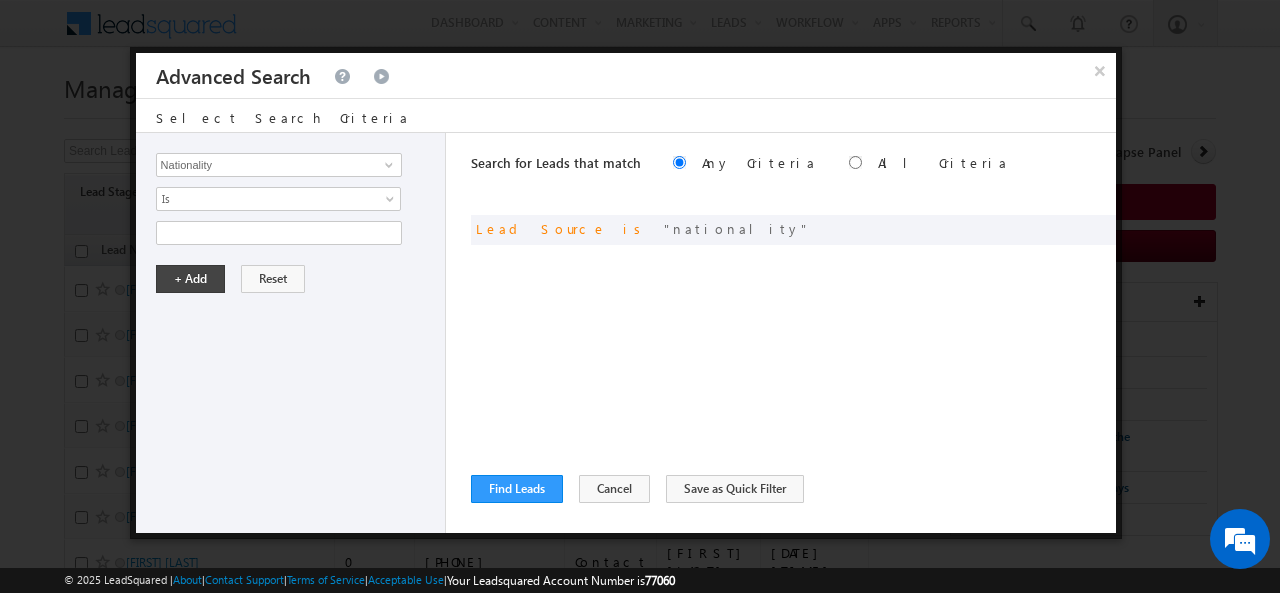 click on "+ Add
Reset" at bounding box center [295, 279] 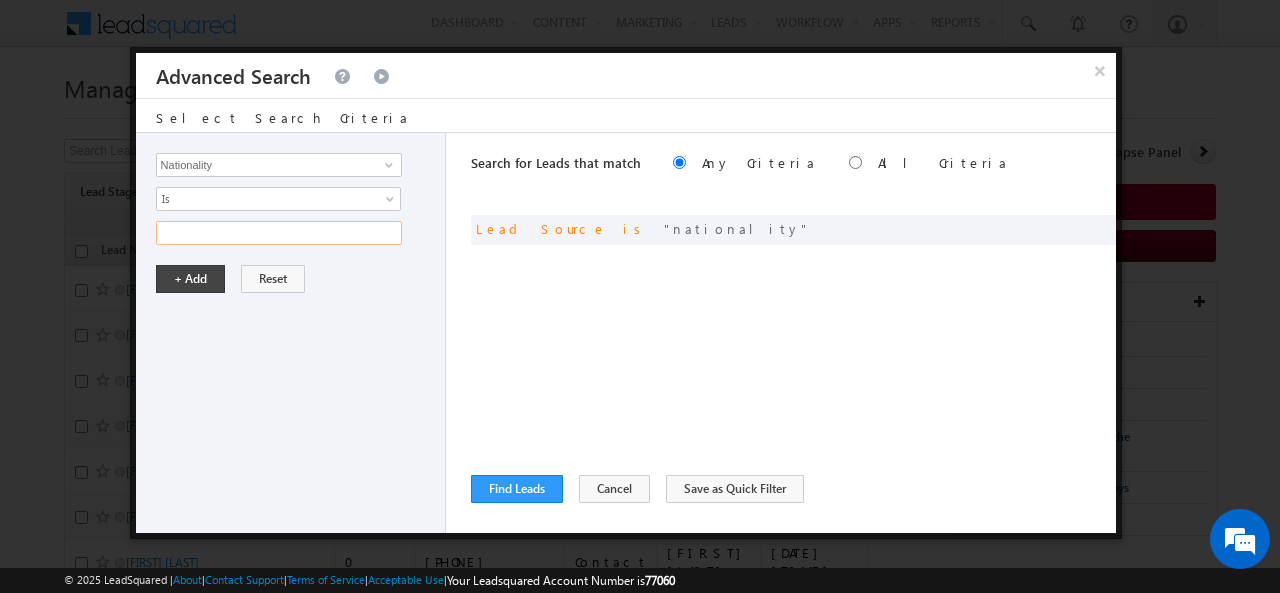 click at bounding box center (279, 233) 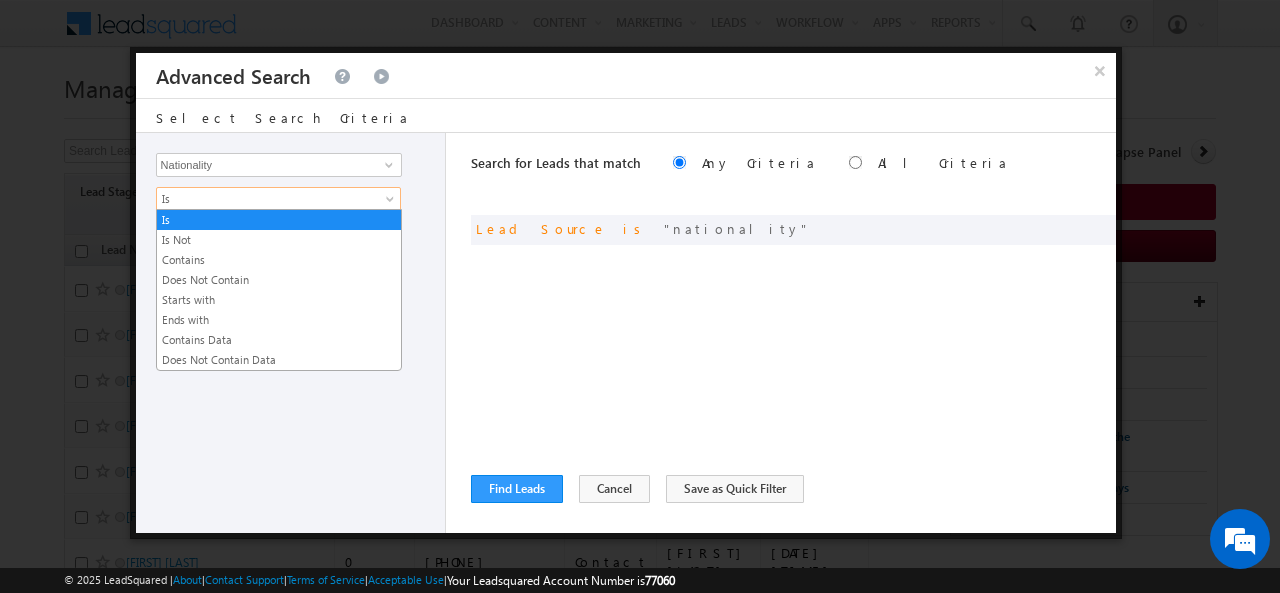 click on "Is" at bounding box center [278, 199] 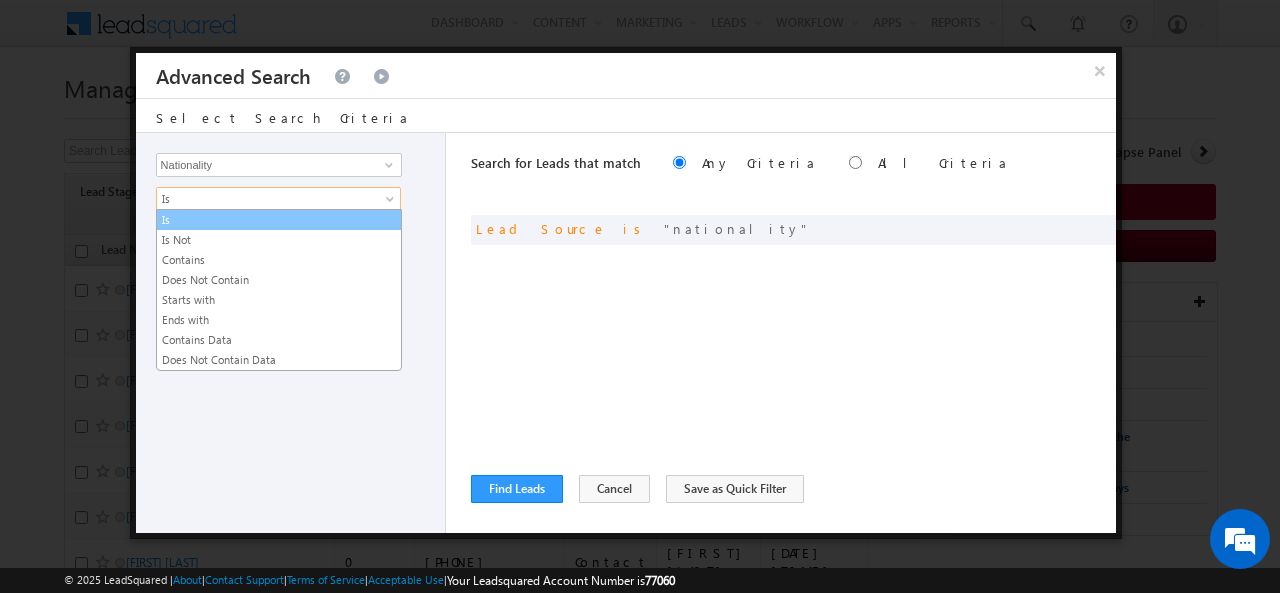 click on "Is" at bounding box center (279, 220) 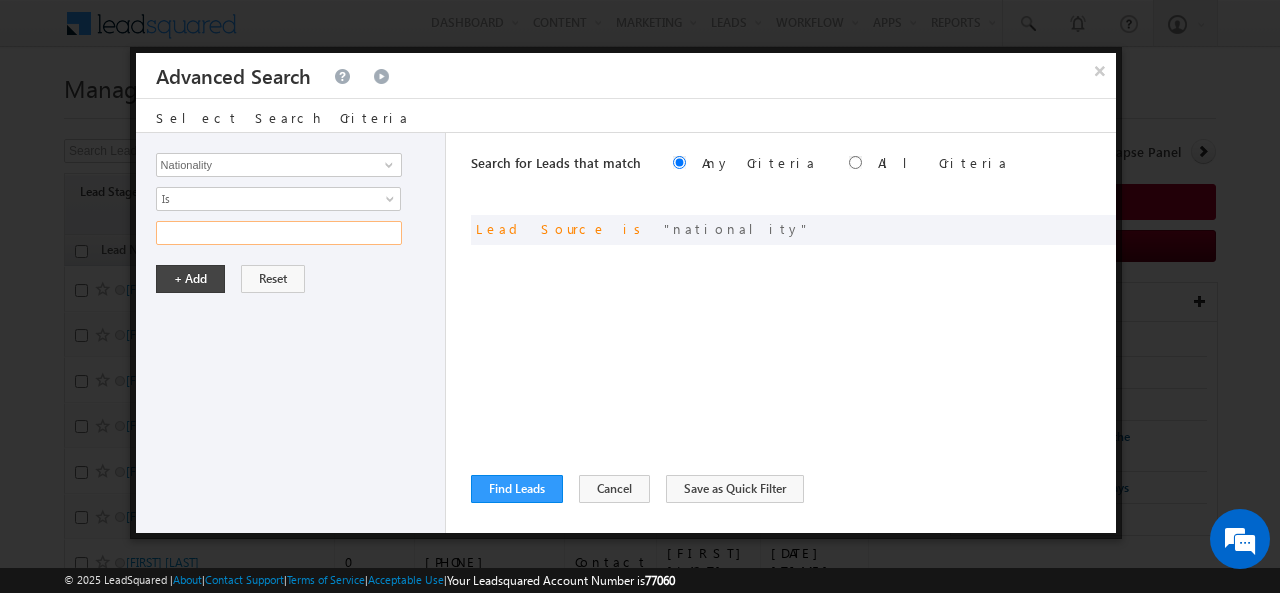 click at bounding box center (279, 233) 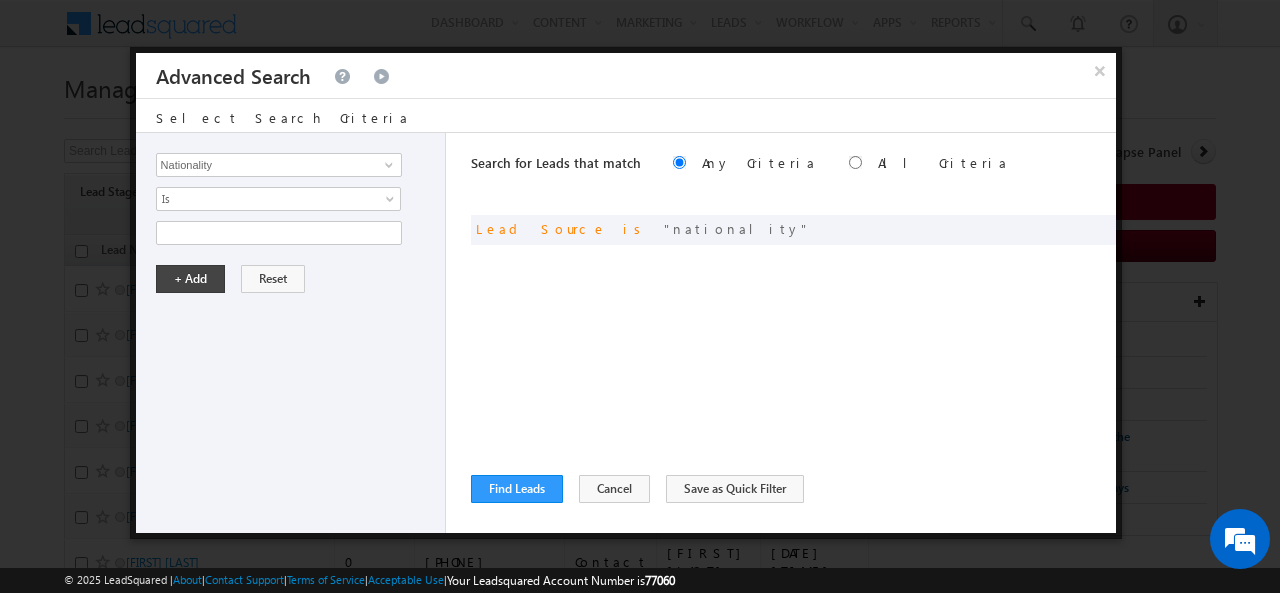 click on "+ Add
Reset" at bounding box center [295, 279] 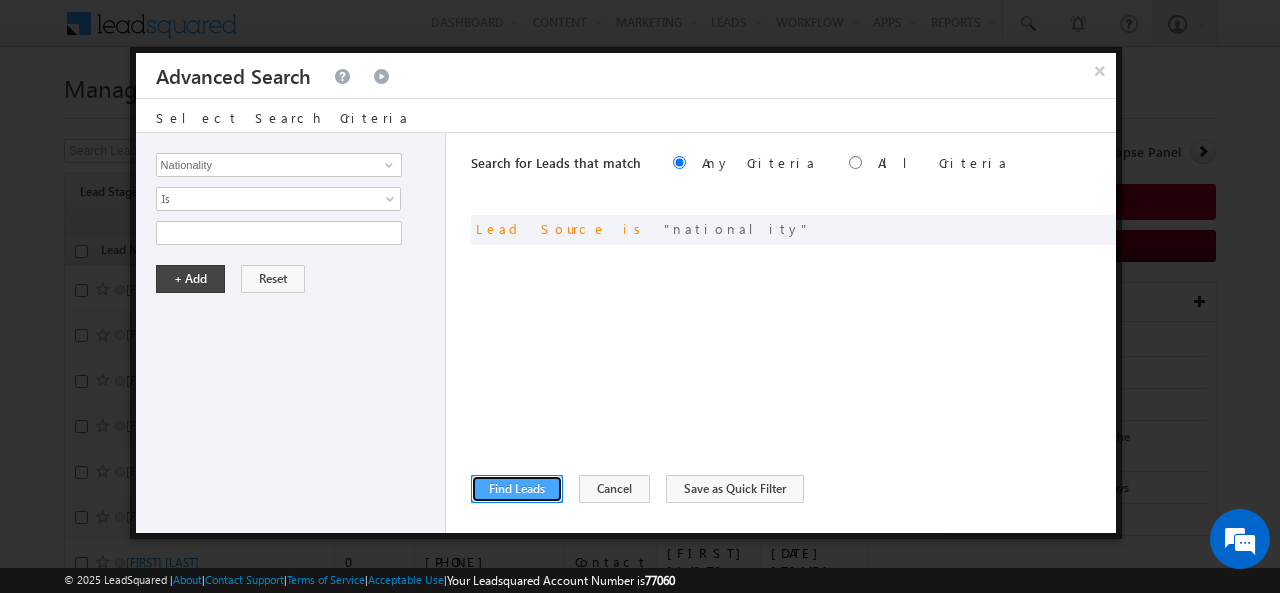 click on "Find Leads" at bounding box center [517, 489] 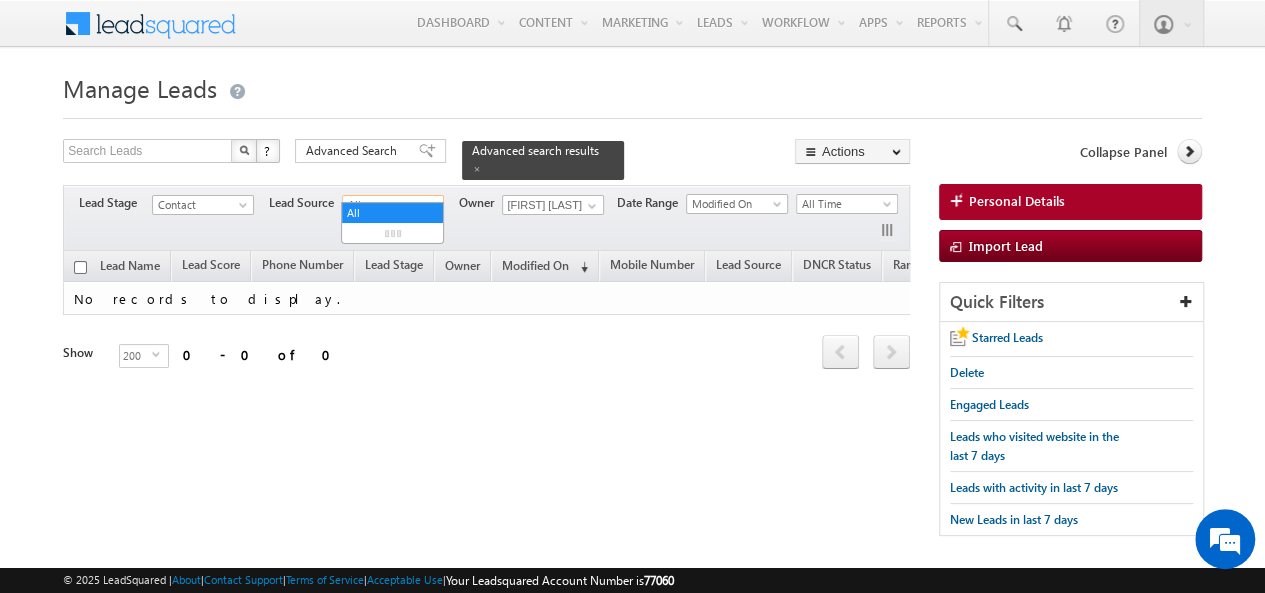 click on "All" at bounding box center (390, 205) 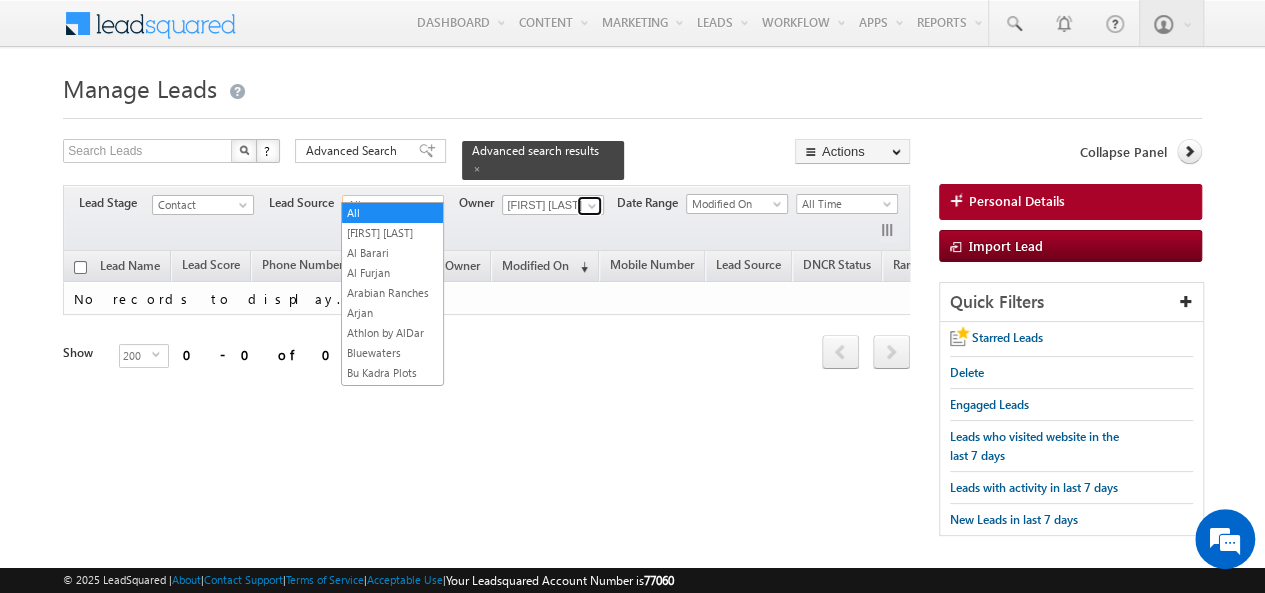 click at bounding box center [592, 206] 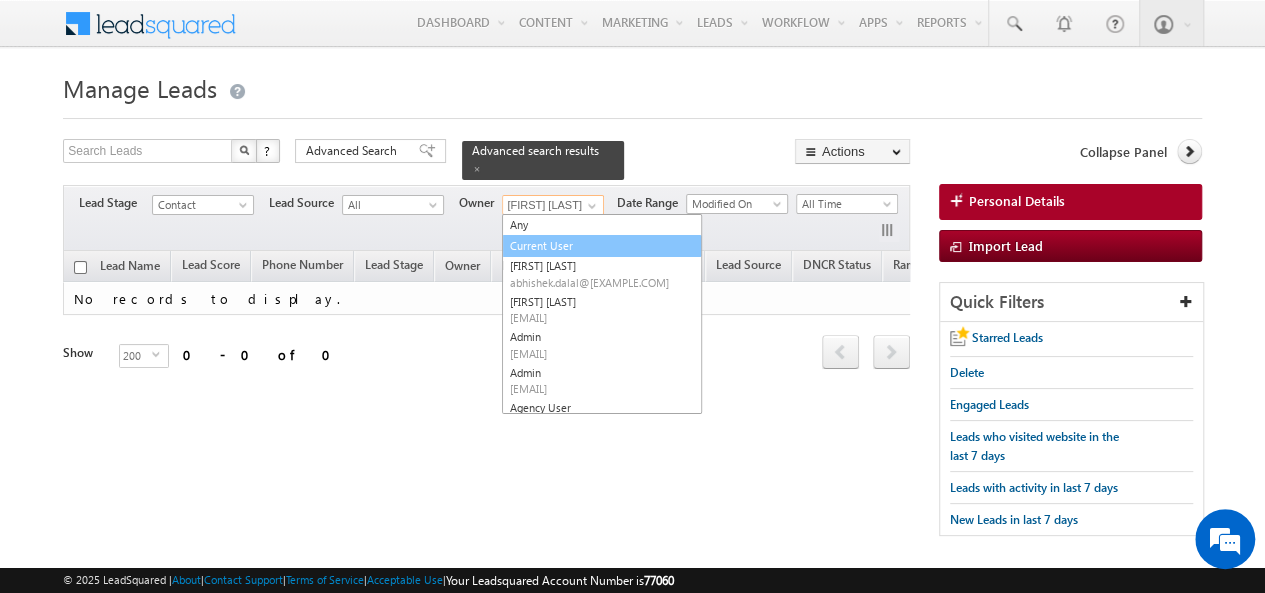 click on "Current User" at bounding box center (602, 246) 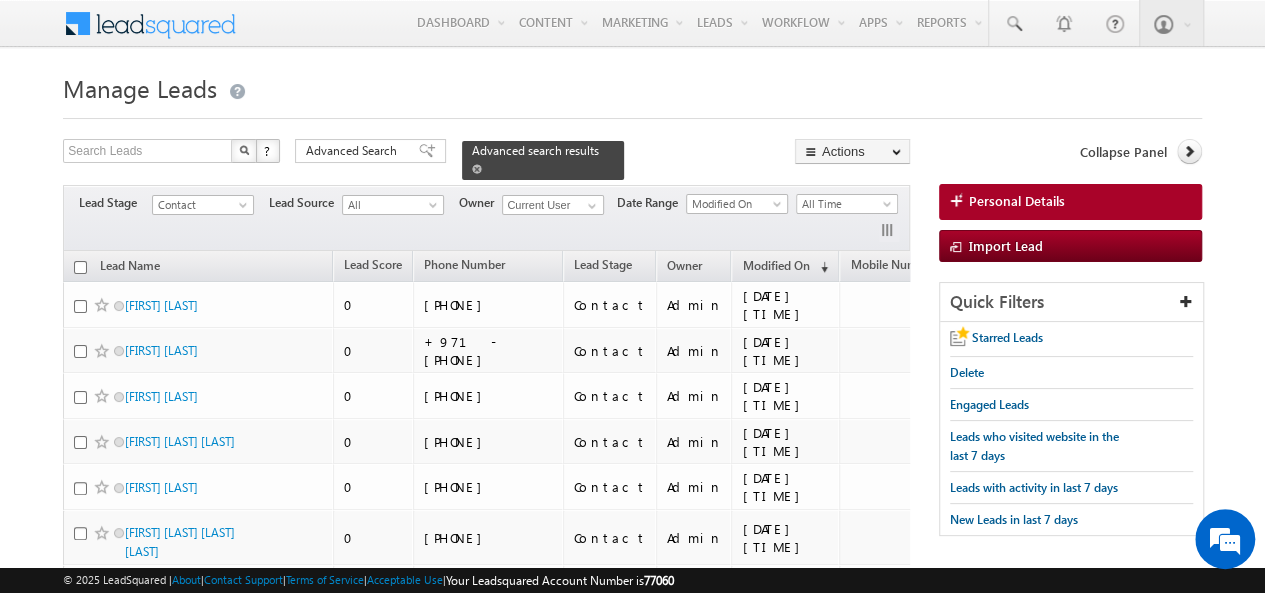 click on "Advanced search results" at bounding box center [535, 150] 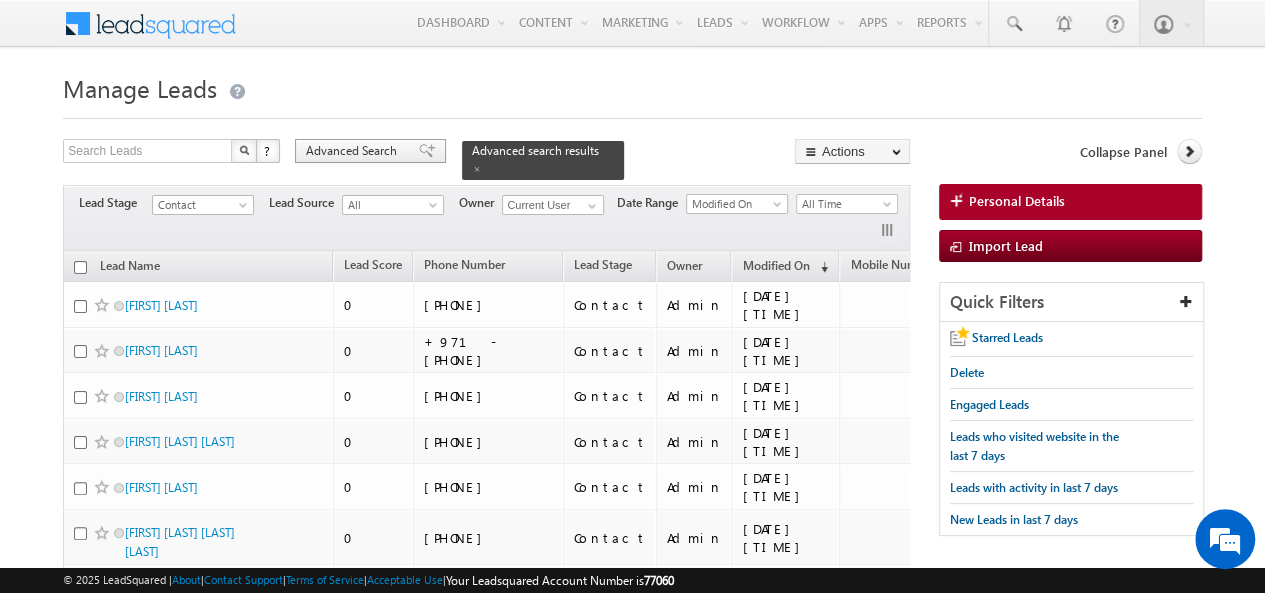 click on "Advanced Search" at bounding box center (354, 151) 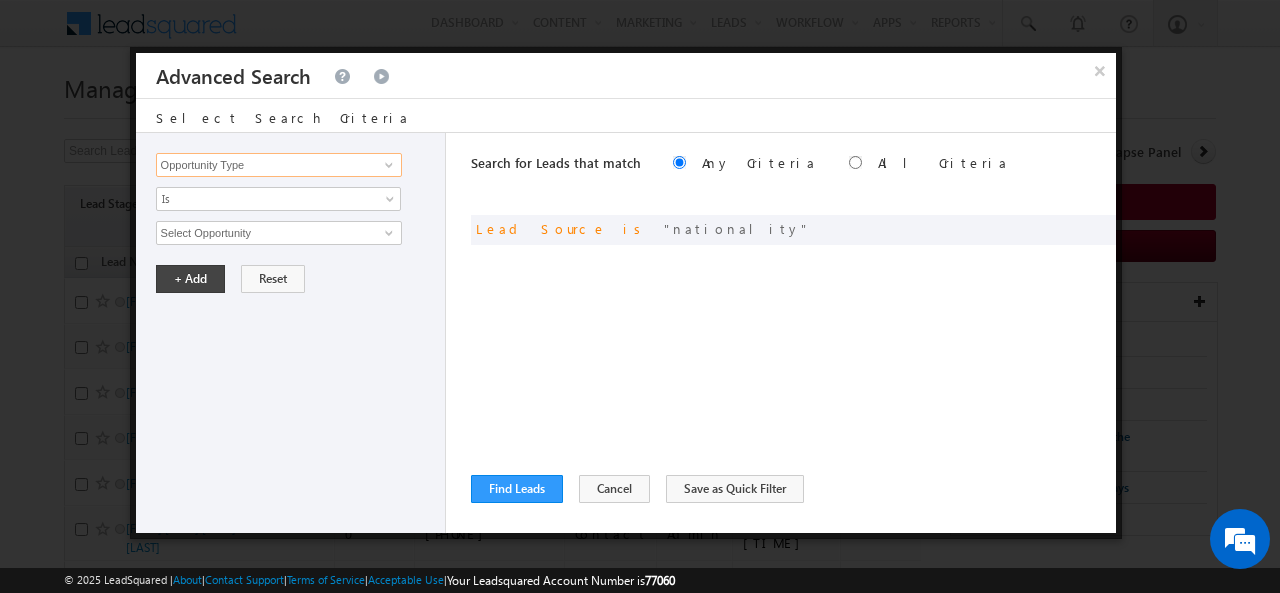 click on "Opportunity Type" at bounding box center (279, 165) 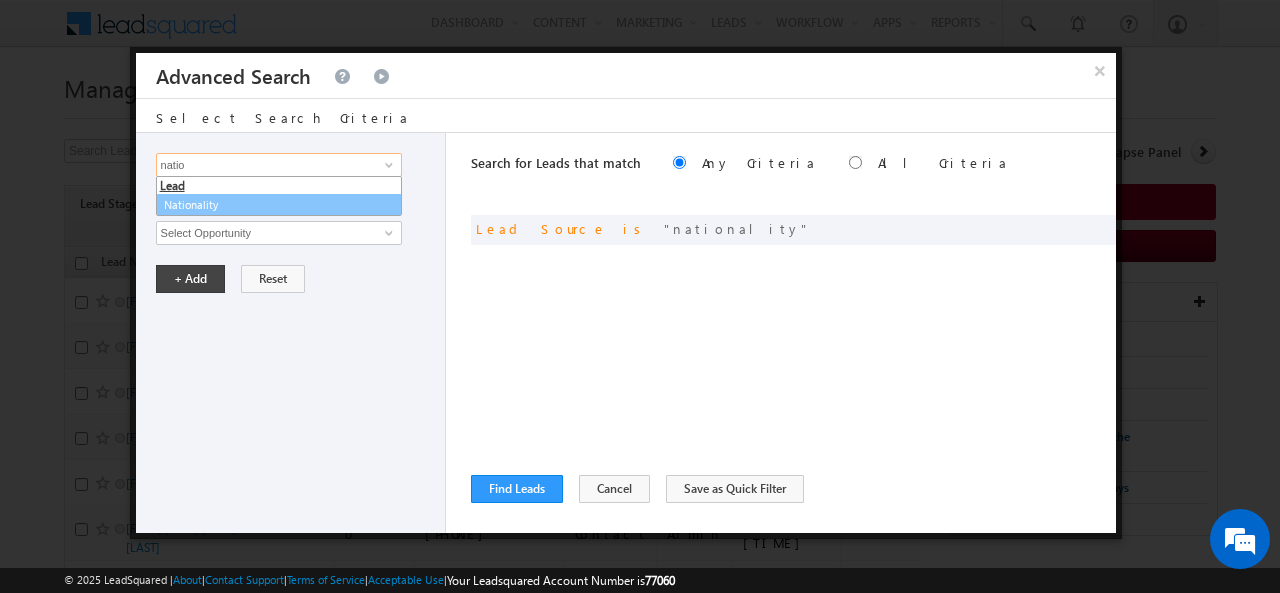 click on "Nationality" at bounding box center (279, 205) 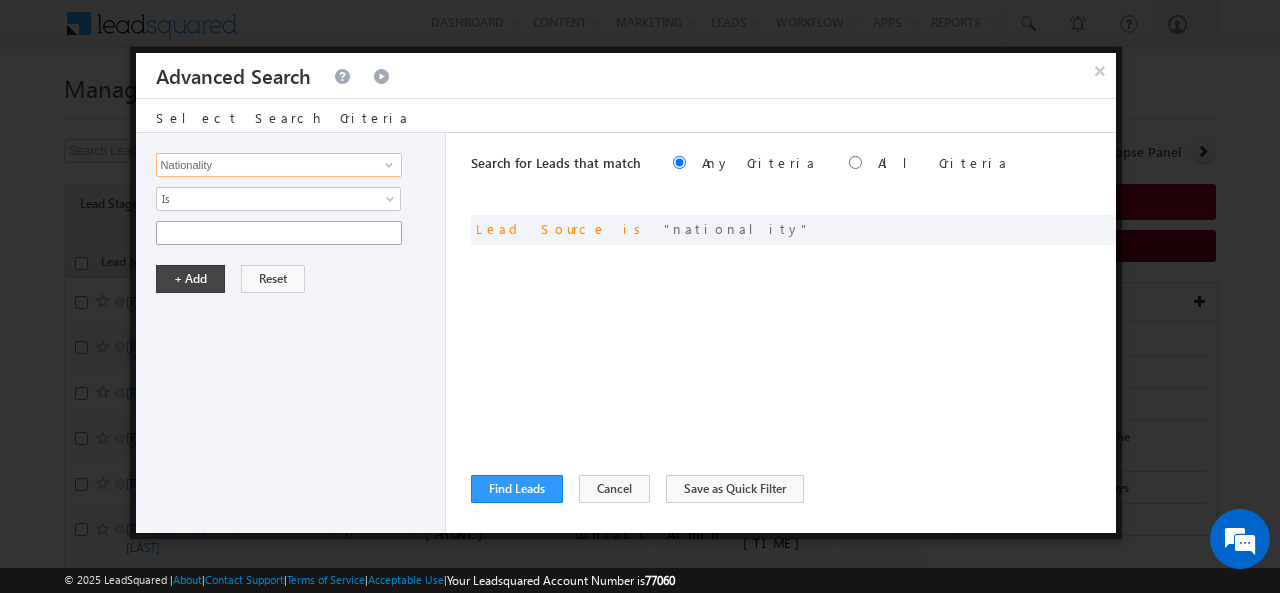 type on "Nationality" 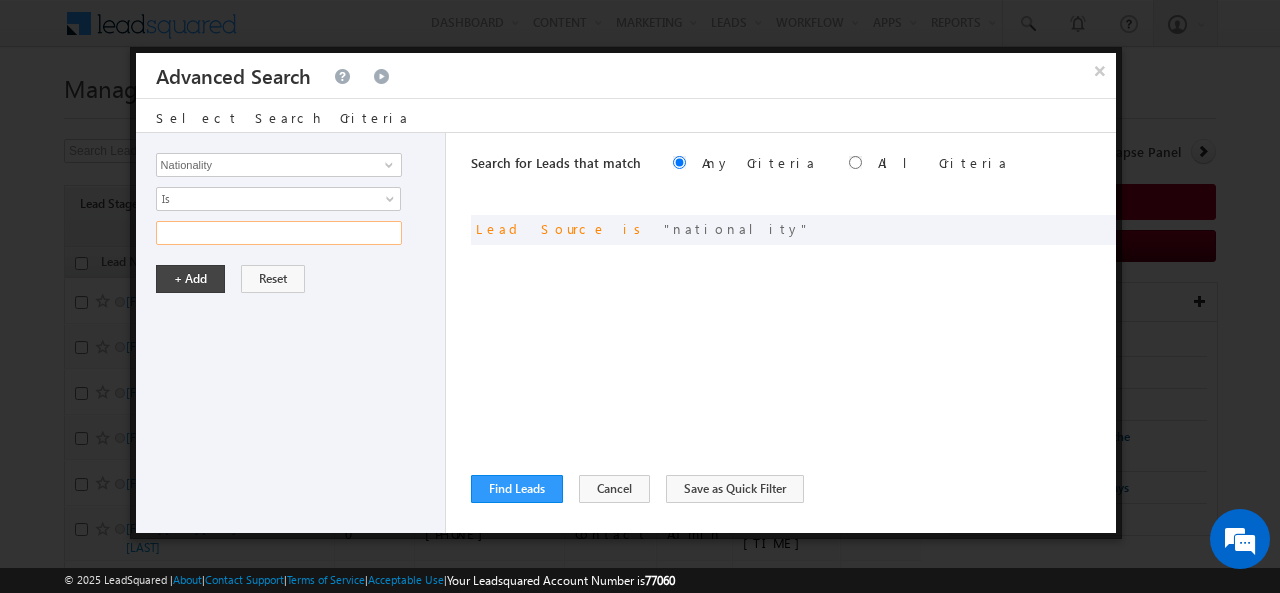 click at bounding box center [279, 233] 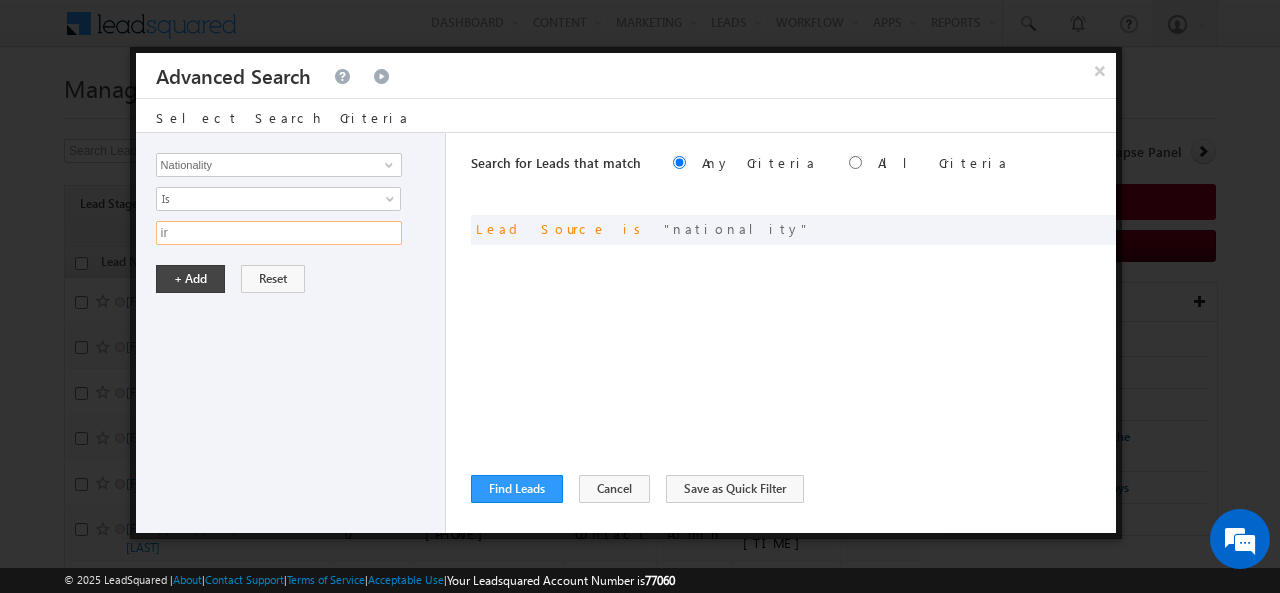 type on "i" 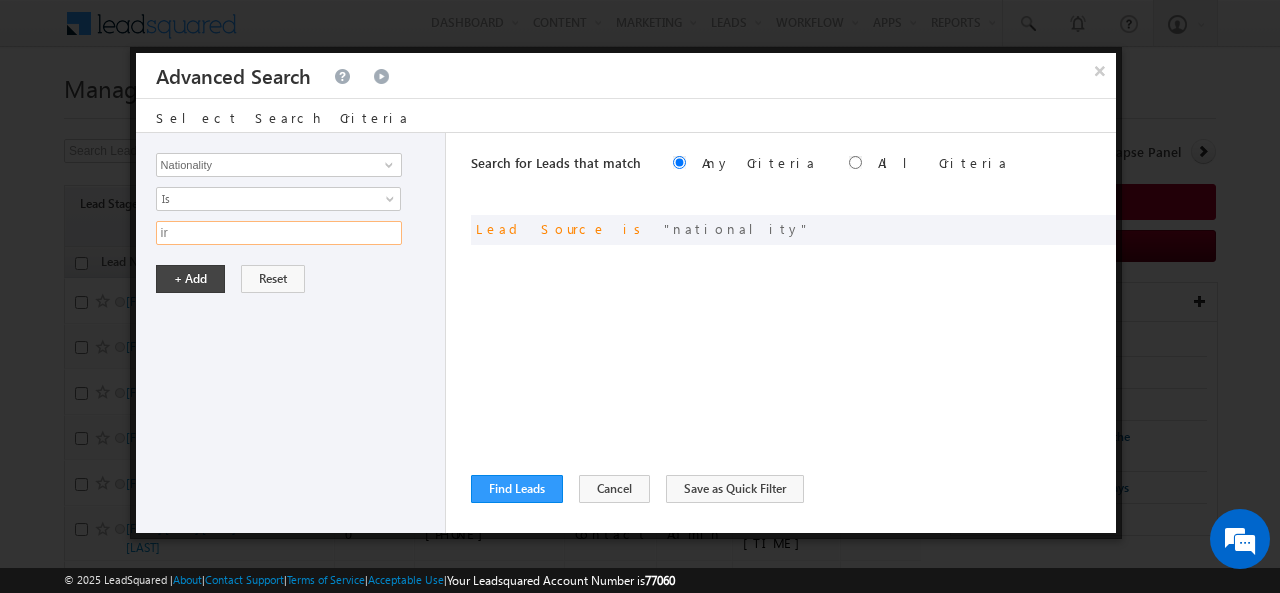 type on "i" 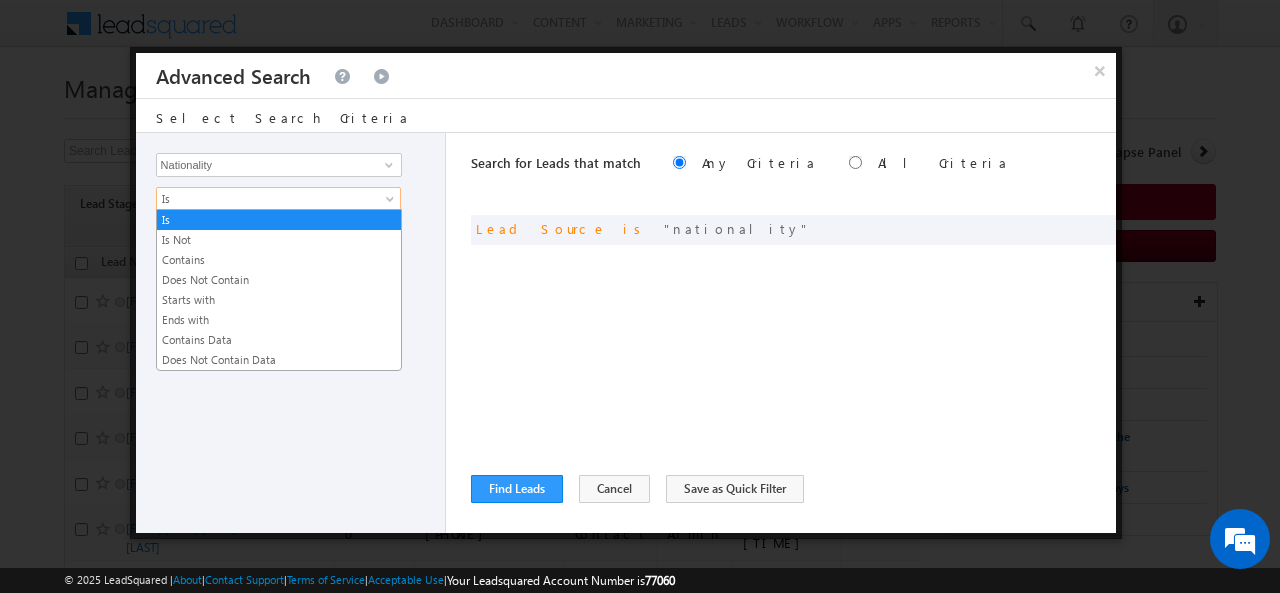 click at bounding box center [392, 203] 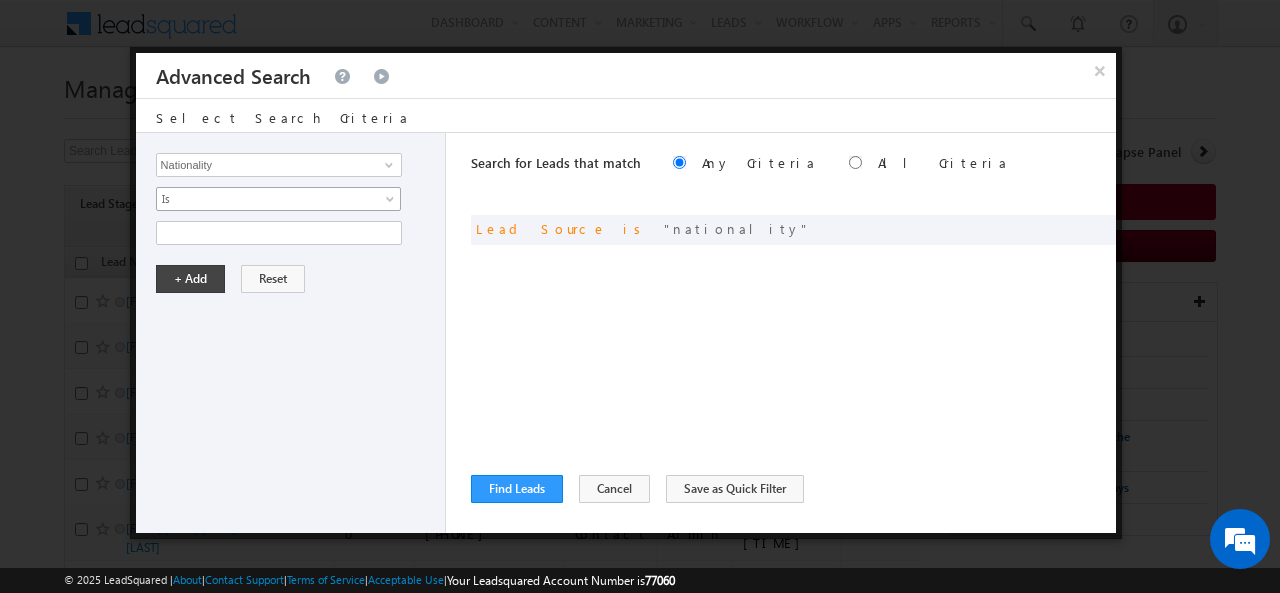 click at bounding box center (392, 203) 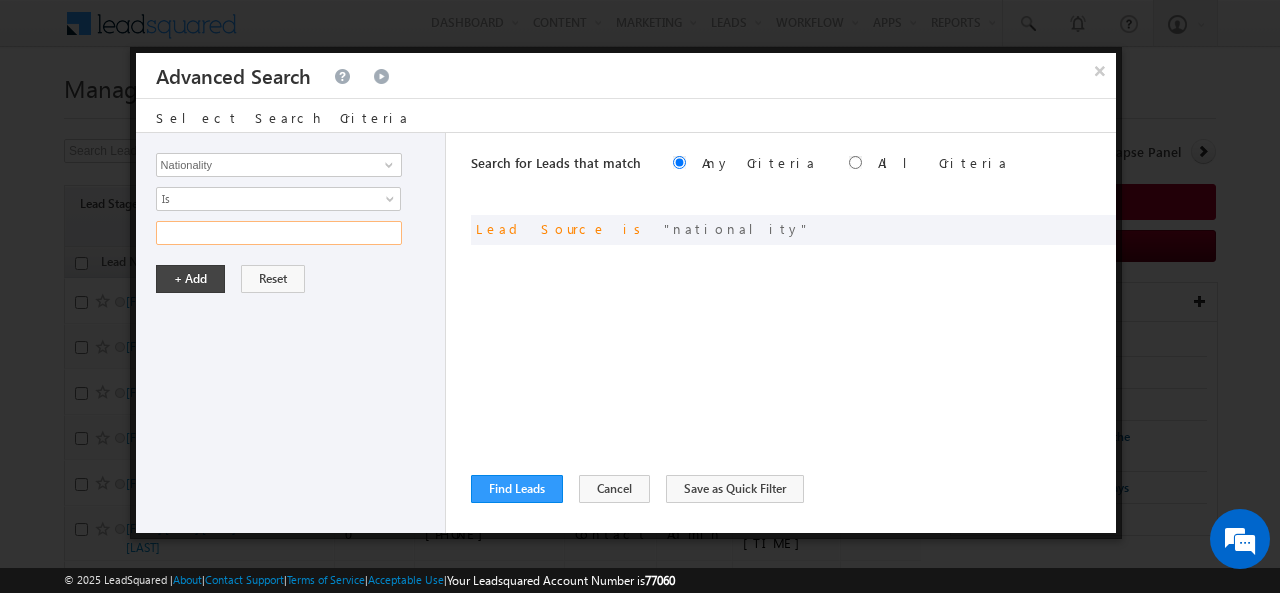 click at bounding box center (279, 233) 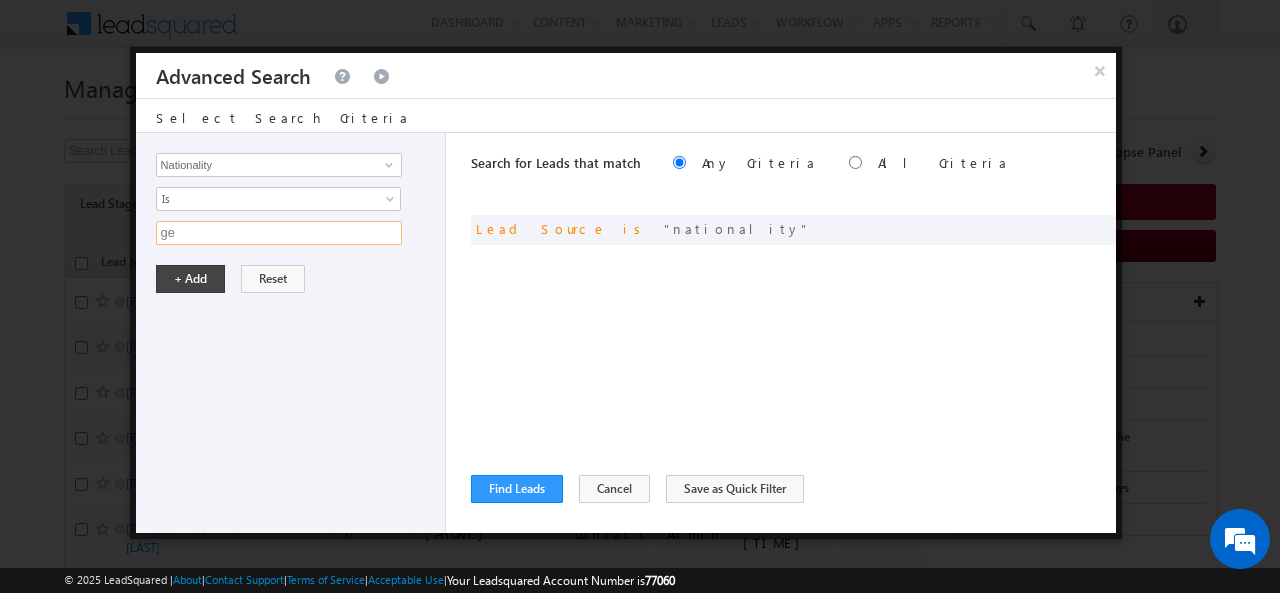 type on "g" 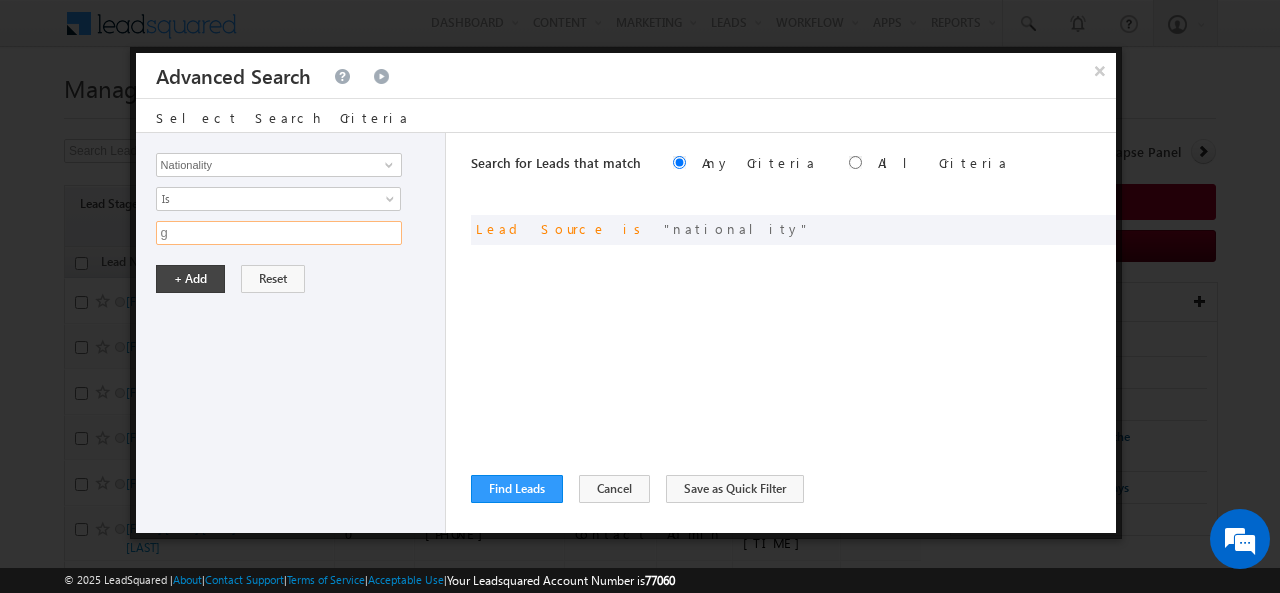 type 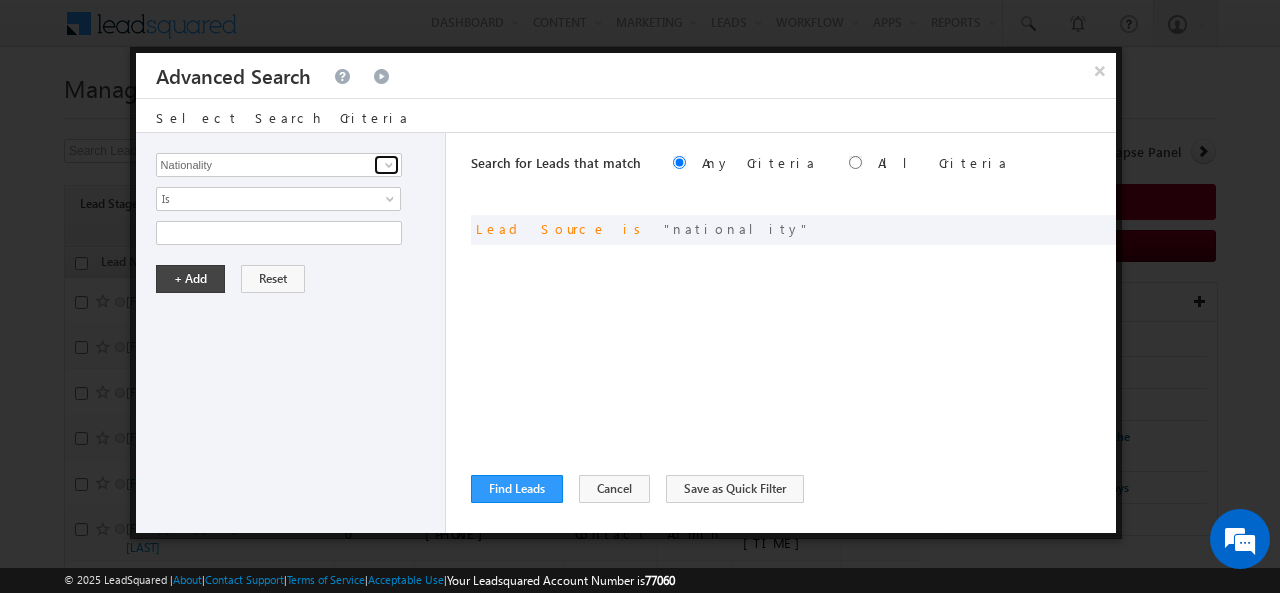 click at bounding box center [389, 165] 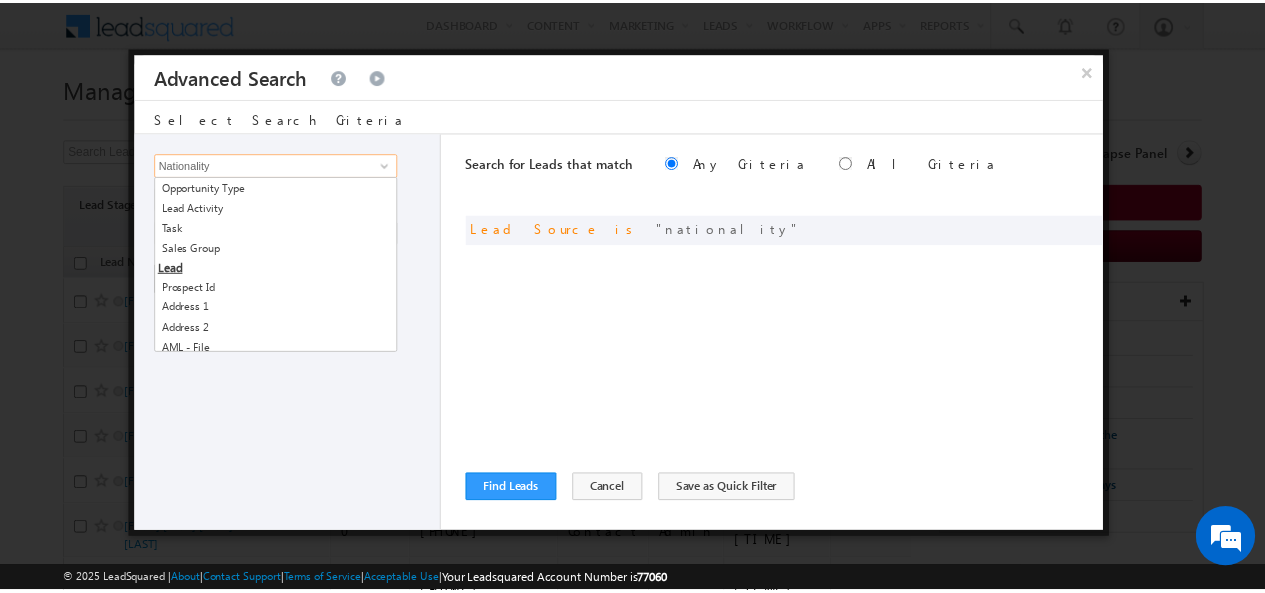 scroll, scrollTop: 29, scrollLeft: 0, axis: vertical 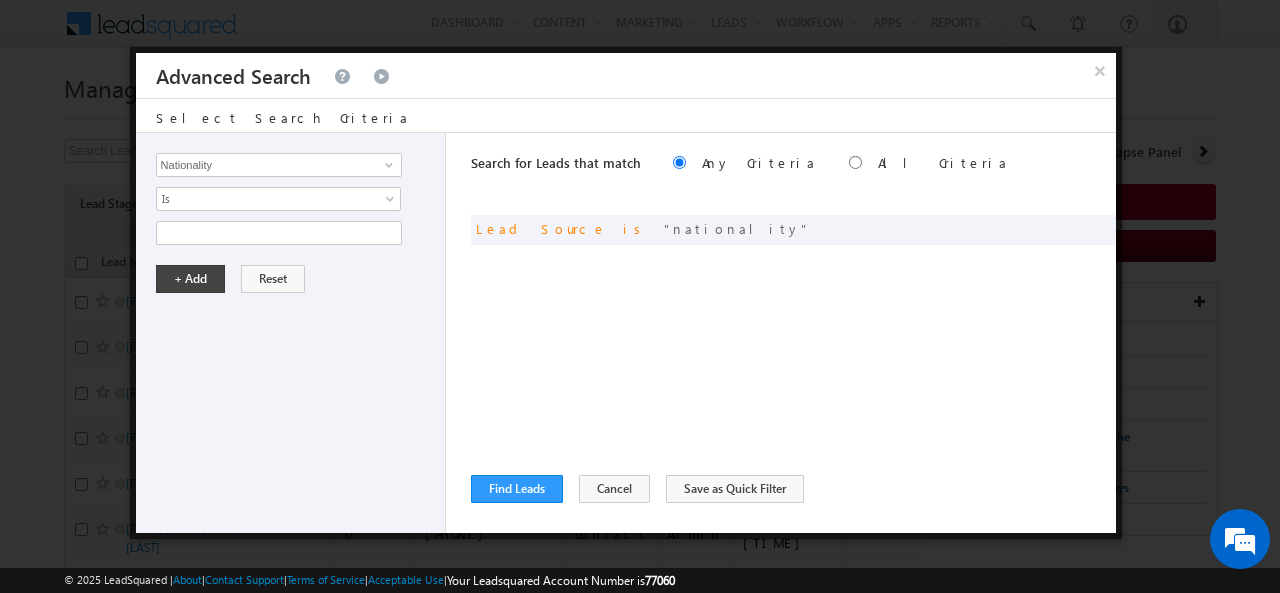 click on "Opportunity Type Lead Activity Task Sales Group  Prospect Id Address 1 Address 2 AML - File Booking Form - File Budget Building Name Buyer Persona Campaign Name Caste City Client Type Company Contact Stage Conversion Referrer URL Country Created By Id Created On Current Opt In Status Customer Type Developer DNCR Status Do Not Call Do Not Email Do Not SMS Do Not Track Do you want to invest in dubai Email Emirate Emirates ID - File Engagement Score Father Name First Name Focus Project Form Name Grade Job Title Last Activity Last Activity Date Last Name Last Opt In Email Sent Date Latitude Lead Number Lead Origin Lead Remarks Lead Score Lead Source Lead Stage Longitude Master Project meet your team Date Meeting Done Date  Meeting Location Mobile Number Modified By Id Modified On Nationality Not Picked counter Notes Opt In Date Opt In Details Order Value Owner Passport - File Phone Number Plot Area Possession Procedure Name Project Project Name Project Suggested Qualify follow up" at bounding box center [291, 333] 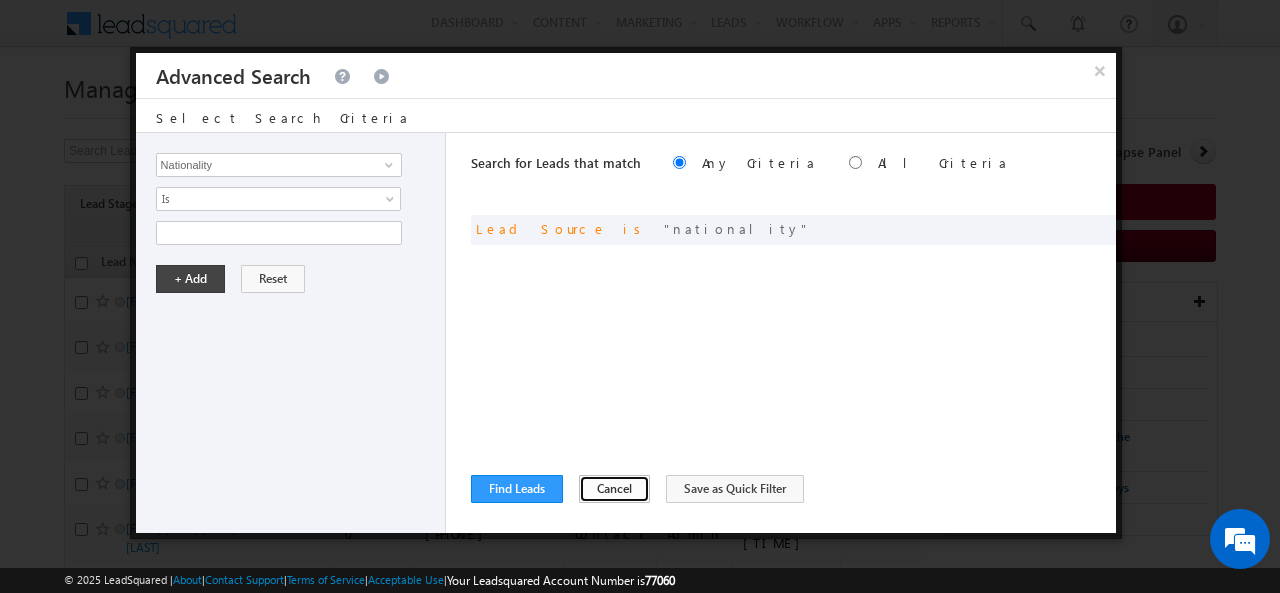 click on "Cancel" at bounding box center [614, 489] 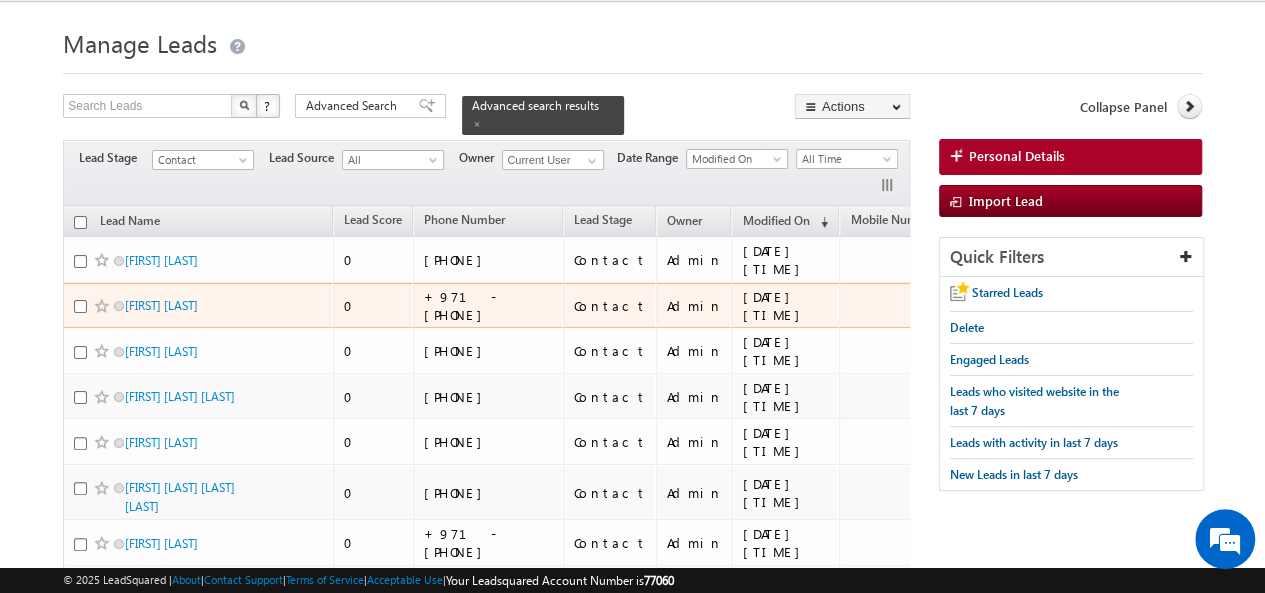 scroll, scrollTop: 46, scrollLeft: 0, axis: vertical 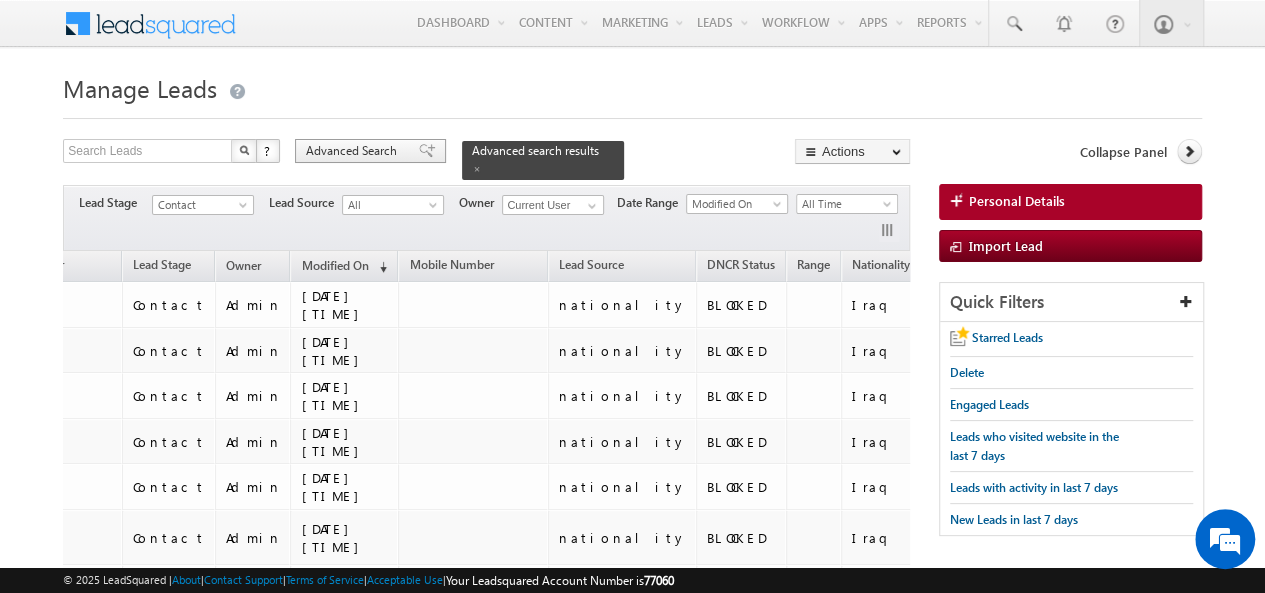 click on "Advanced Search" at bounding box center [354, 151] 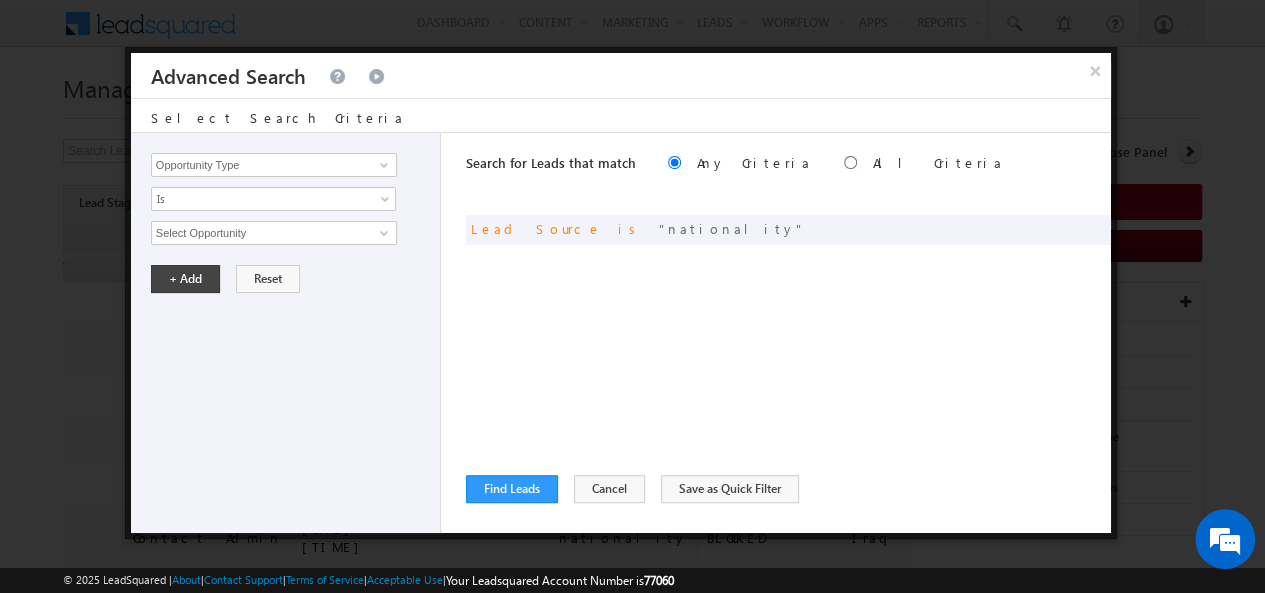 scroll, scrollTop: 0, scrollLeft: 431, axis: horizontal 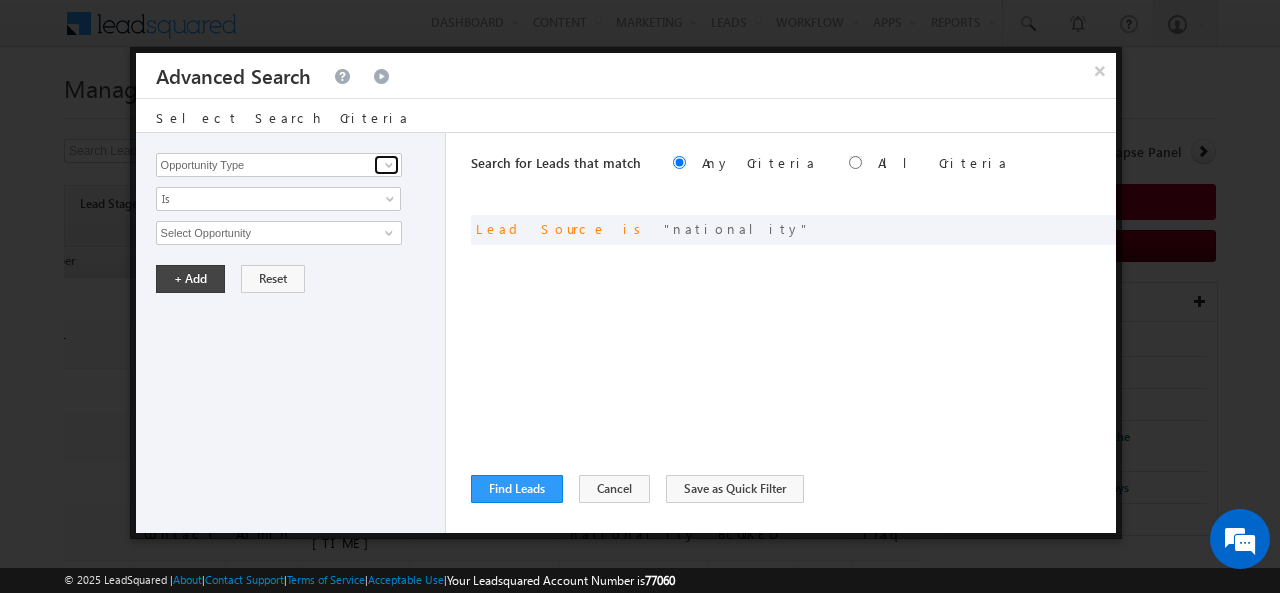 click at bounding box center (389, 165) 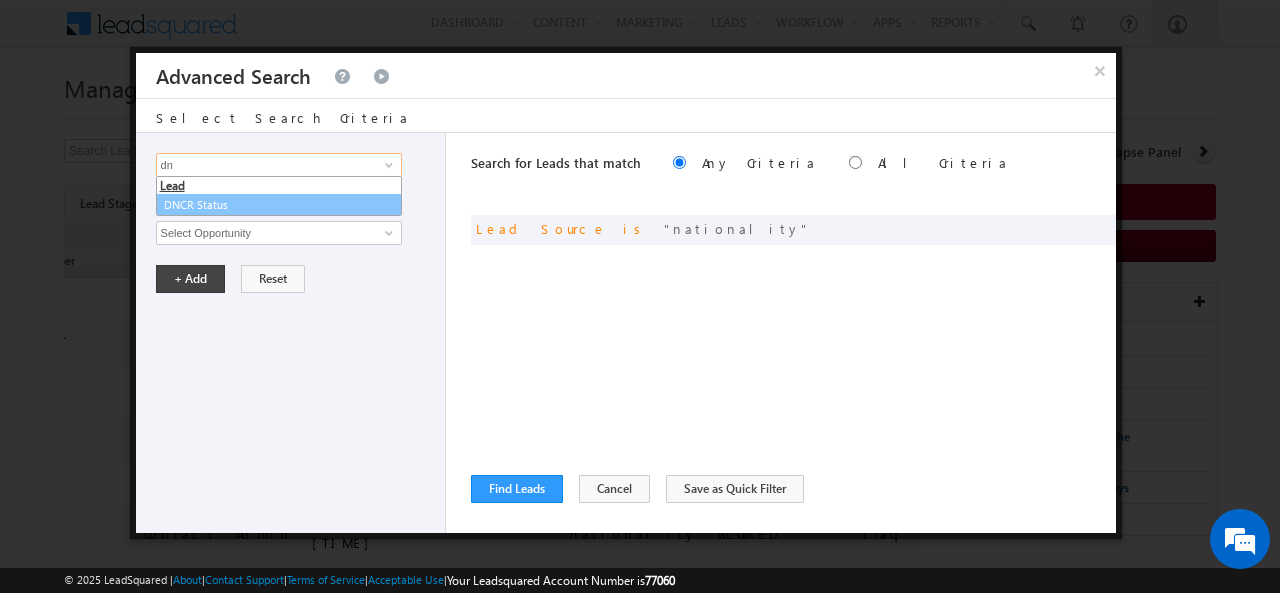 click on "DNCR Status" at bounding box center (279, 205) 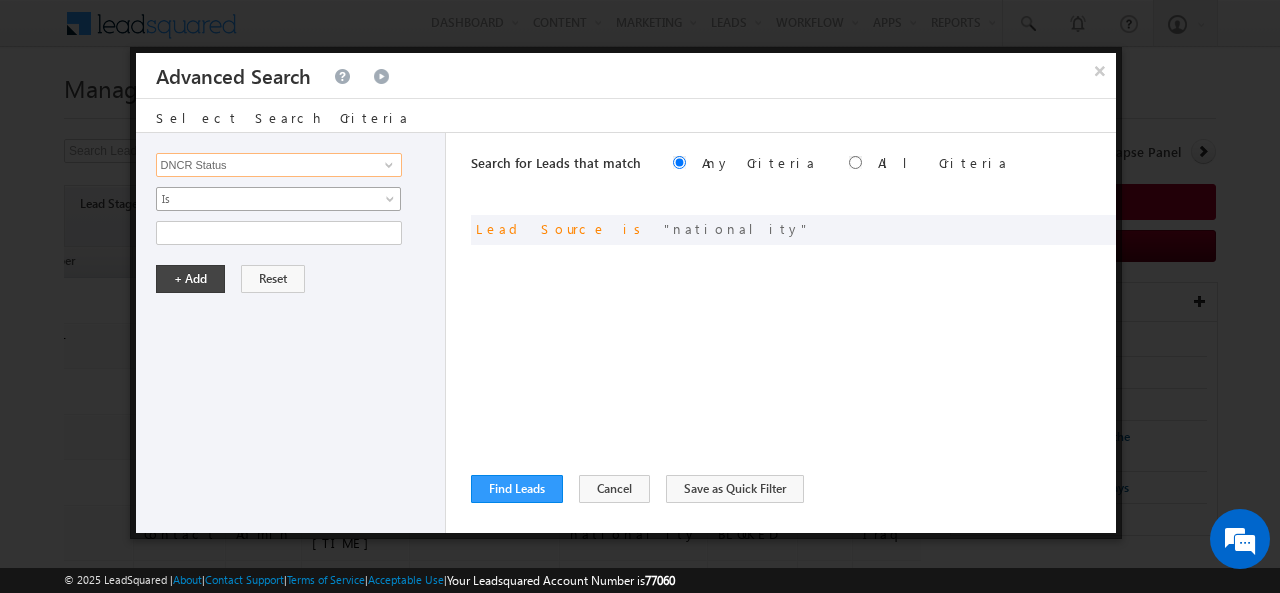 type on "DNCR Status" 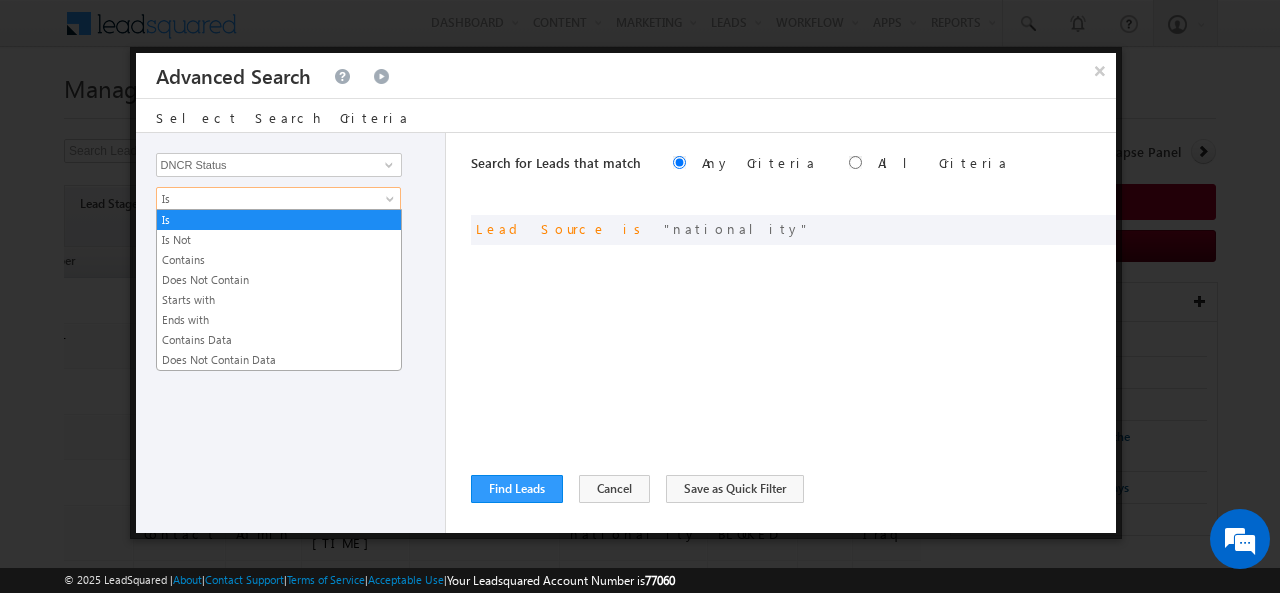 click at bounding box center (392, 203) 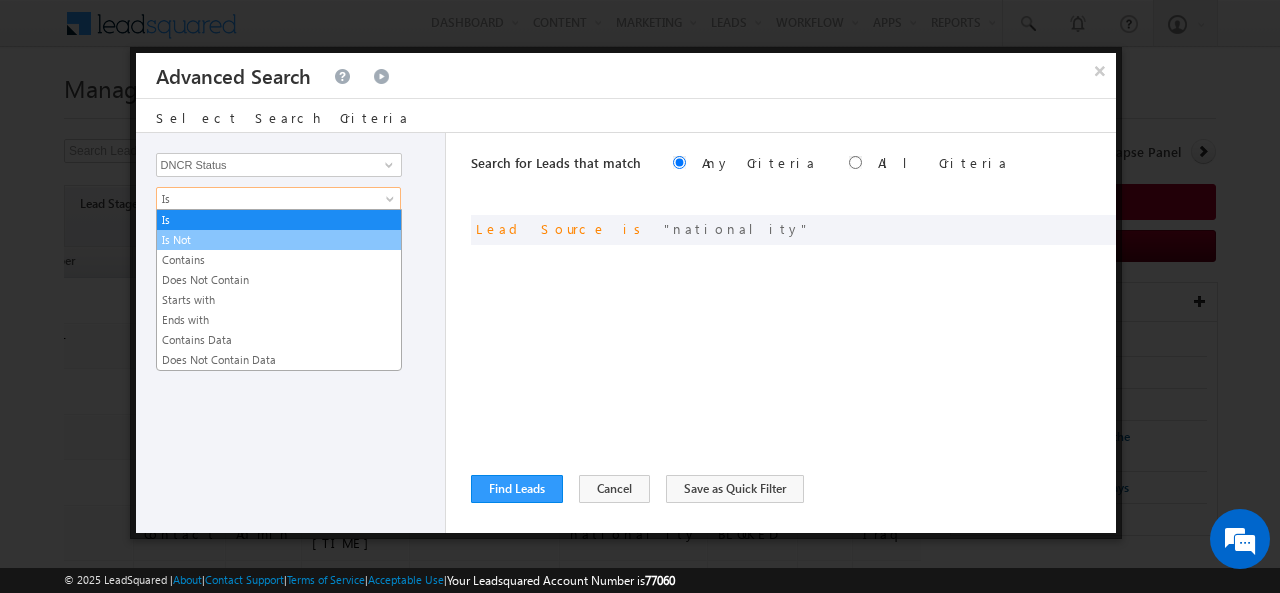click on "Is Not" at bounding box center [279, 240] 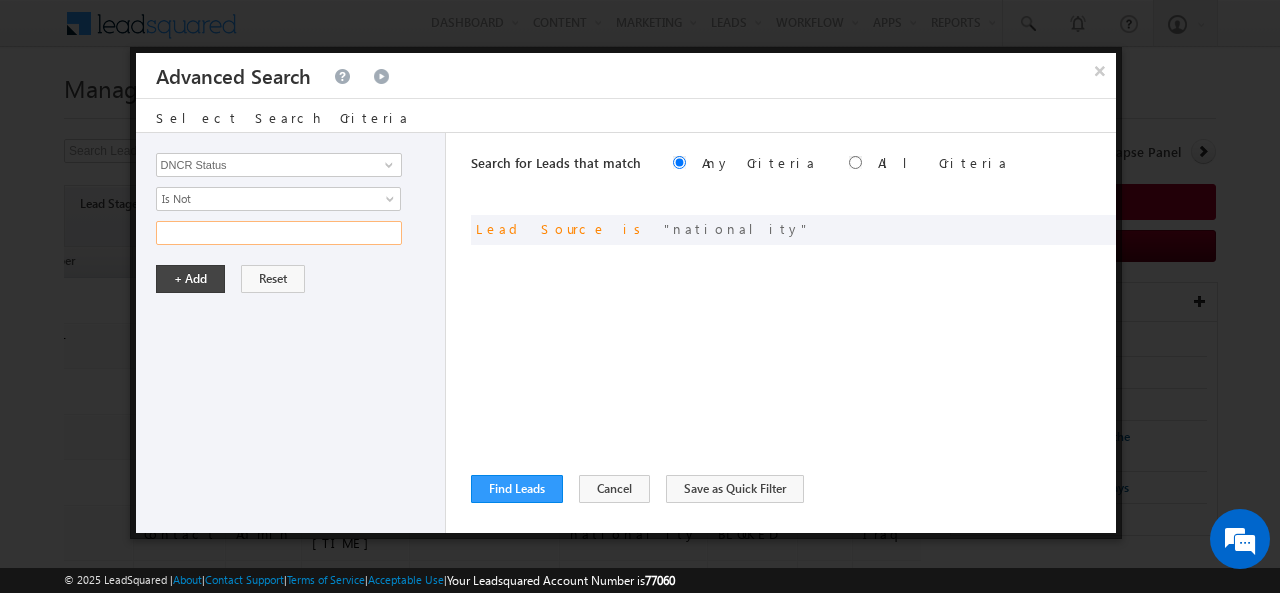 click at bounding box center [279, 233] 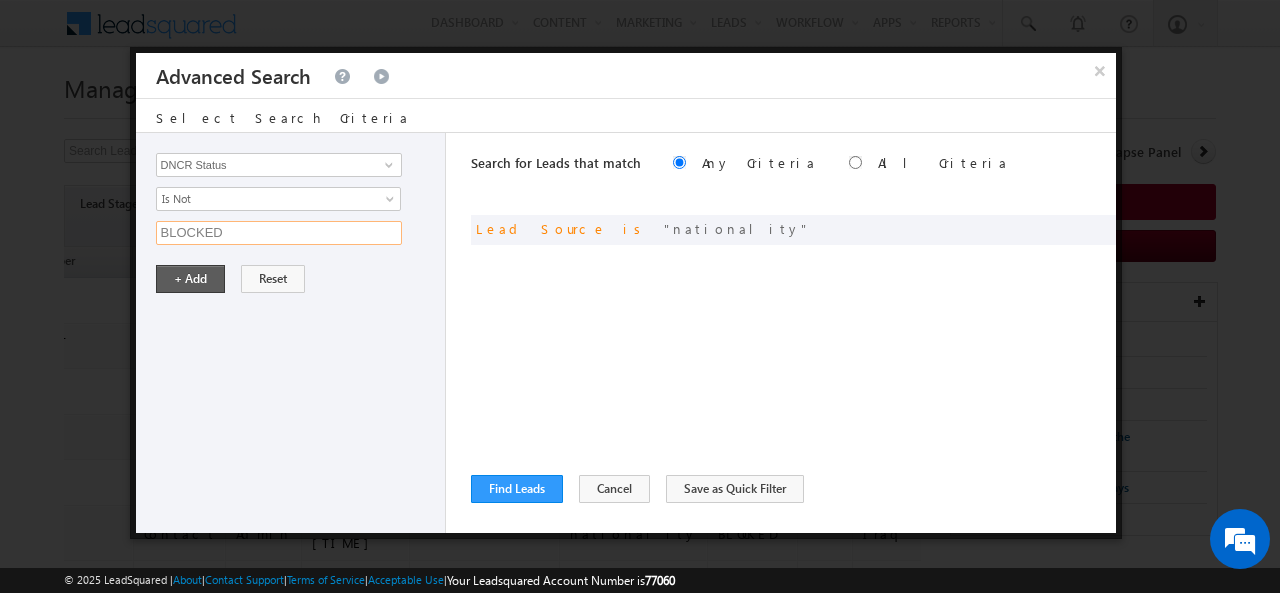 type on "BLOCKED" 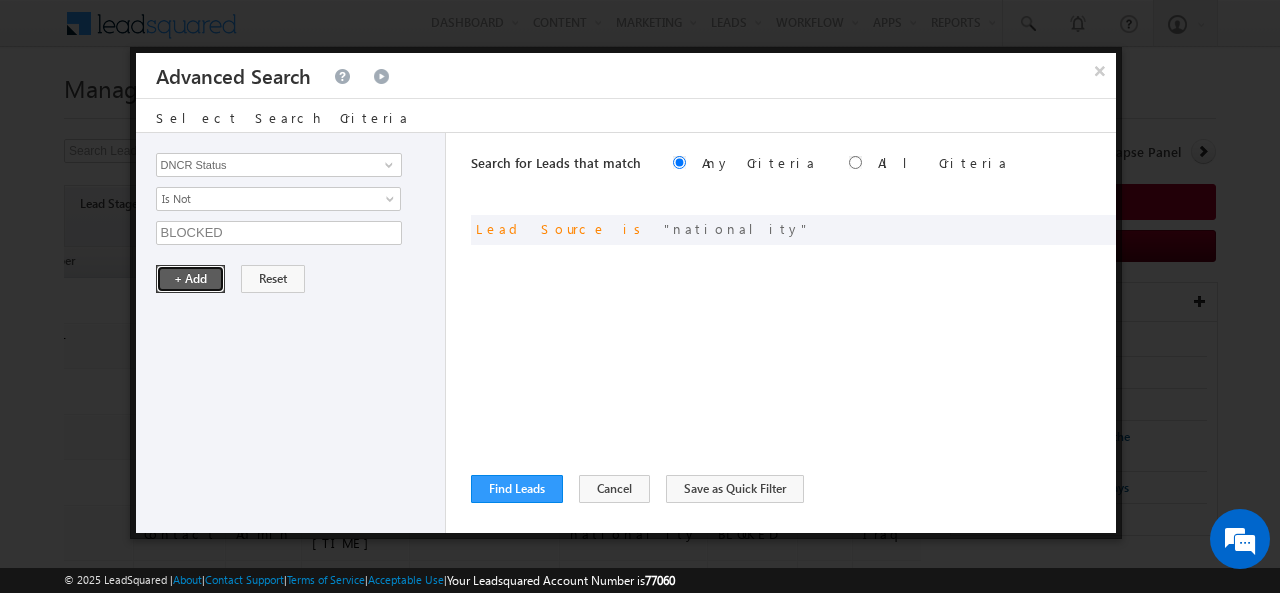 click on "+ Add" at bounding box center (190, 279) 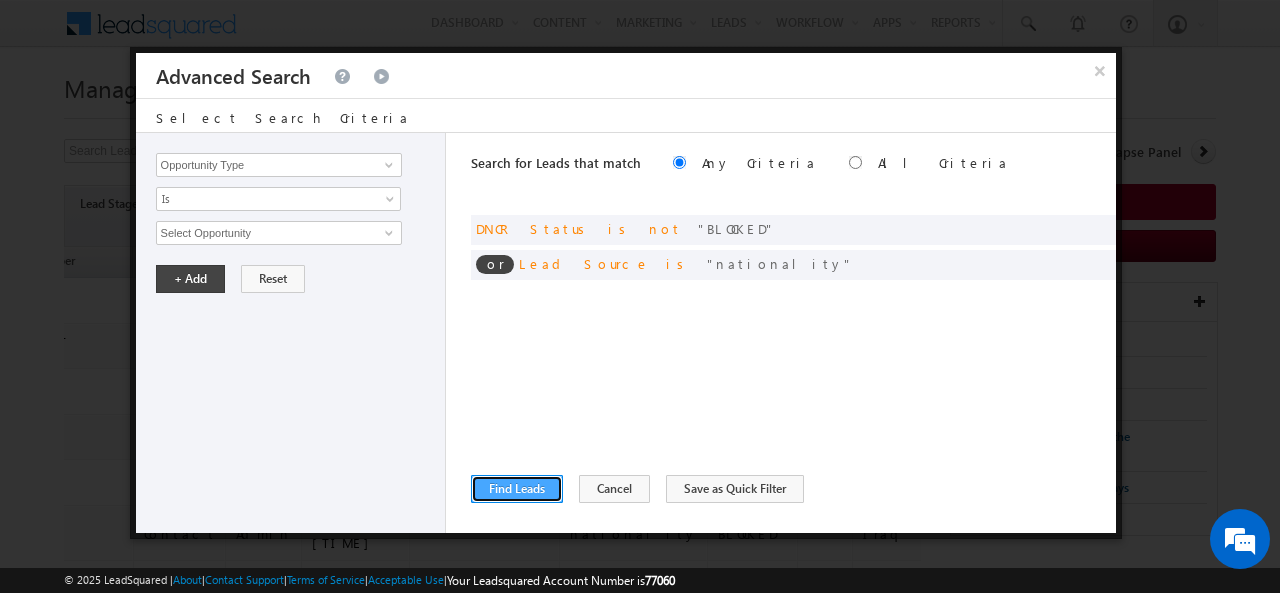 click on "Find Leads" at bounding box center [517, 489] 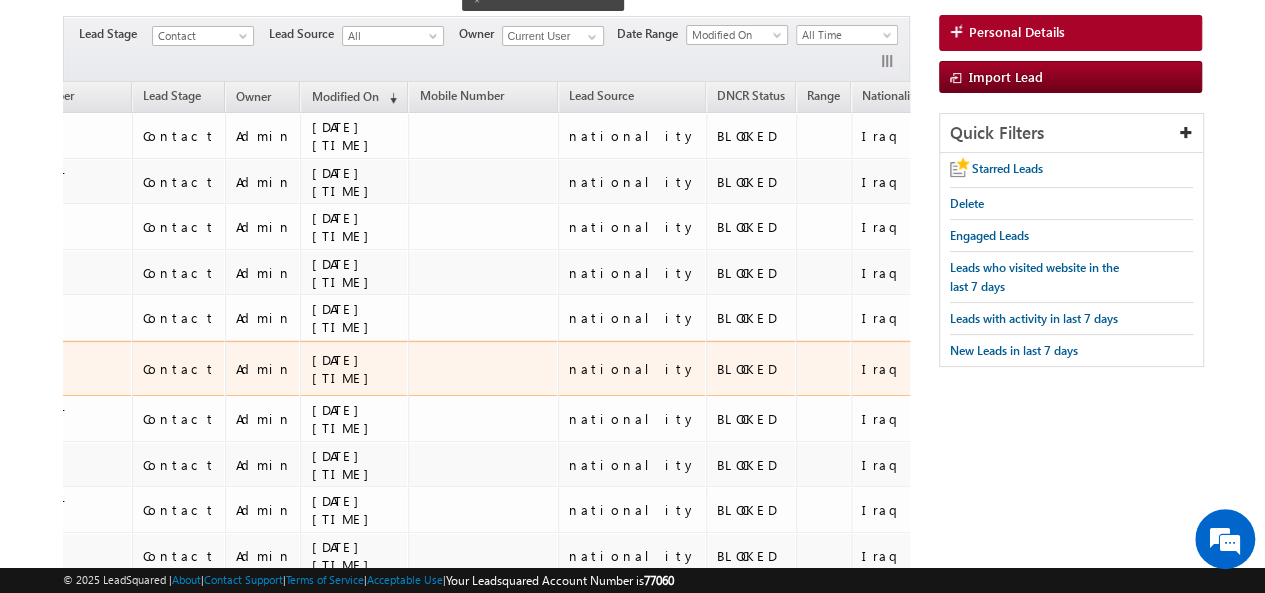 scroll, scrollTop: 0, scrollLeft: 0, axis: both 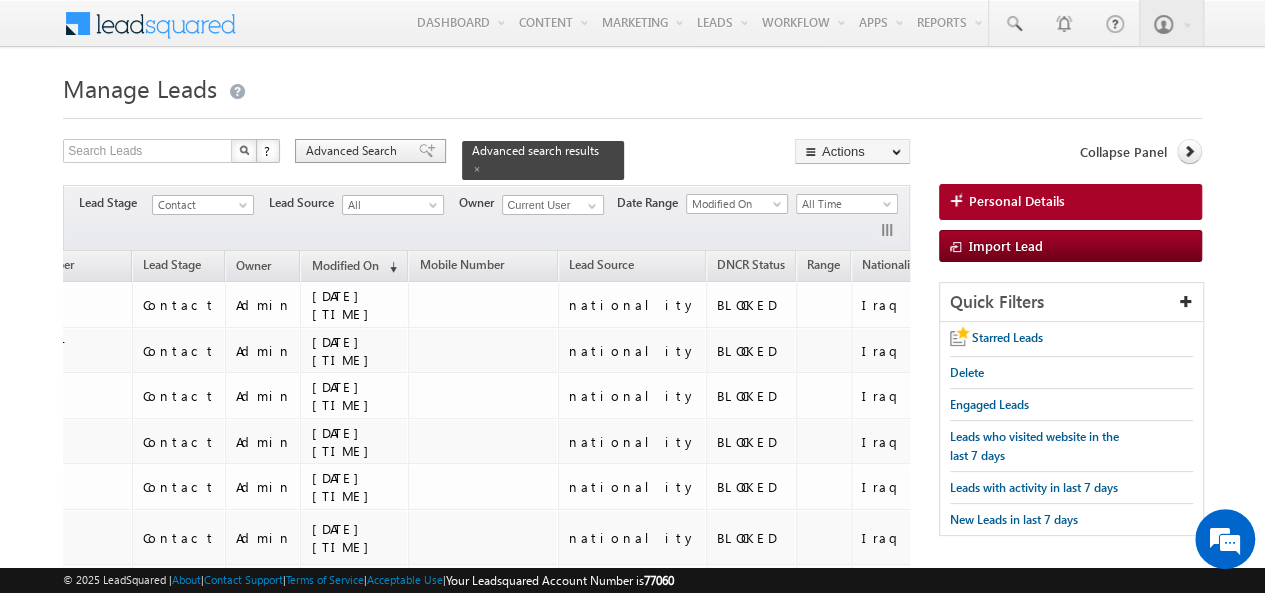 click on "Advanced Search" at bounding box center (354, 151) 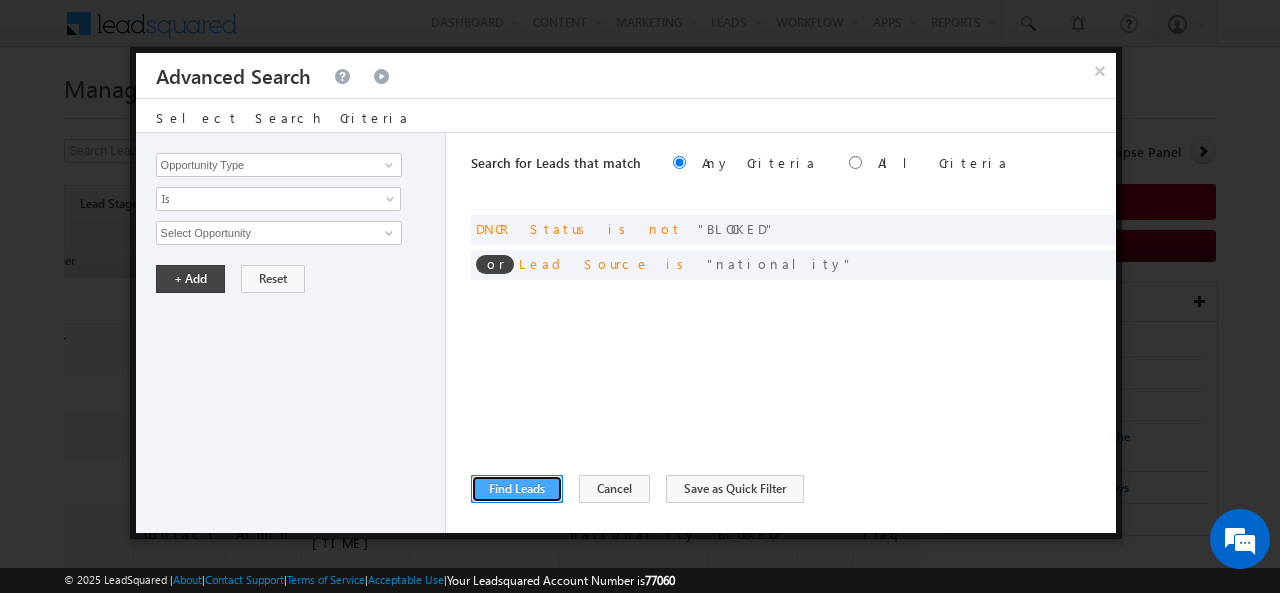 click on "Find Leads" at bounding box center [517, 489] 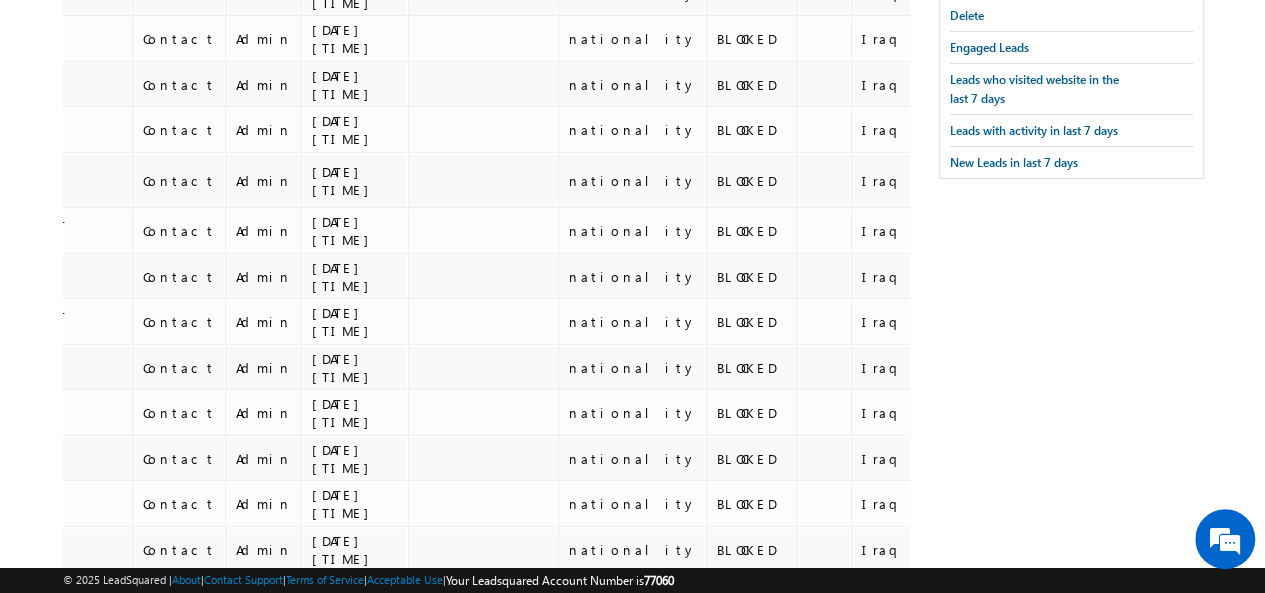 scroll, scrollTop: 0, scrollLeft: 0, axis: both 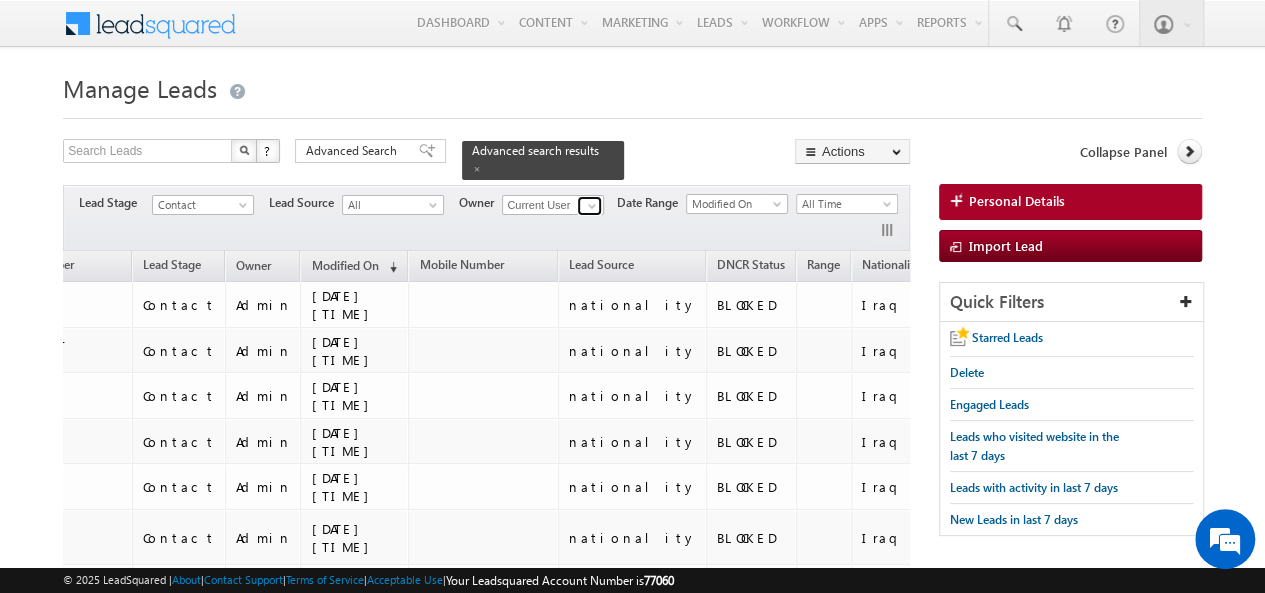 click at bounding box center (592, 206) 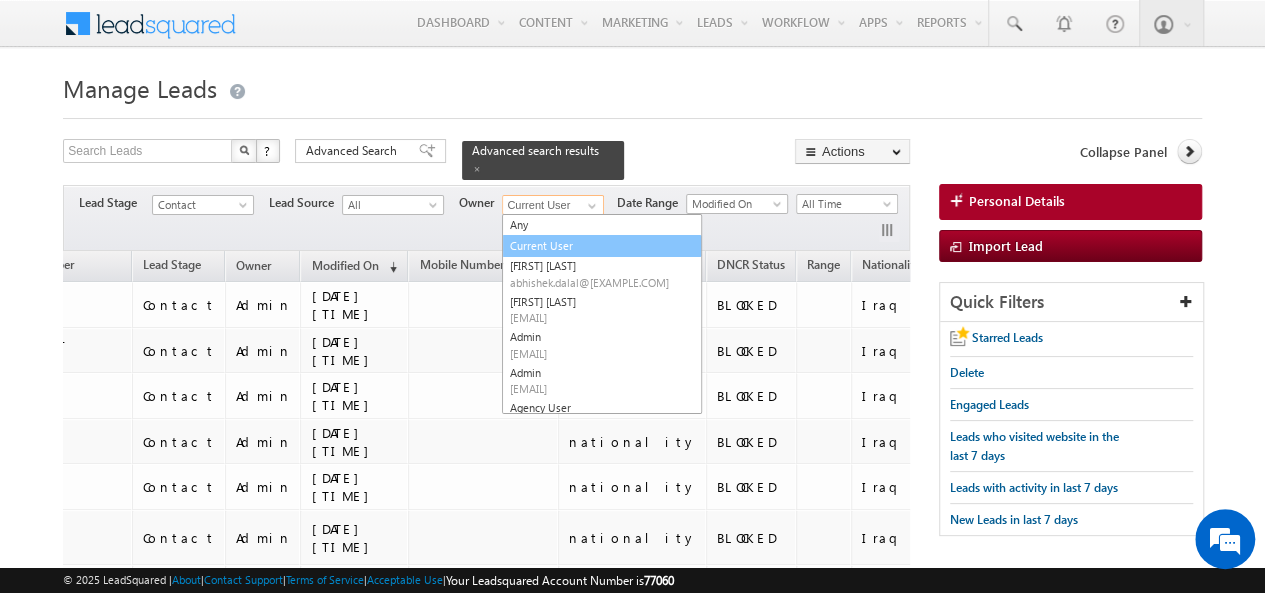 click on "Current User" at bounding box center (602, 246) 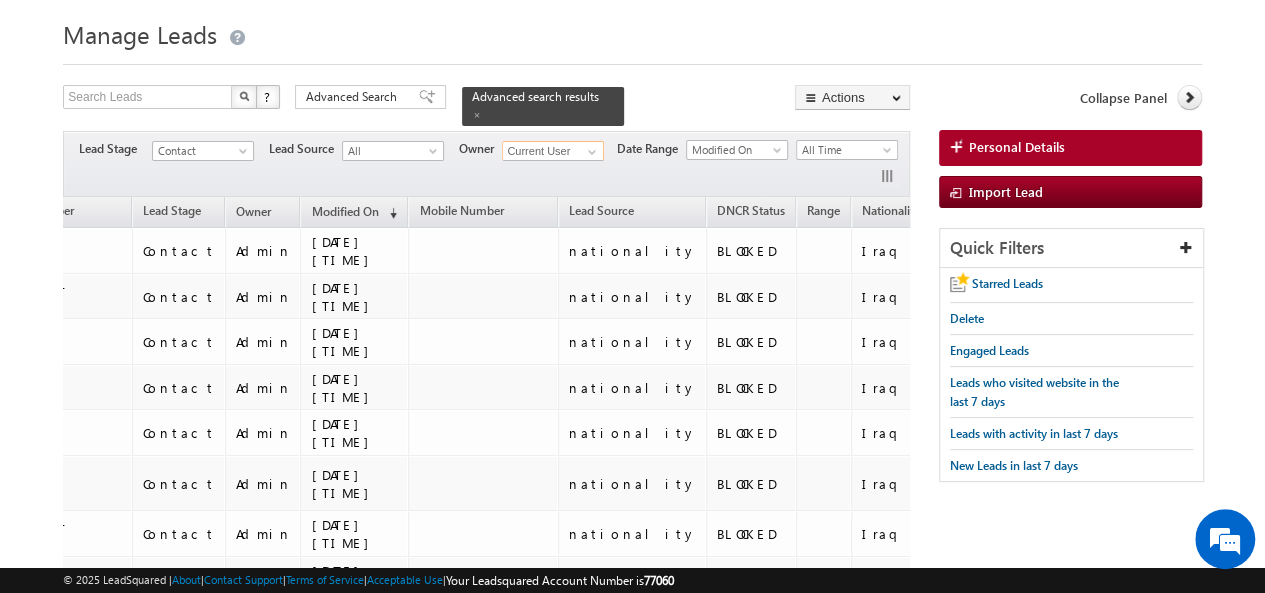 scroll, scrollTop: 0, scrollLeft: 0, axis: both 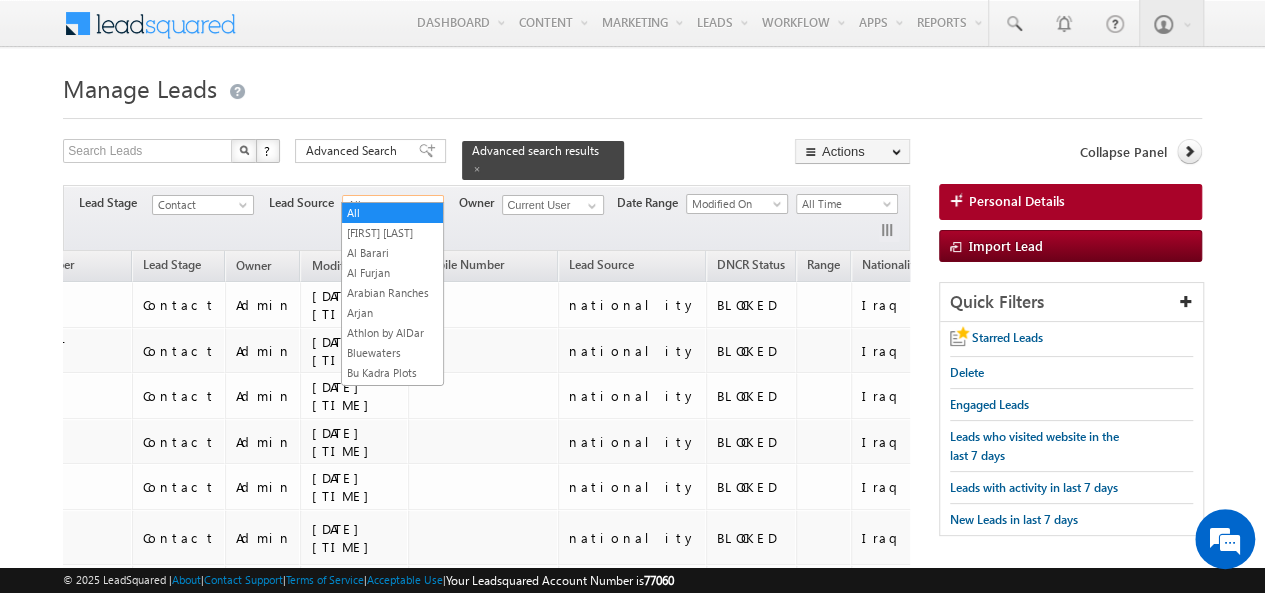 click at bounding box center [435, 209] 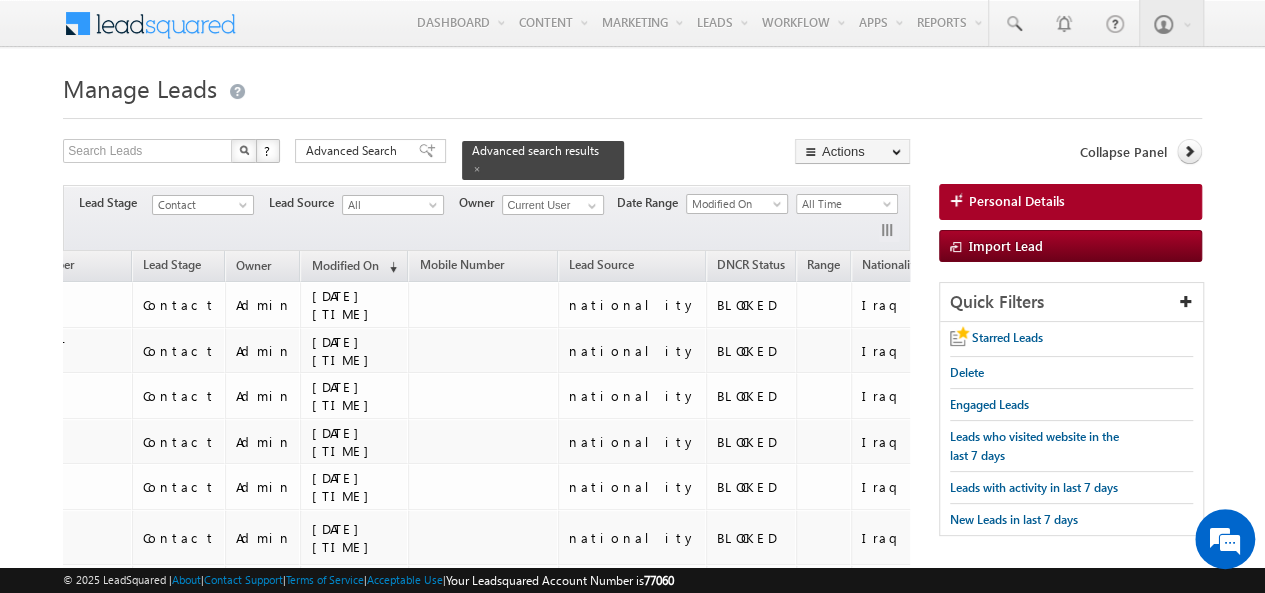 click at bounding box center (435, 209) 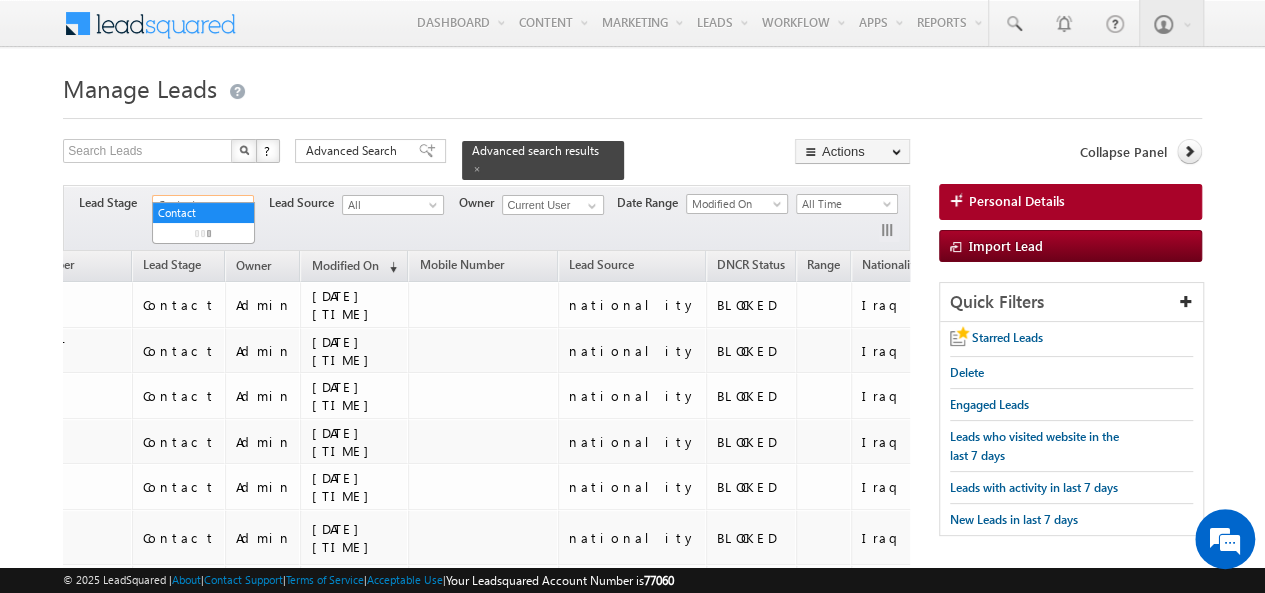 click at bounding box center [245, 209] 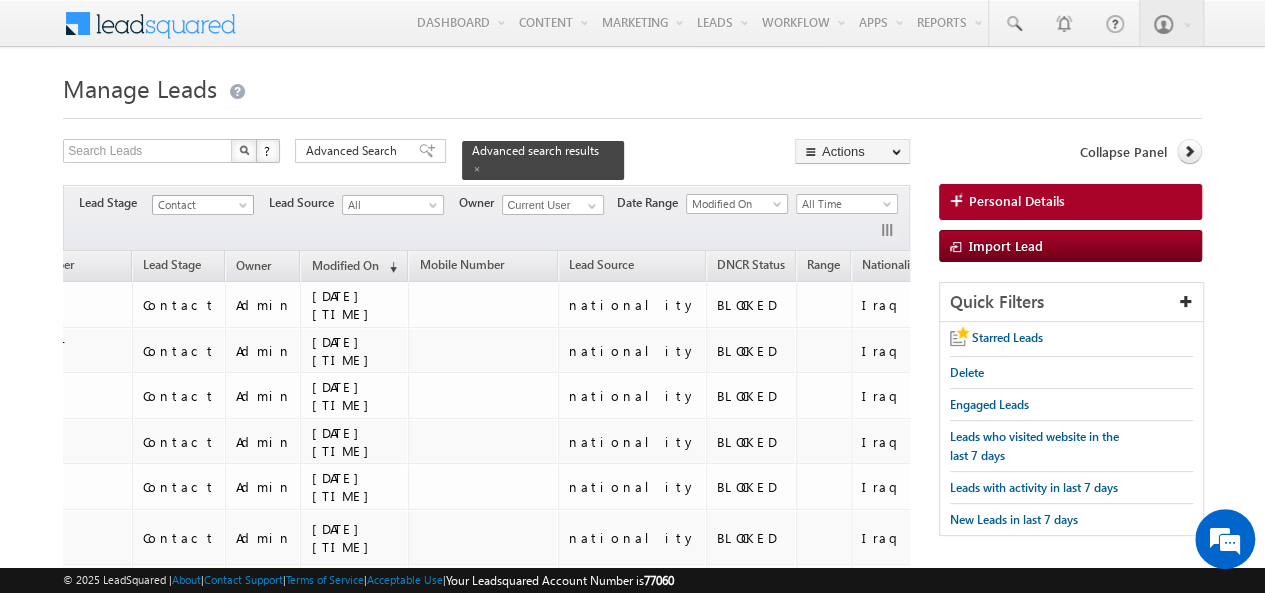 click at bounding box center [245, 209] 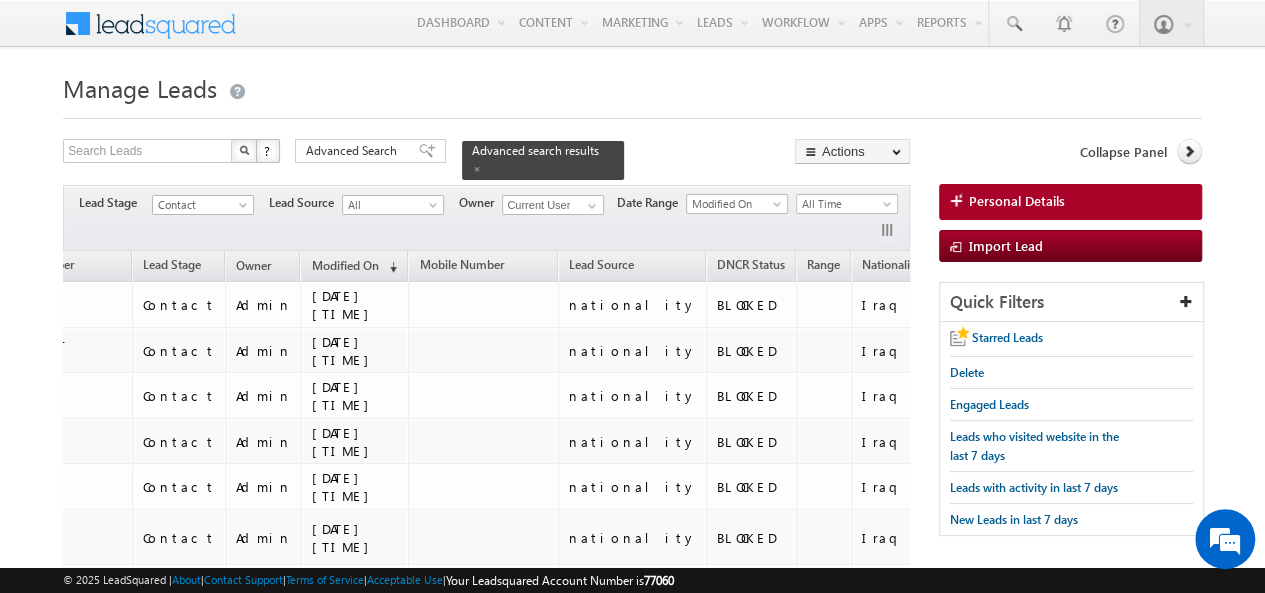 click at bounding box center [244, 150] 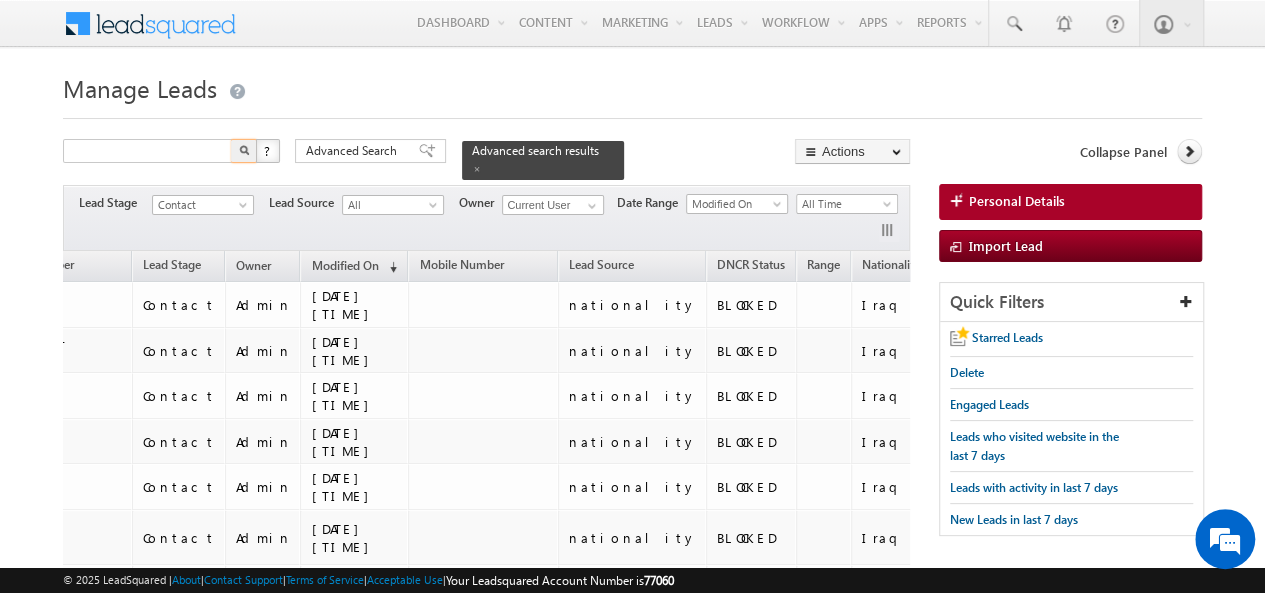 type on "Search Leads" 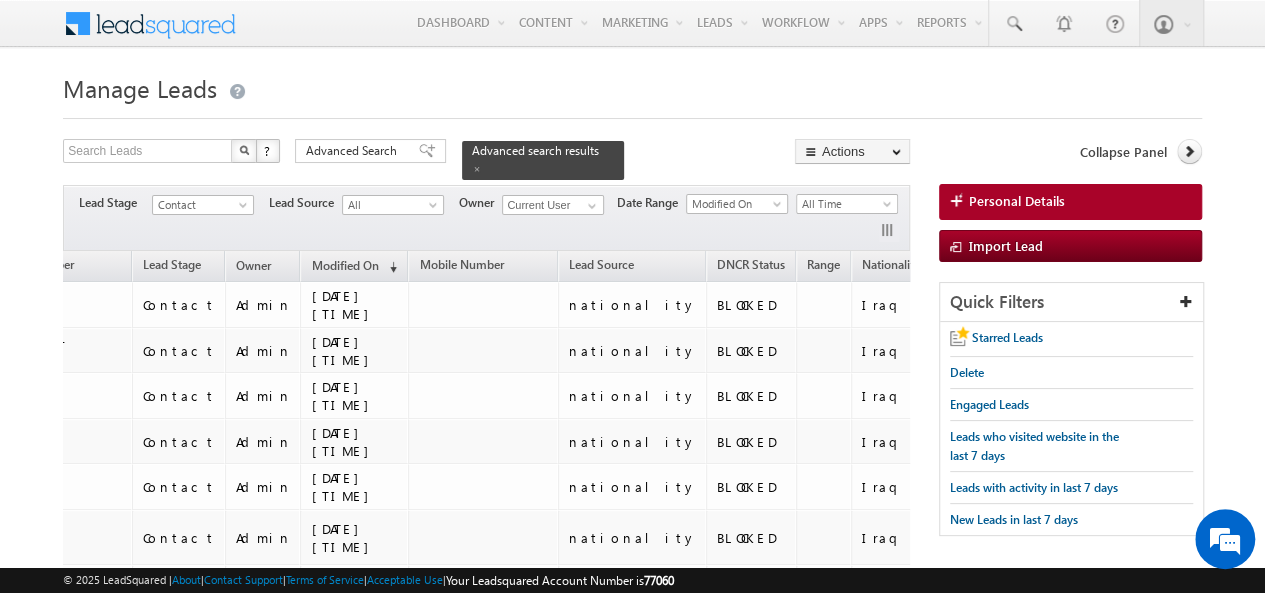click at bounding box center [244, 150] 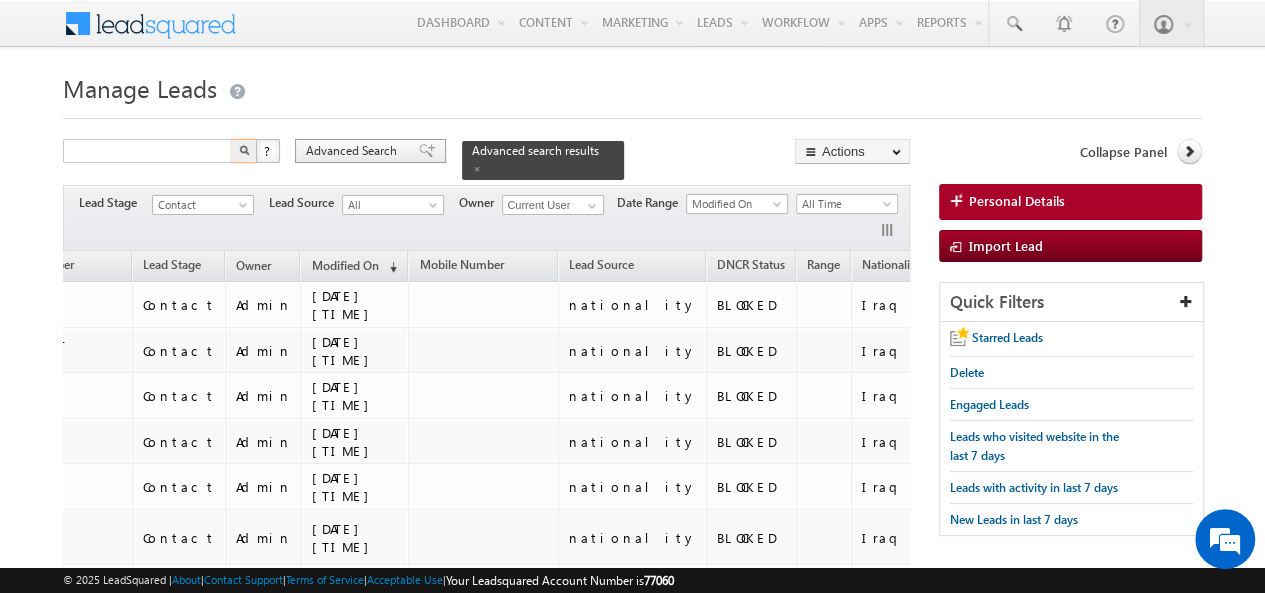 type on "Search Leads" 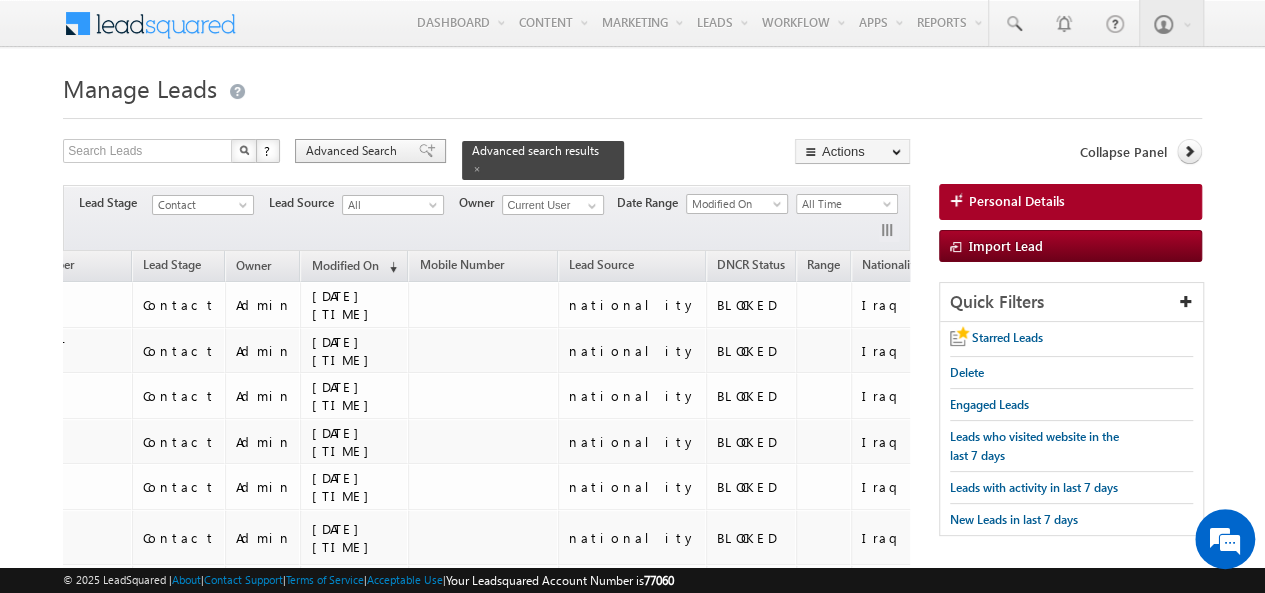click on "Advanced Search" at bounding box center [354, 151] 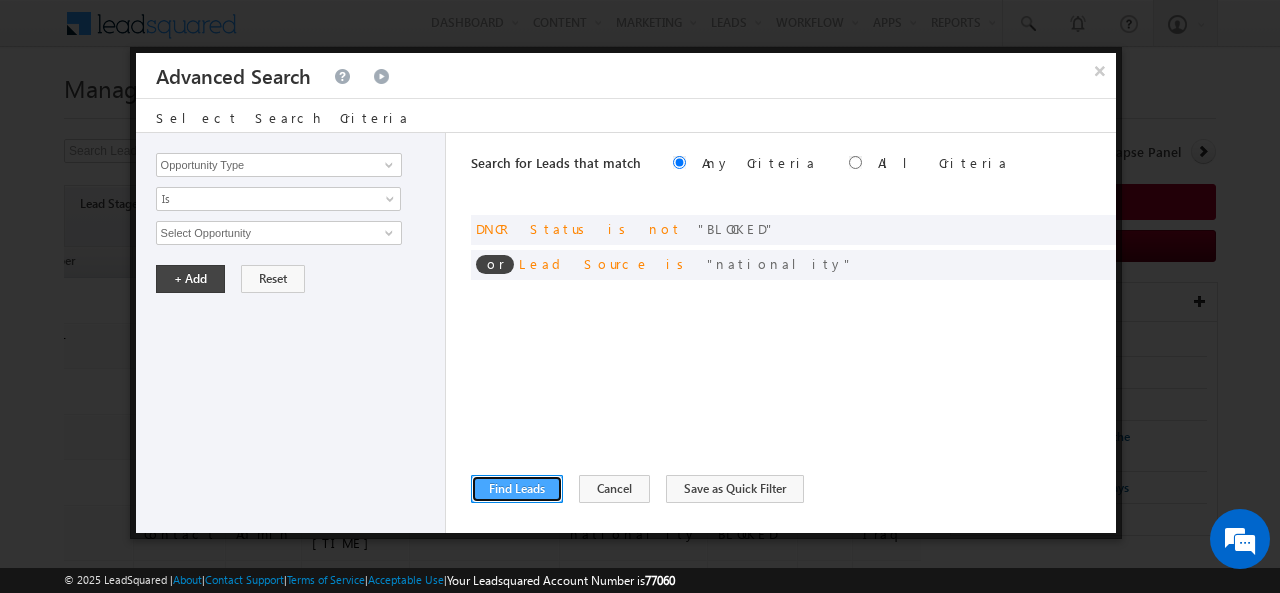 click on "Find Leads" at bounding box center (517, 489) 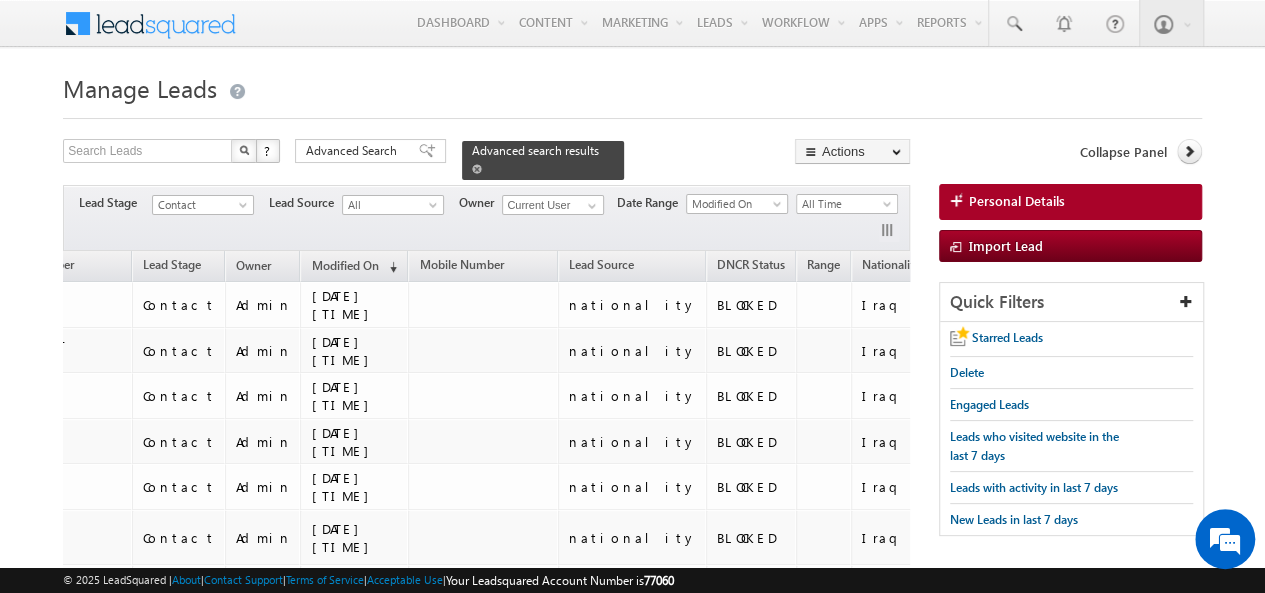 click on "Advanced search results" at bounding box center (535, 150) 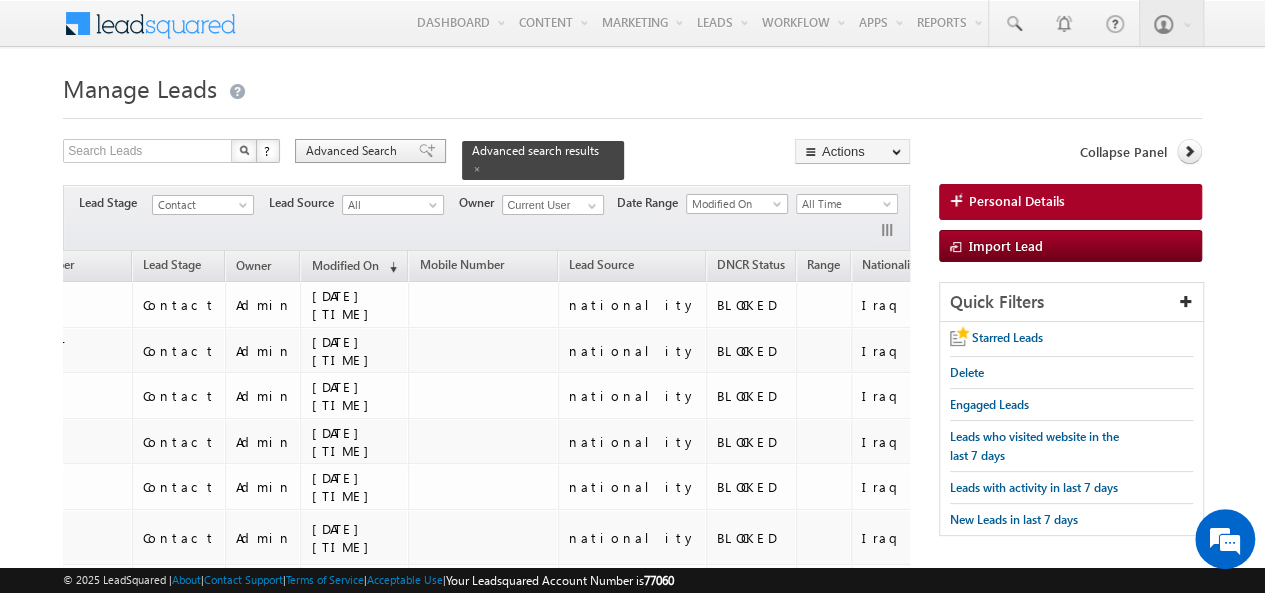 click on "Advanced Search" at bounding box center [354, 151] 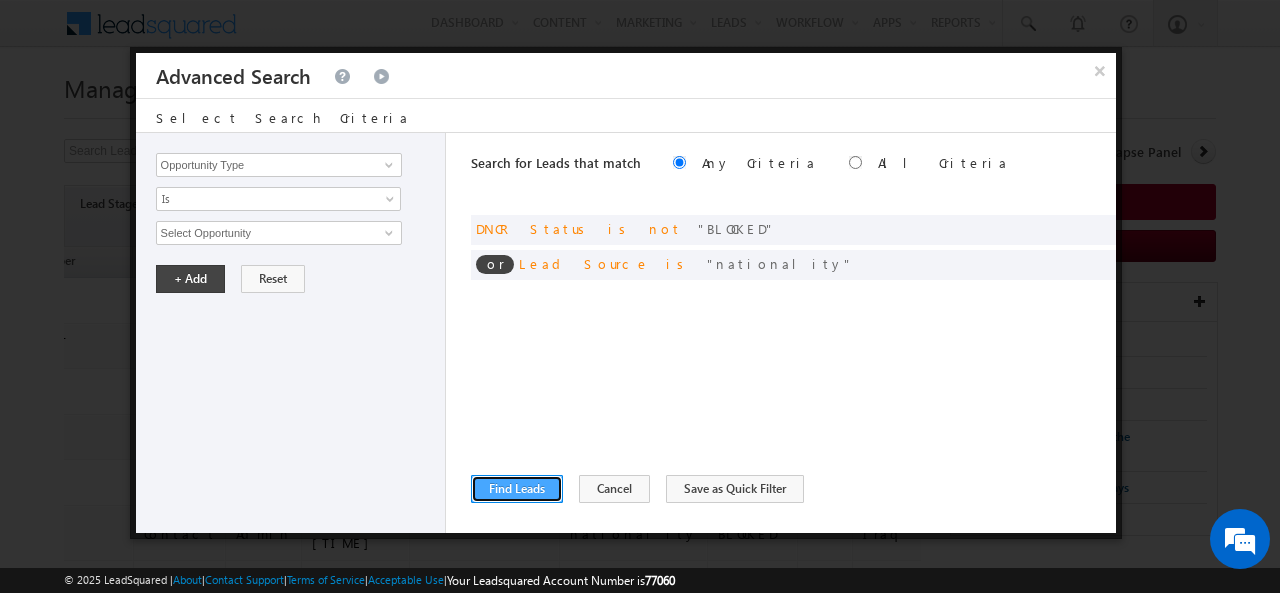click on "Find Leads" at bounding box center [517, 489] 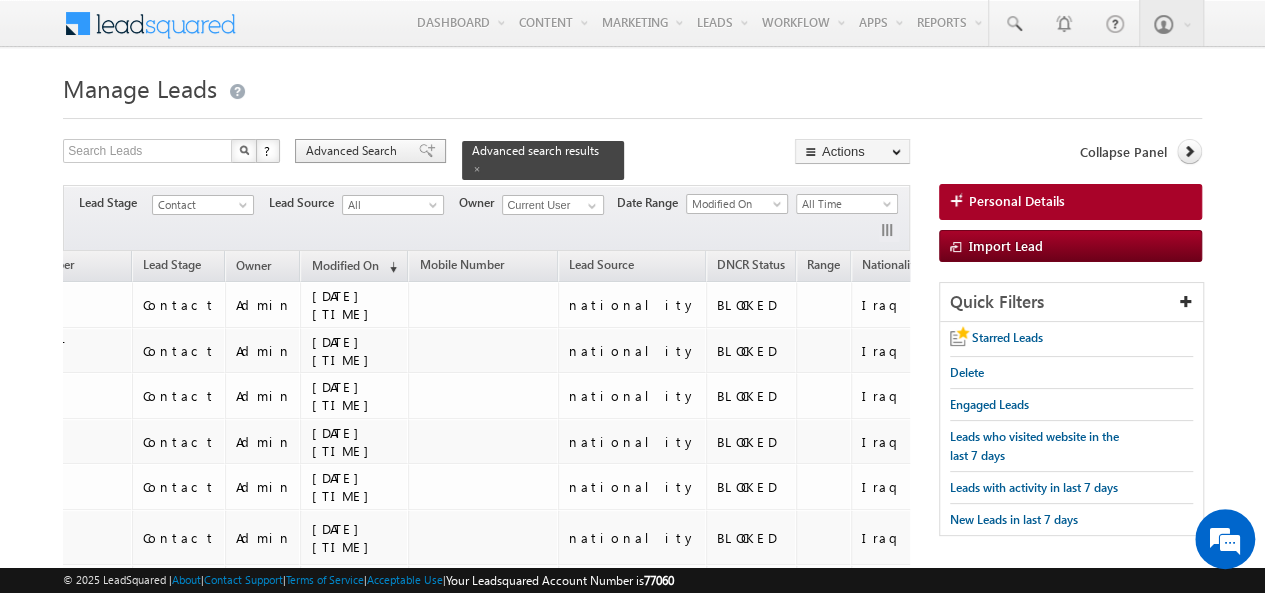 click on "Advanced Search" at bounding box center (354, 151) 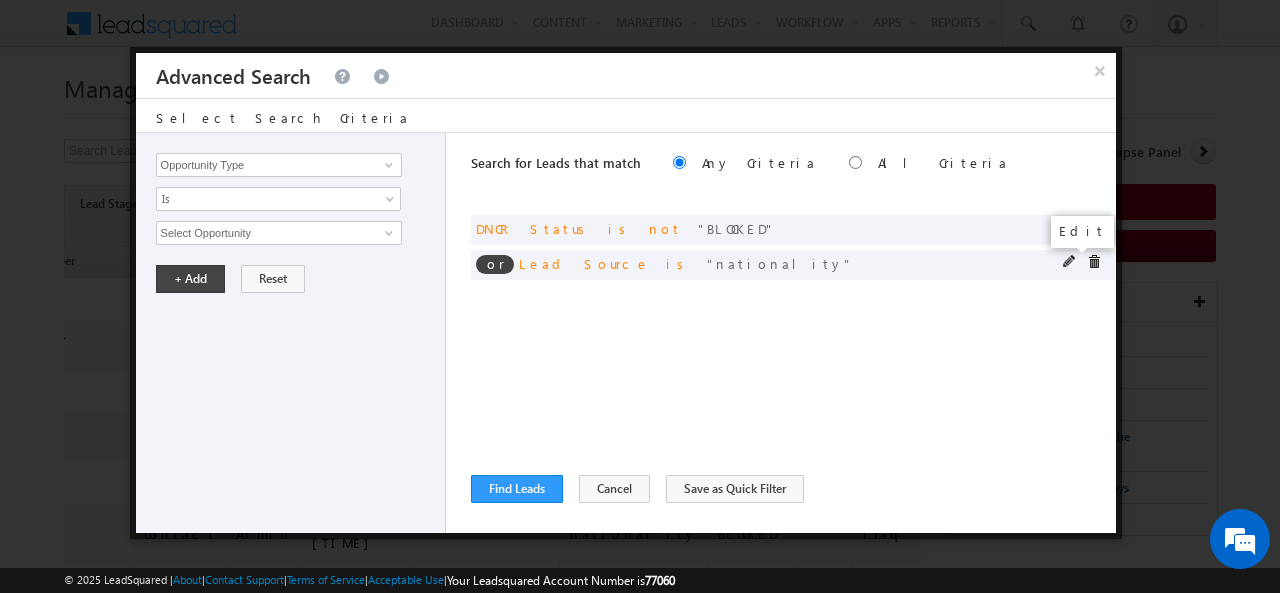 click at bounding box center [1070, 262] 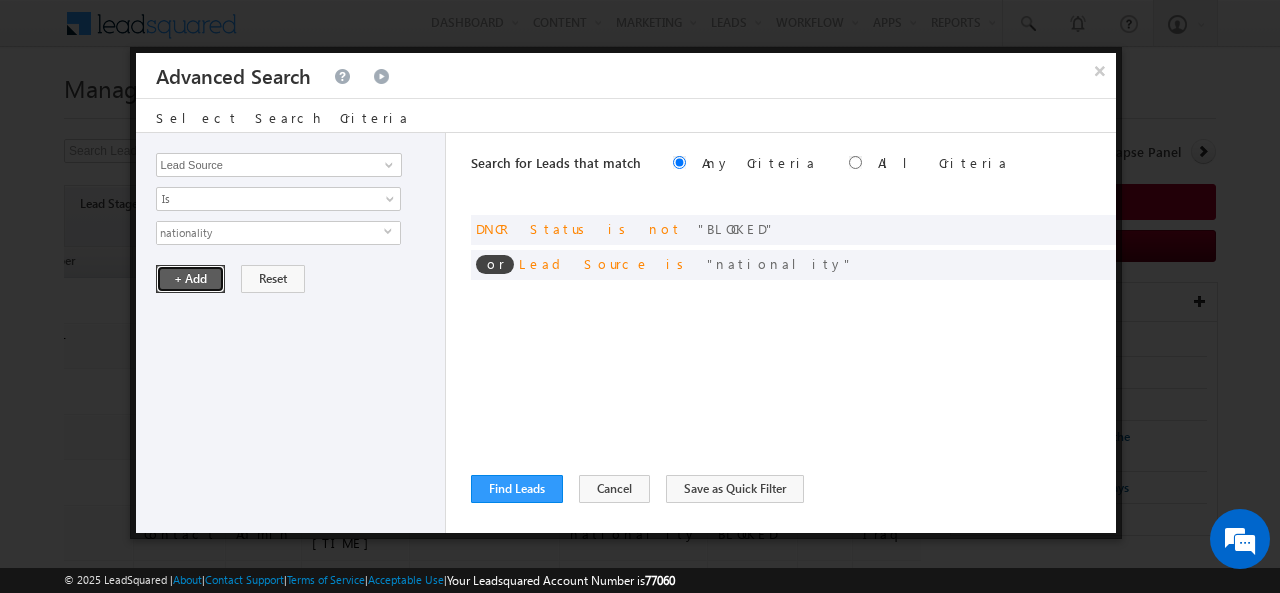 click on "+ Add" at bounding box center [190, 279] 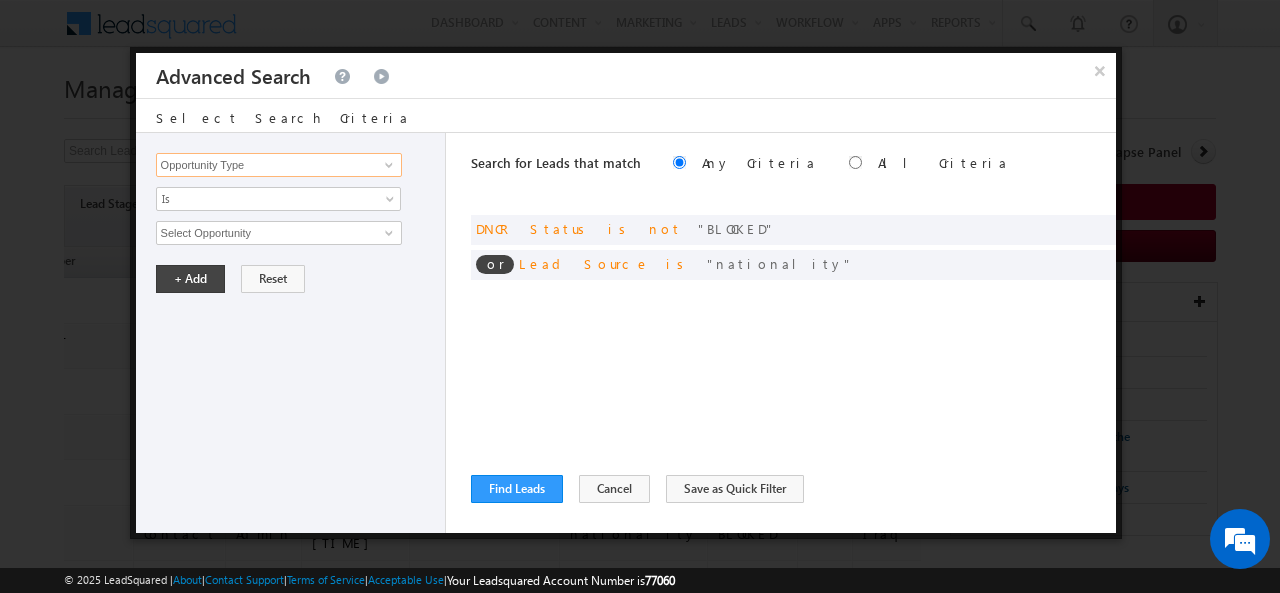 click on "Opportunity Type" at bounding box center [279, 165] 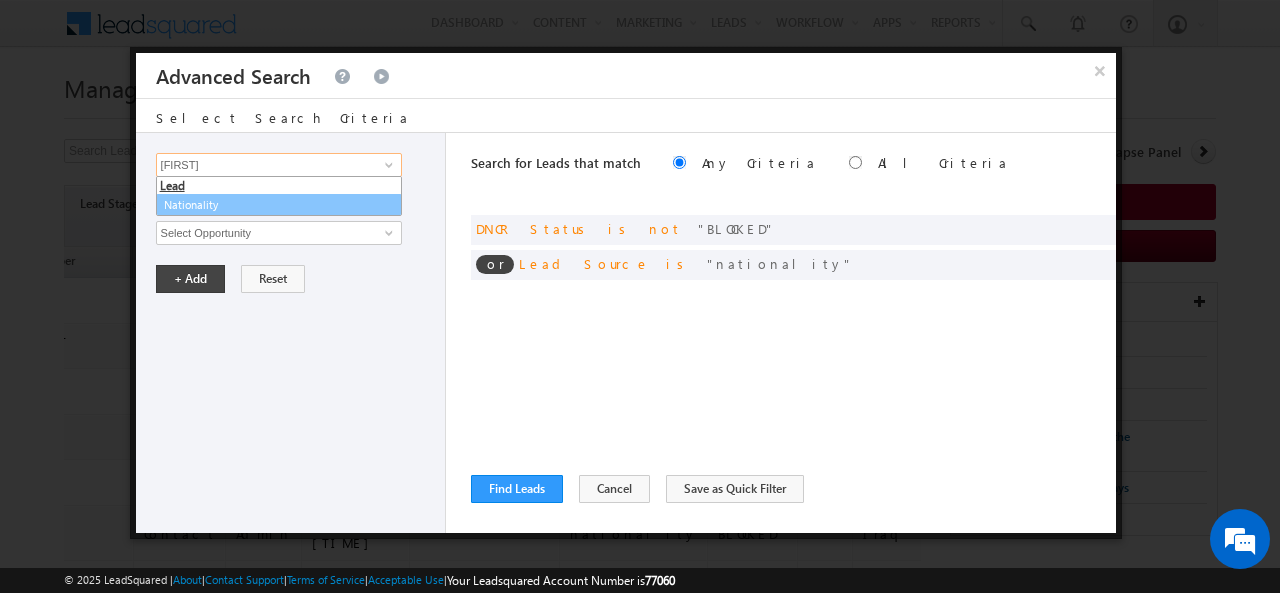 click on "Nationality" at bounding box center (279, 205) 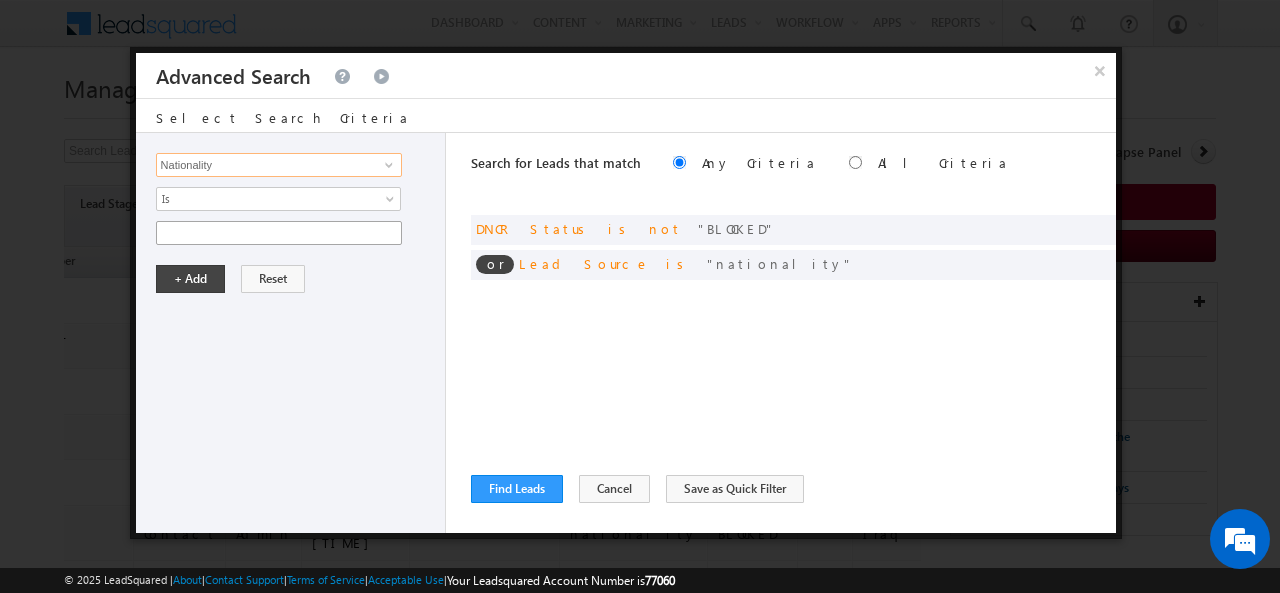type on "Nationality" 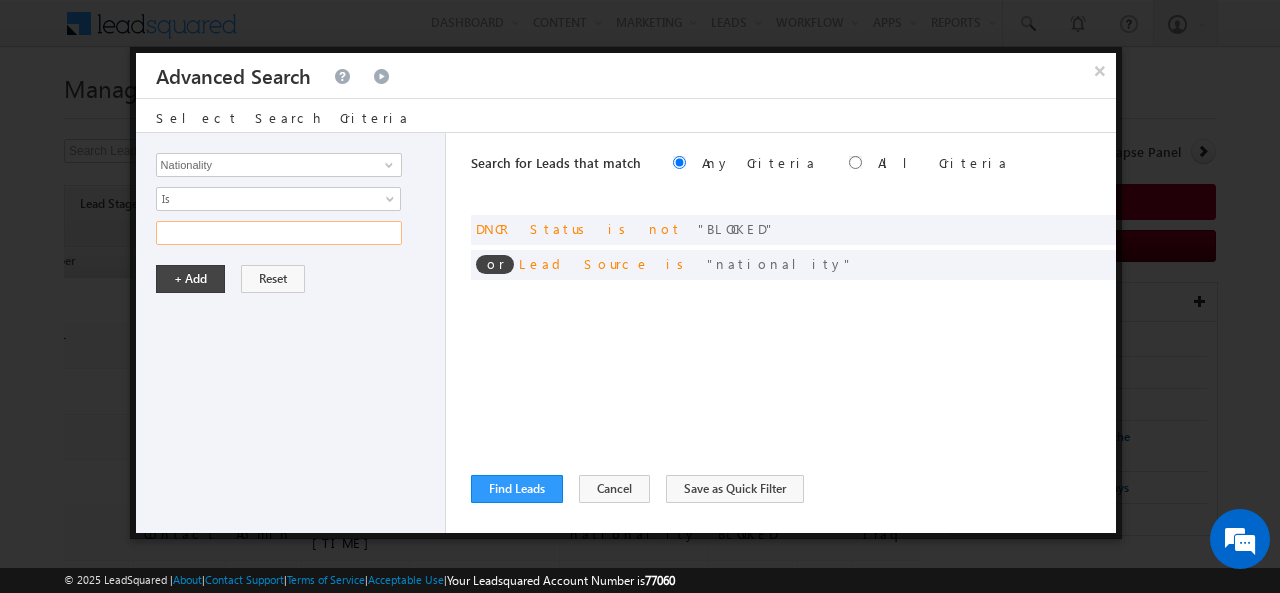 click at bounding box center [279, 233] 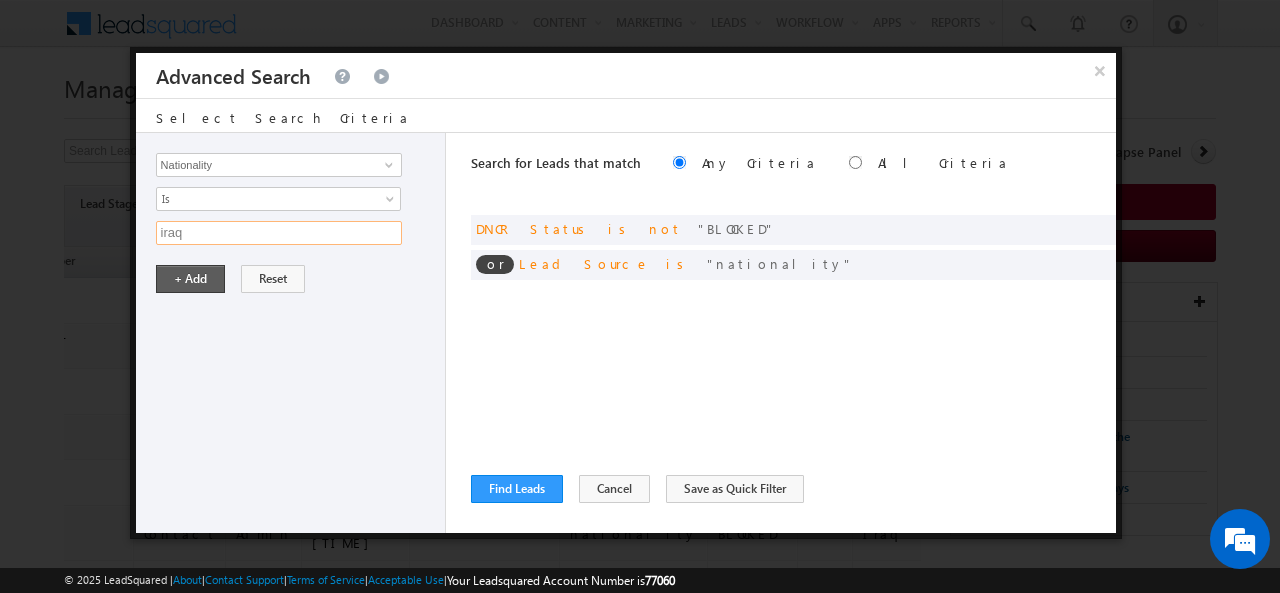 type on "iraq" 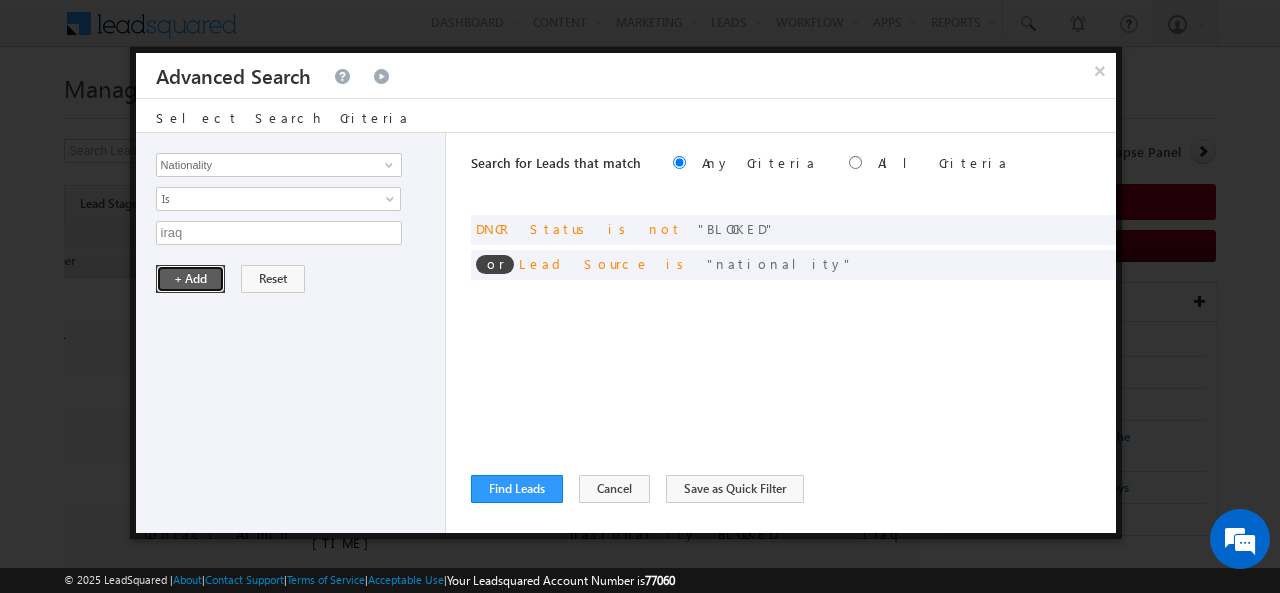 click on "+ Add" at bounding box center [190, 279] 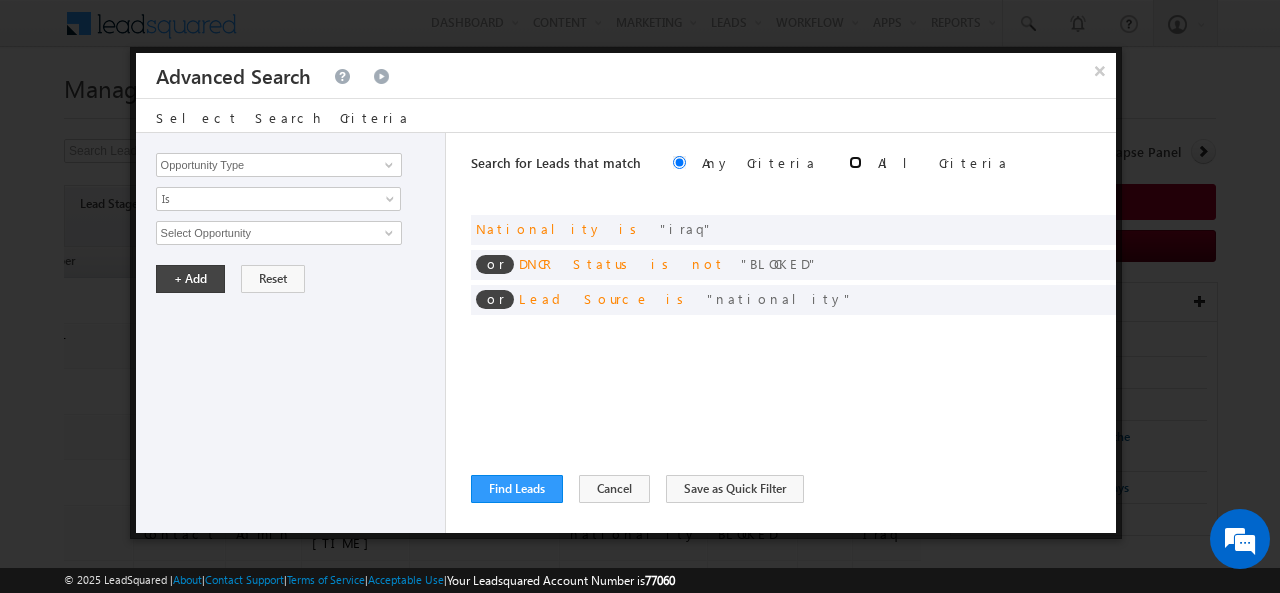 click at bounding box center [855, 162] 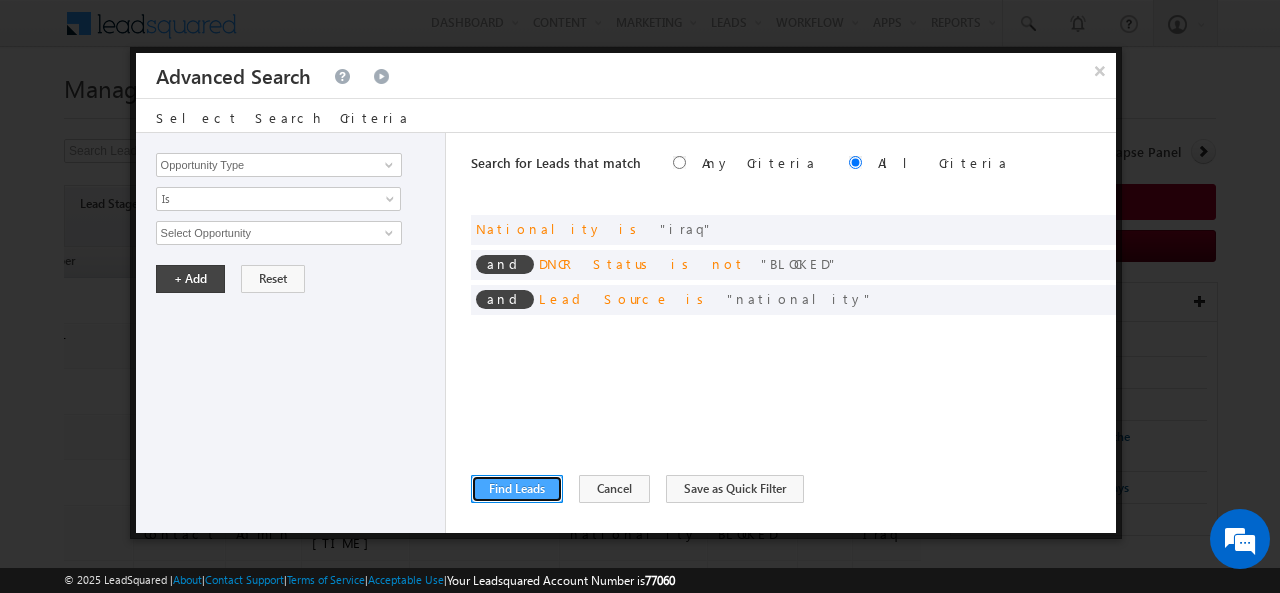 click on "Find Leads" at bounding box center [517, 489] 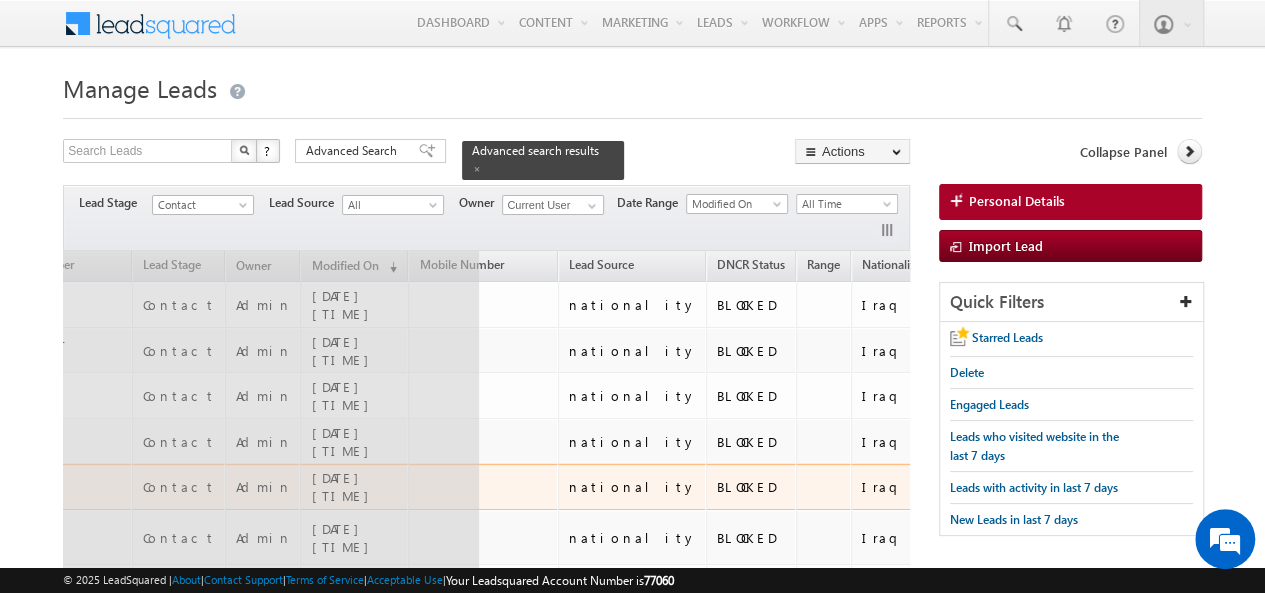 scroll, scrollTop: 0, scrollLeft: 188, axis: horizontal 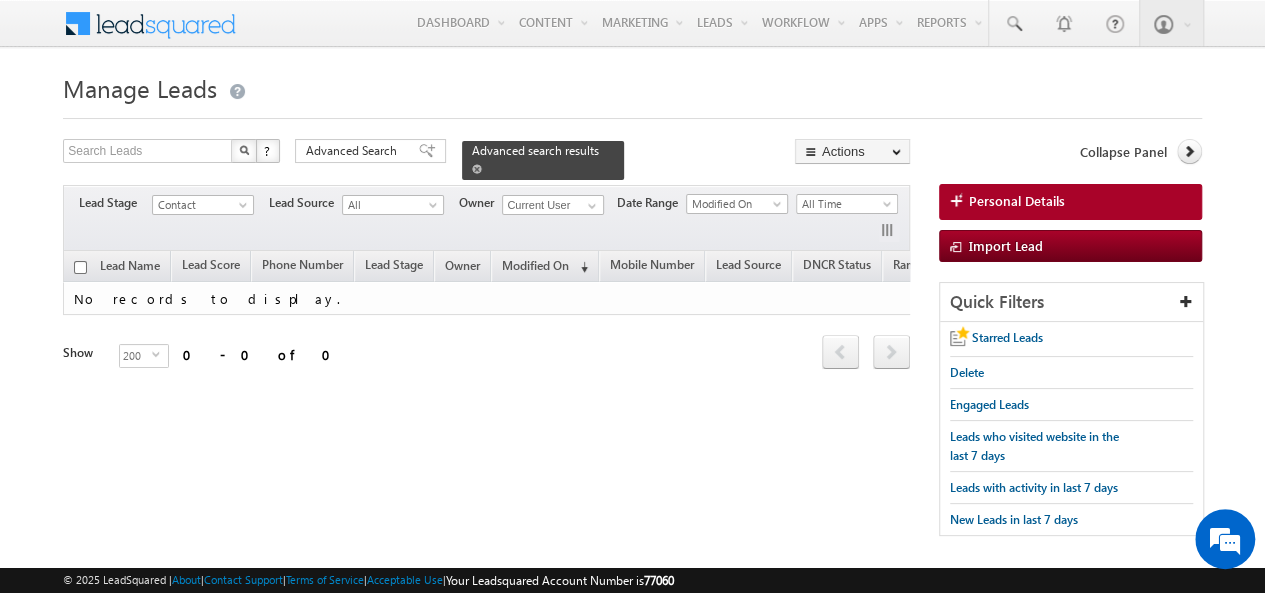 click on "Advanced search results" at bounding box center (535, 150) 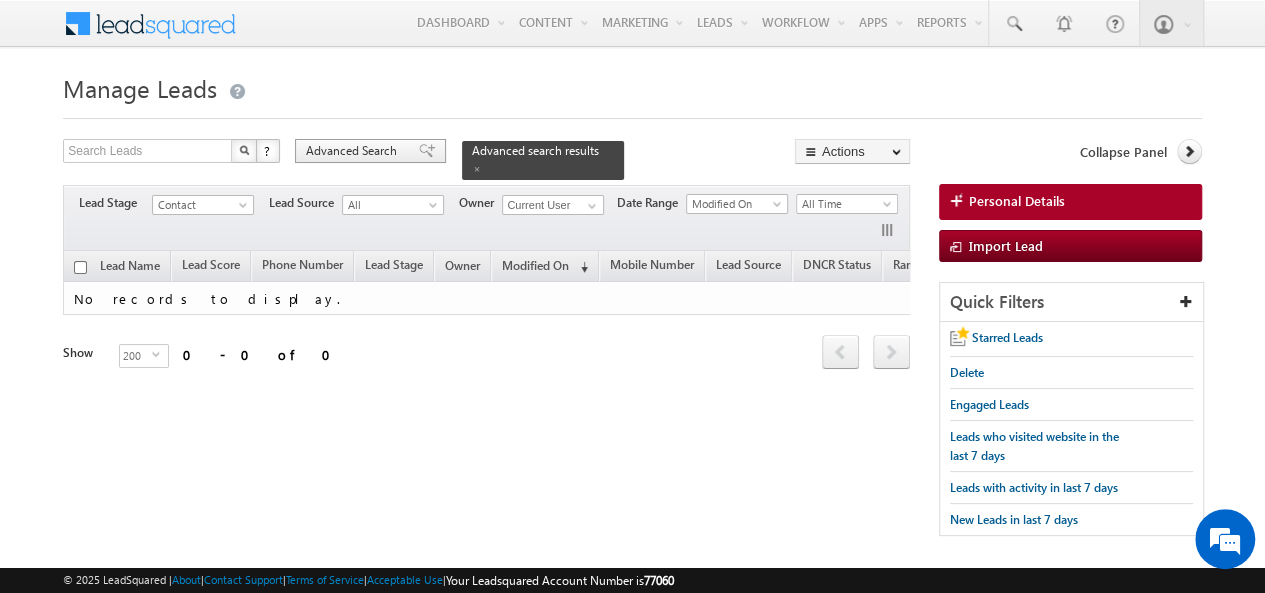 click on "Advanced Search" at bounding box center [354, 151] 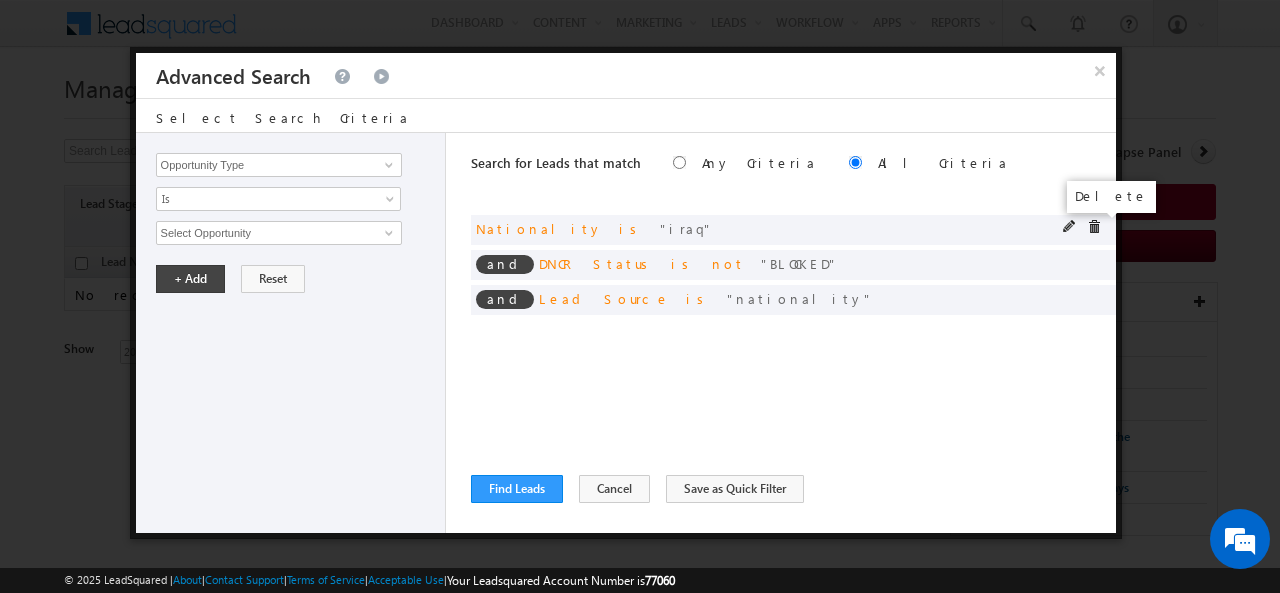 click at bounding box center (1094, 227) 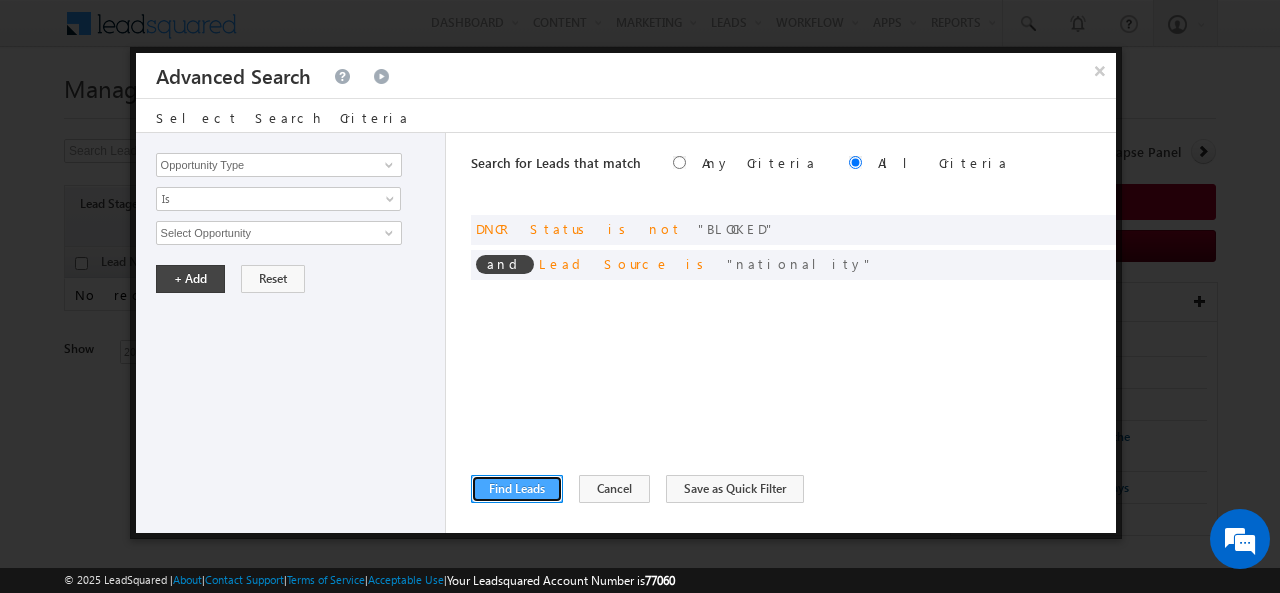 click on "Find Leads" at bounding box center (517, 489) 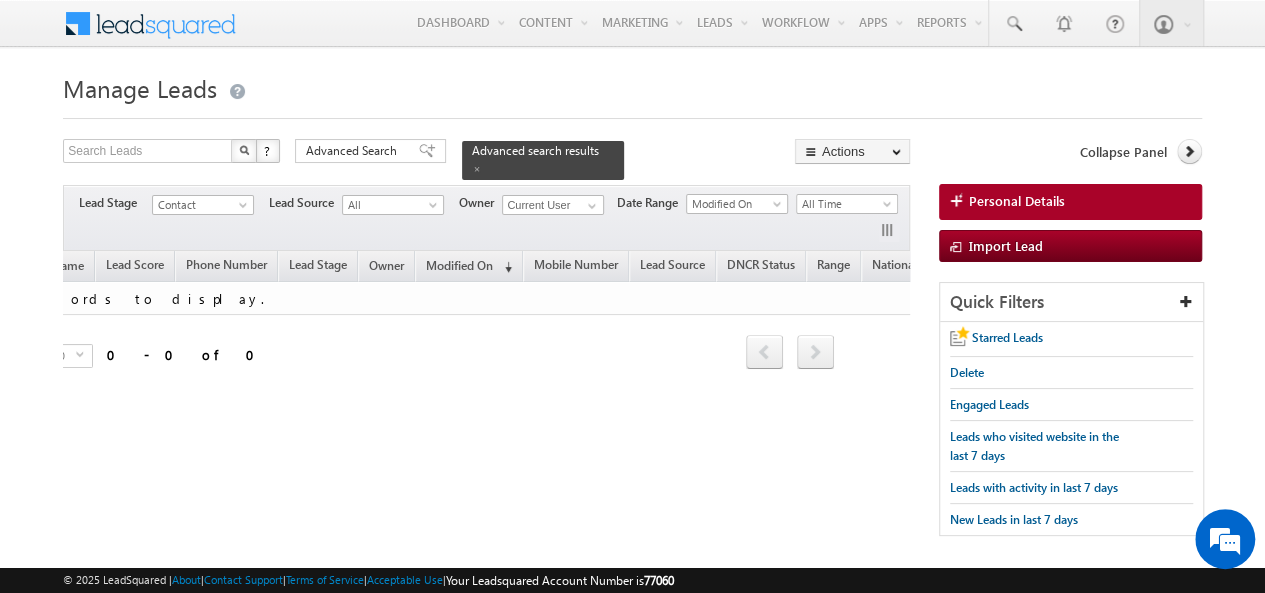 scroll, scrollTop: 0, scrollLeft: 0, axis: both 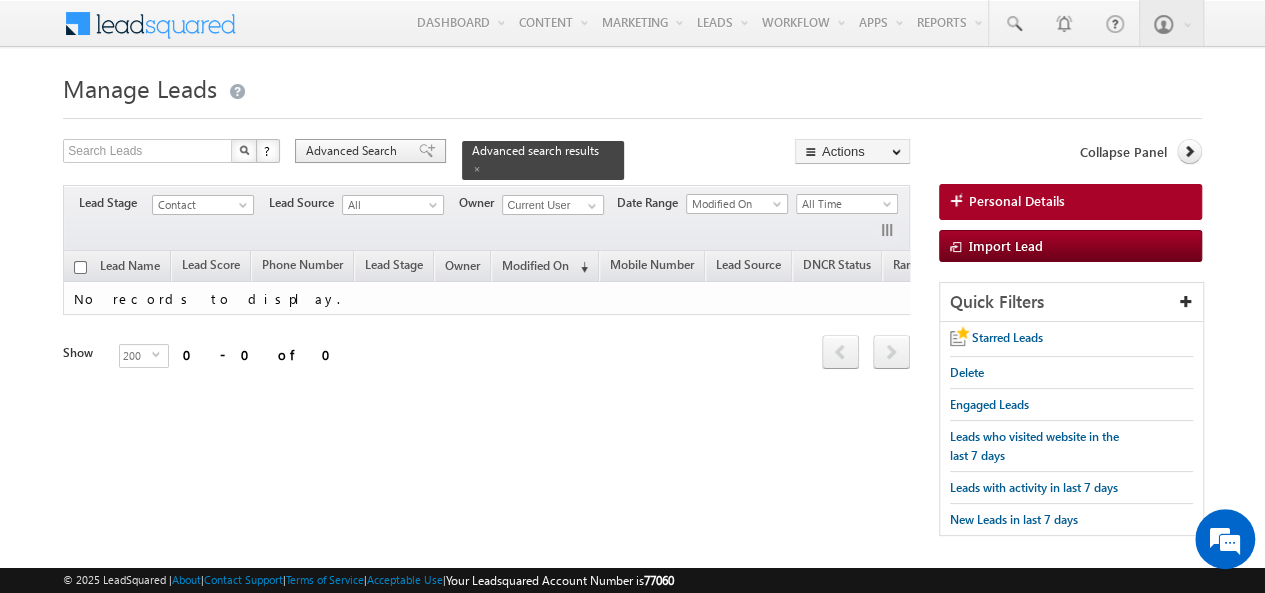 click on "Advanced Search" at bounding box center (354, 151) 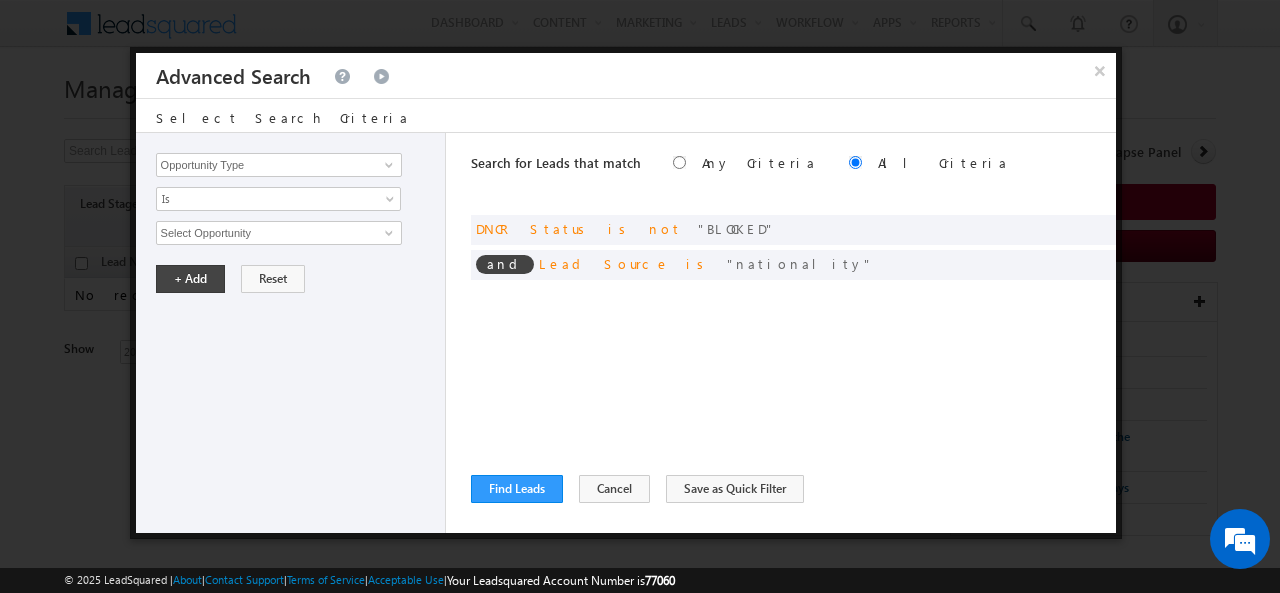drag, startPoint x: 763, startPoint y: 264, endPoint x: 765, endPoint y: 299, distance: 35.057095 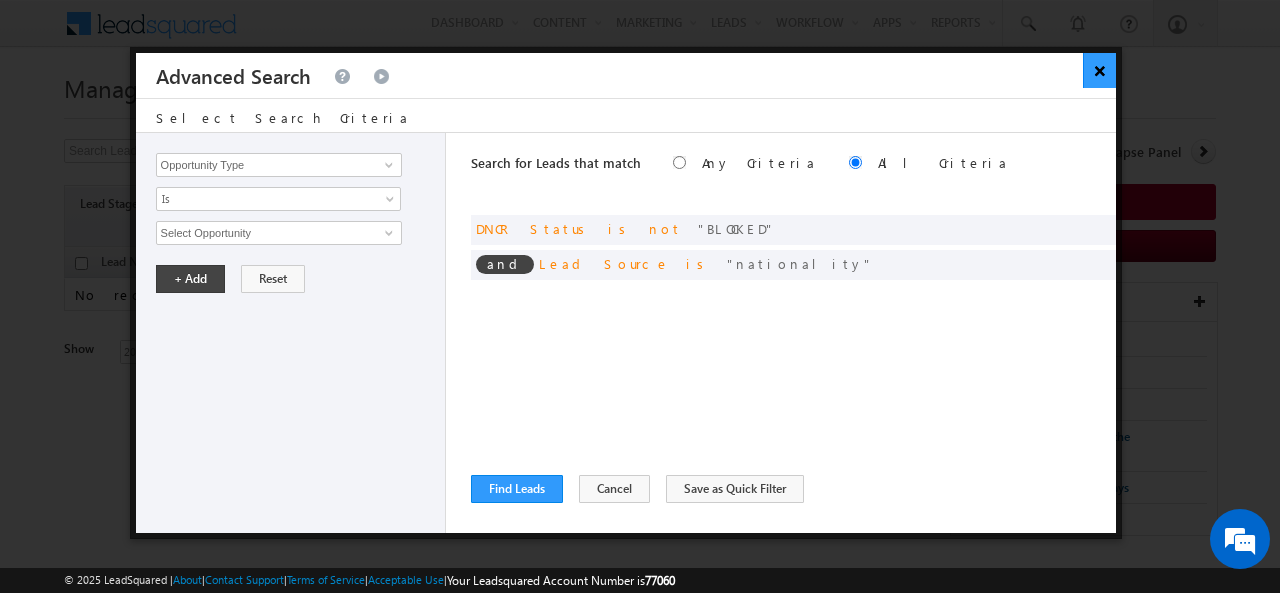 click on "×" at bounding box center (1099, 70) 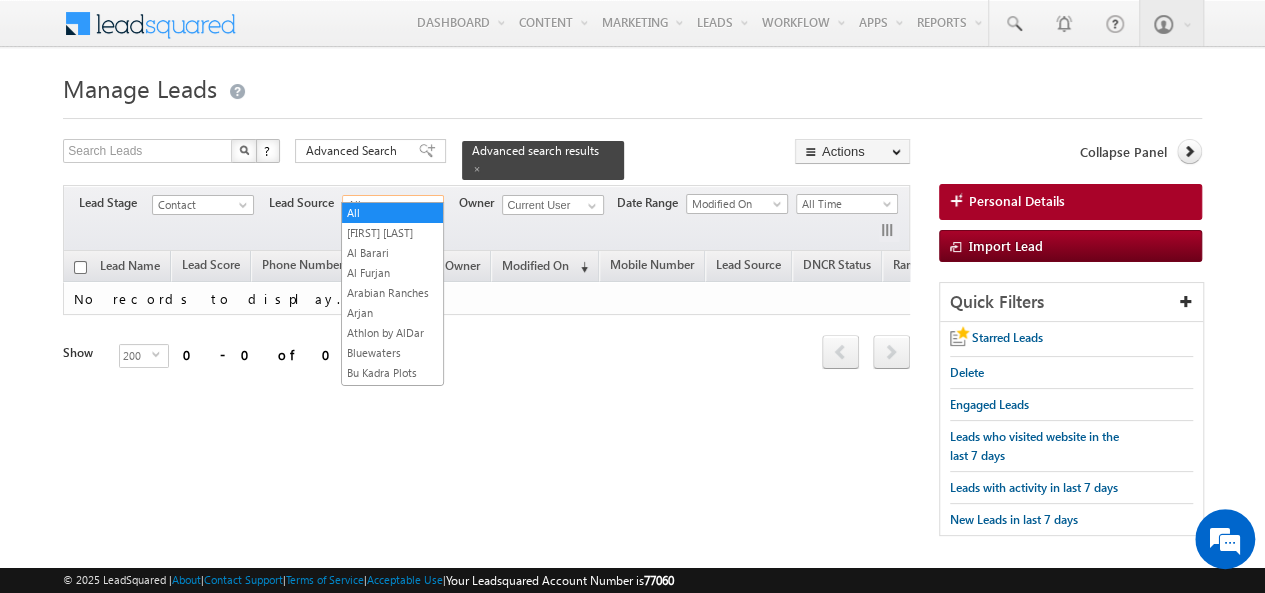 click on "All" at bounding box center (393, 205) 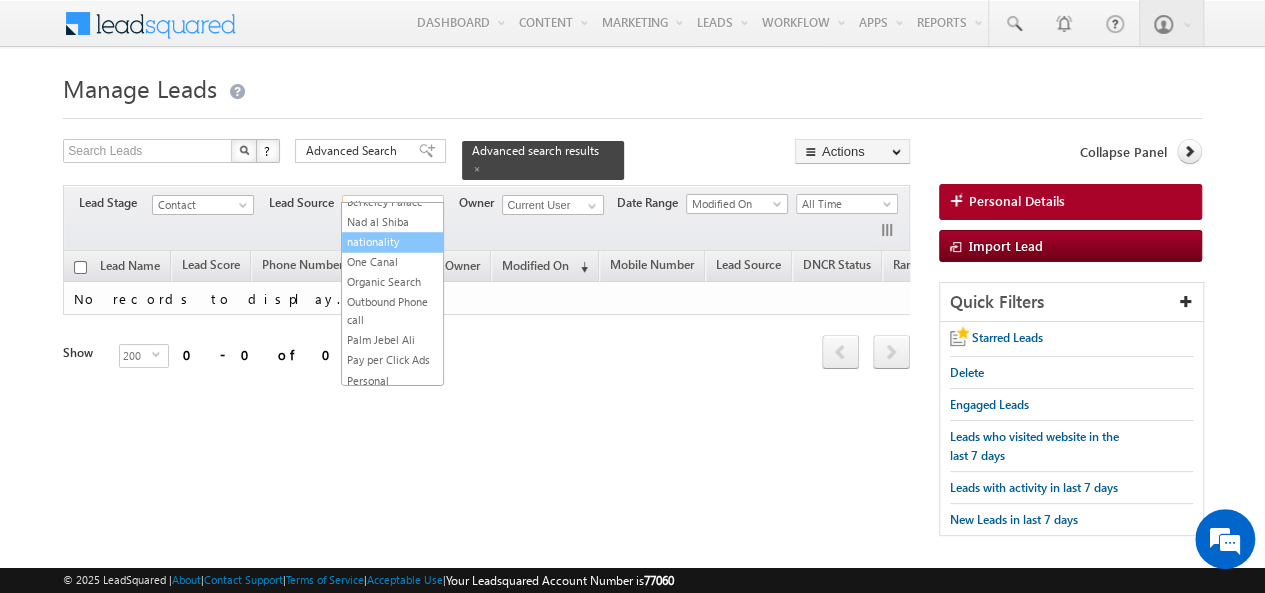 click on "nationality" at bounding box center [392, 242] 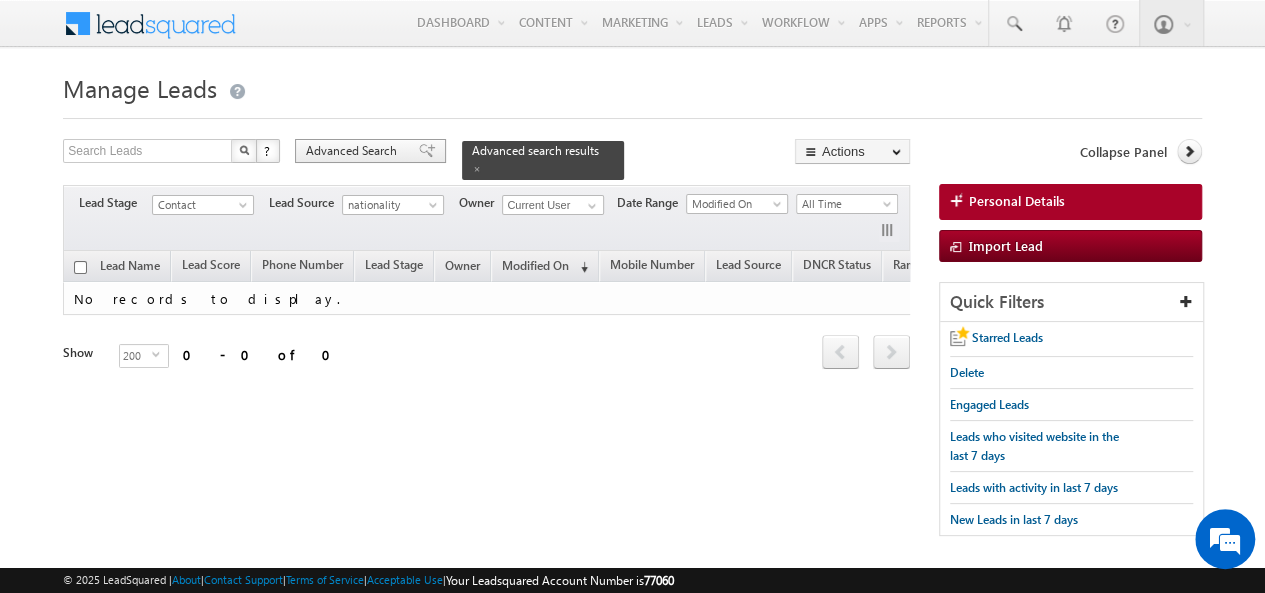 click on "Advanced Search" at bounding box center (354, 151) 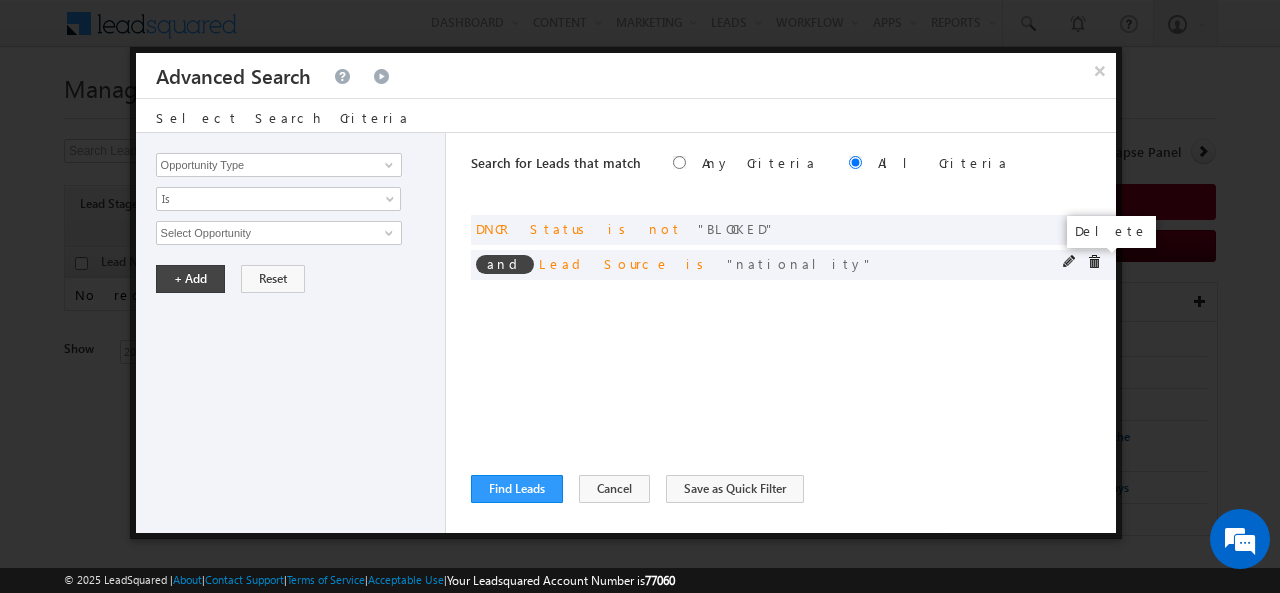 click at bounding box center (1094, 262) 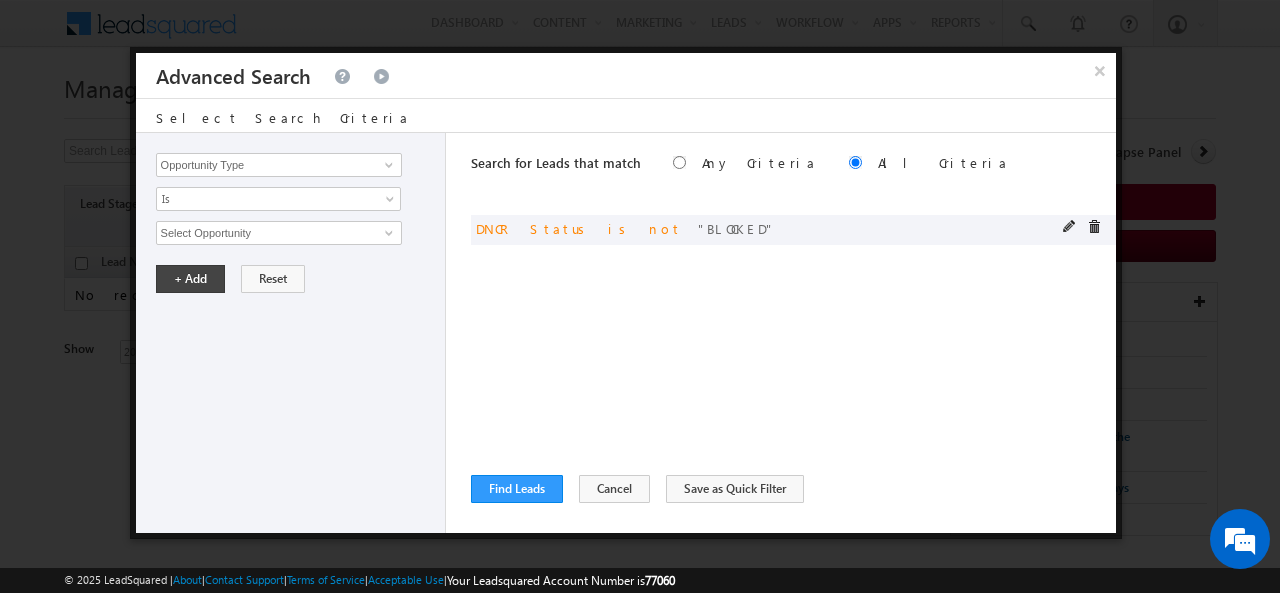 click at bounding box center [1094, 227] 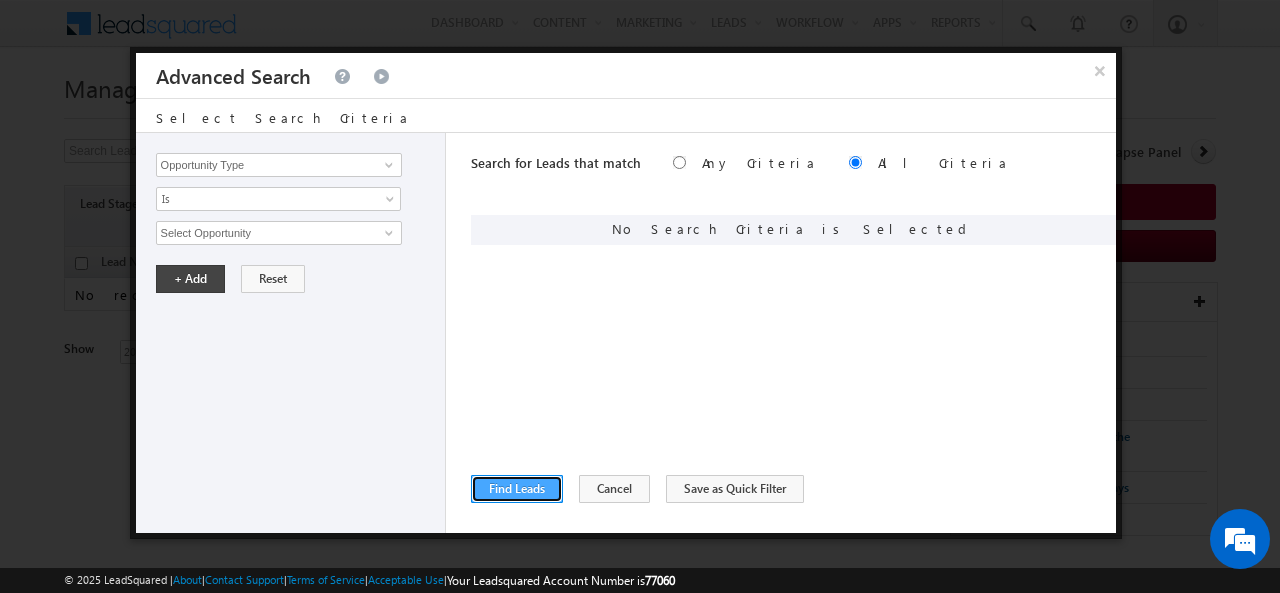 click on "Find Leads" at bounding box center [517, 489] 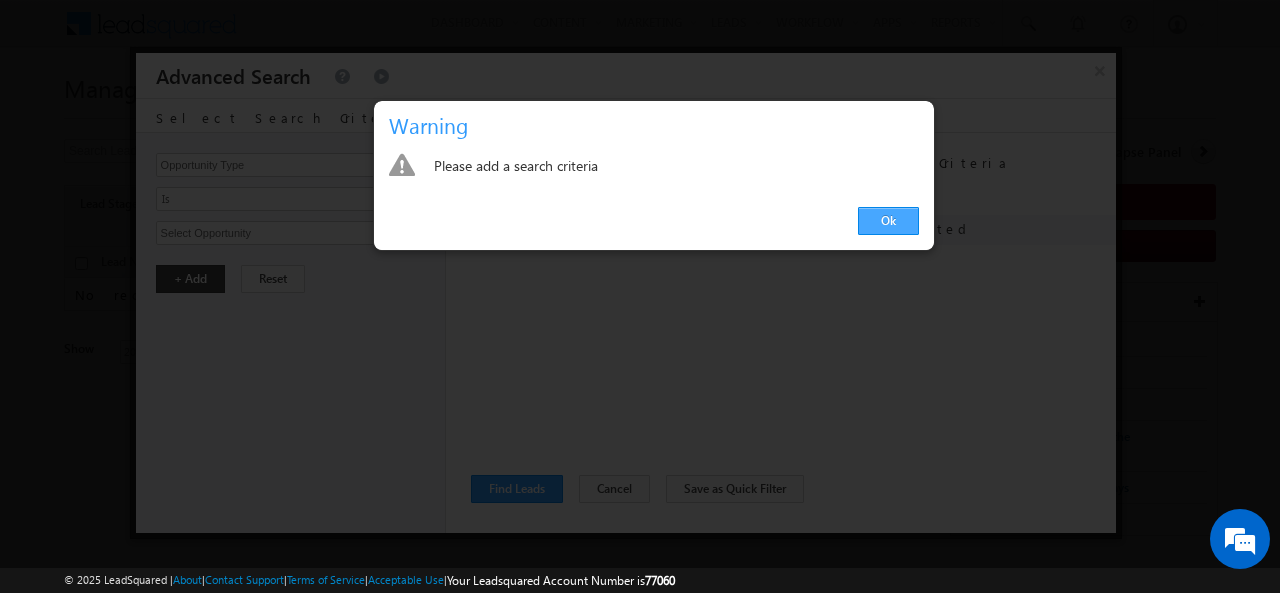 click on "Ok" at bounding box center (888, 221) 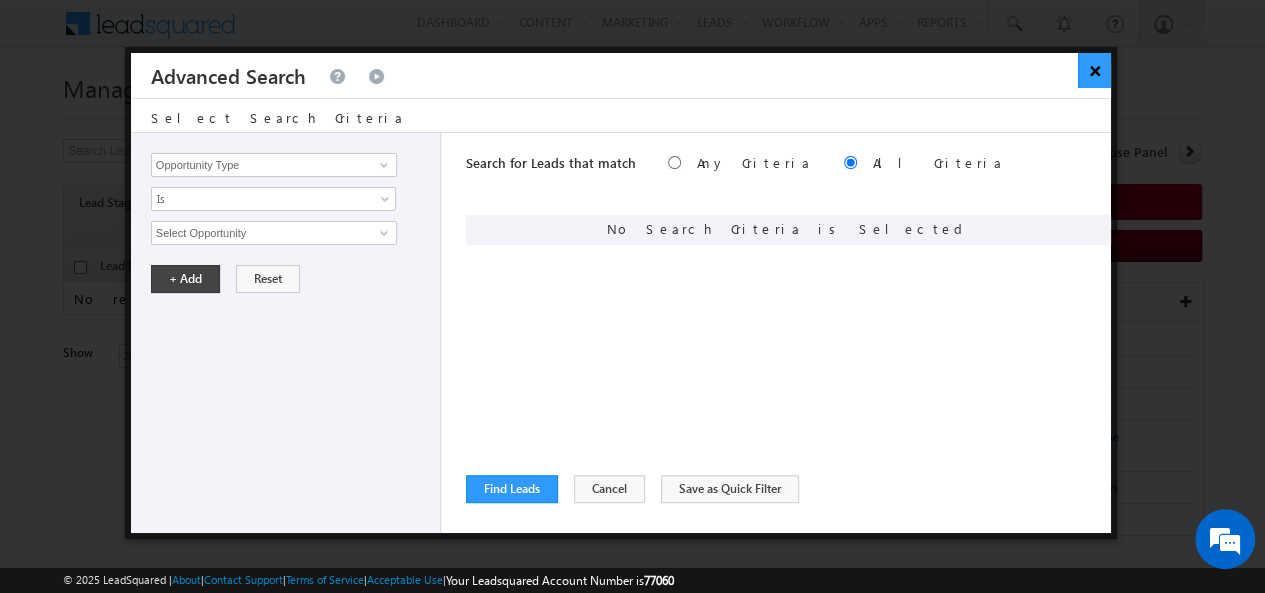 click on "×" at bounding box center (1094, 70) 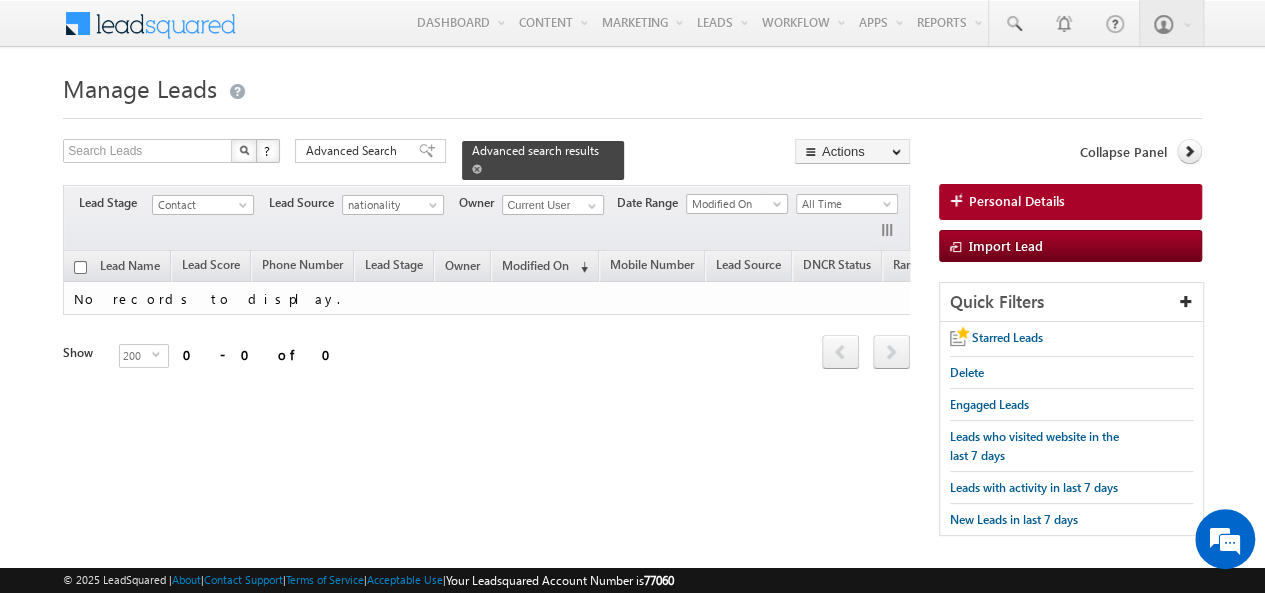 click on "Advanced search results" at bounding box center (543, 160) 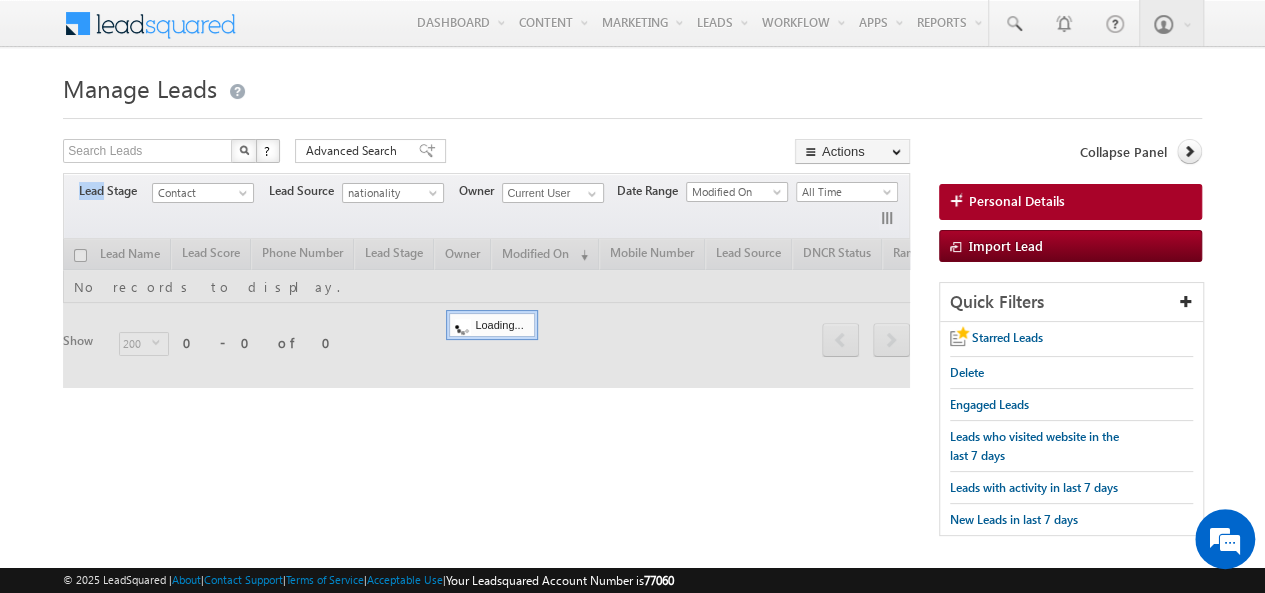 click on "Search Leads X ?   0 results found
Advanced Search
Advanced Search
Advanced search results
Actions Export Leads Reset all Filters
Actions Export Leads Bulk Update Send Email Add to List Add Activity Add Opportunity Change Owner Change Stage" at bounding box center [486, 153] 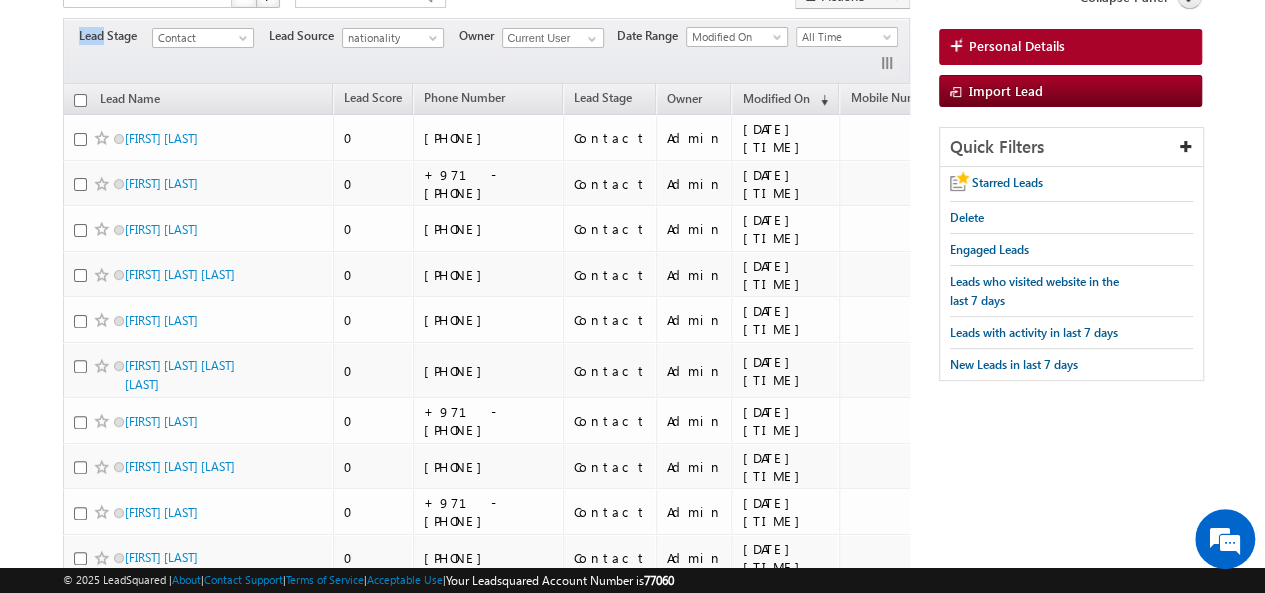 scroll, scrollTop: 0, scrollLeft: 0, axis: both 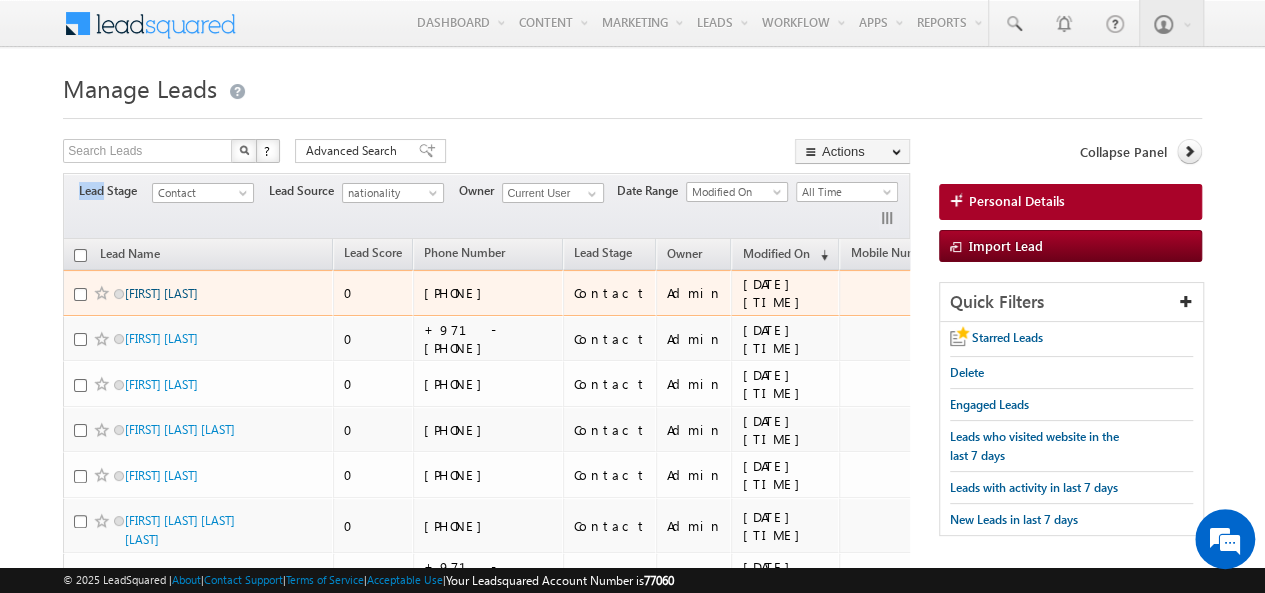 click on "[FIRST] [LAST]" at bounding box center [161, 293] 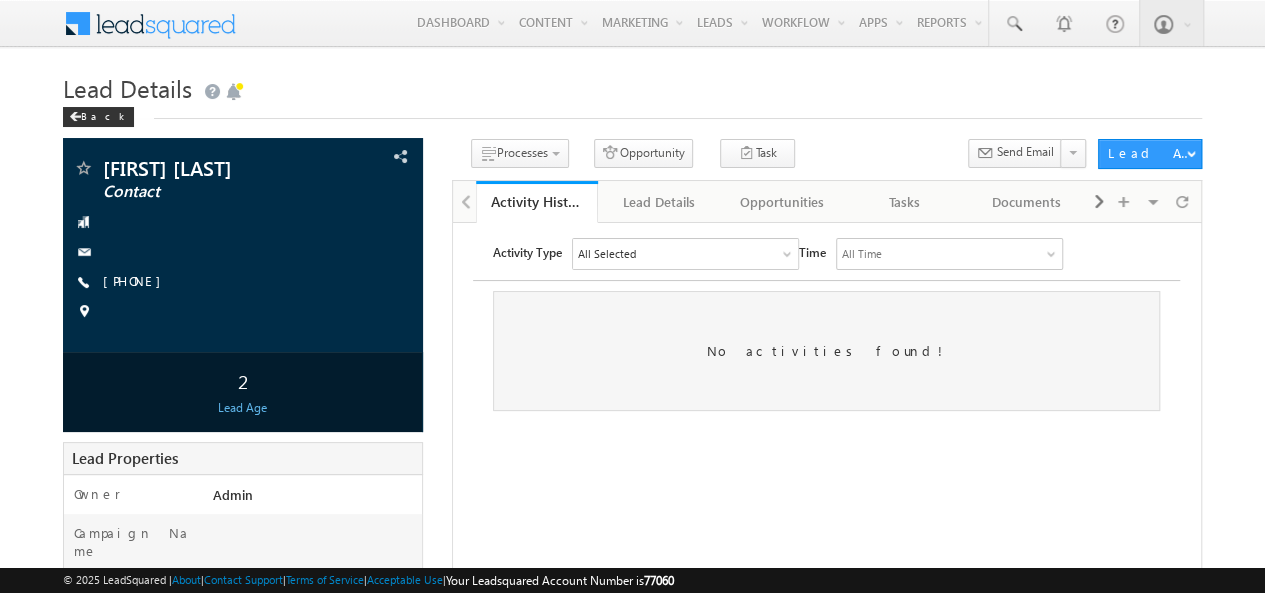 scroll, scrollTop: 0, scrollLeft: 0, axis: both 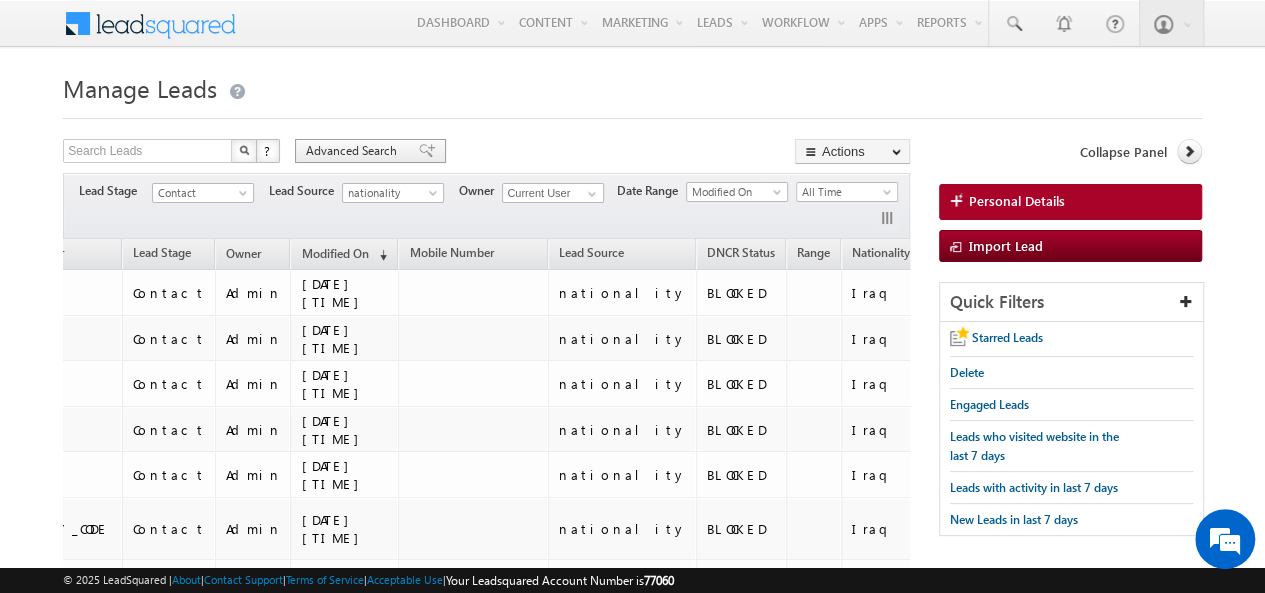 click on "Advanced Search" at bounding box center (354, 151) 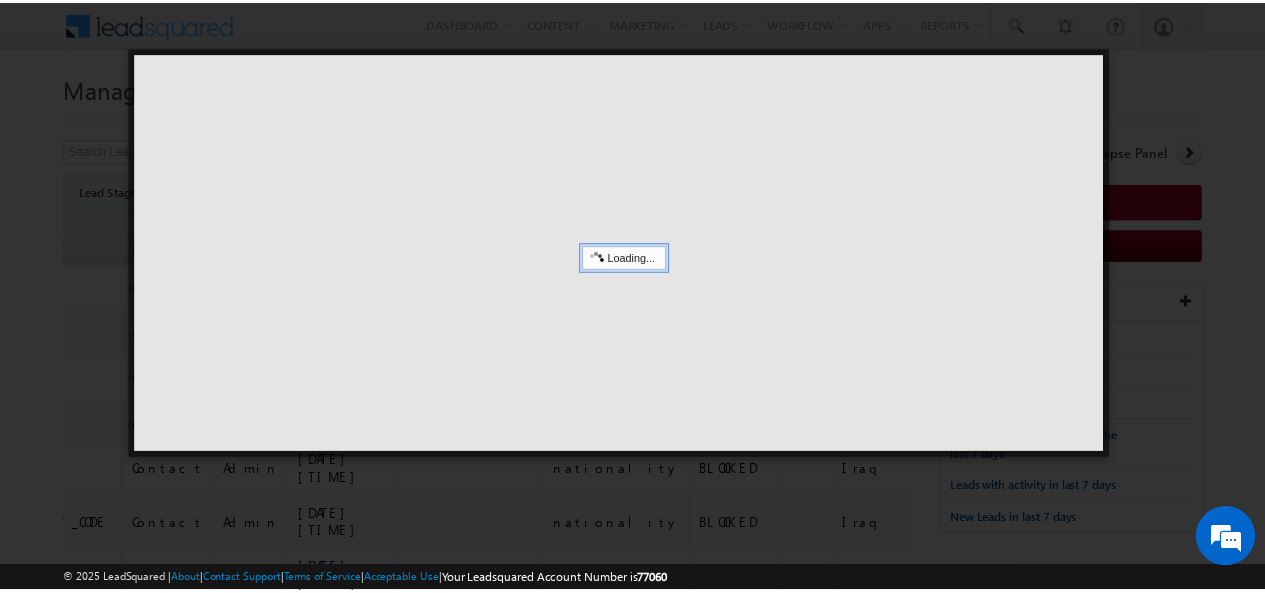 scroll, scrollTop: 0, scrollLeft: 431, axis: horizontal 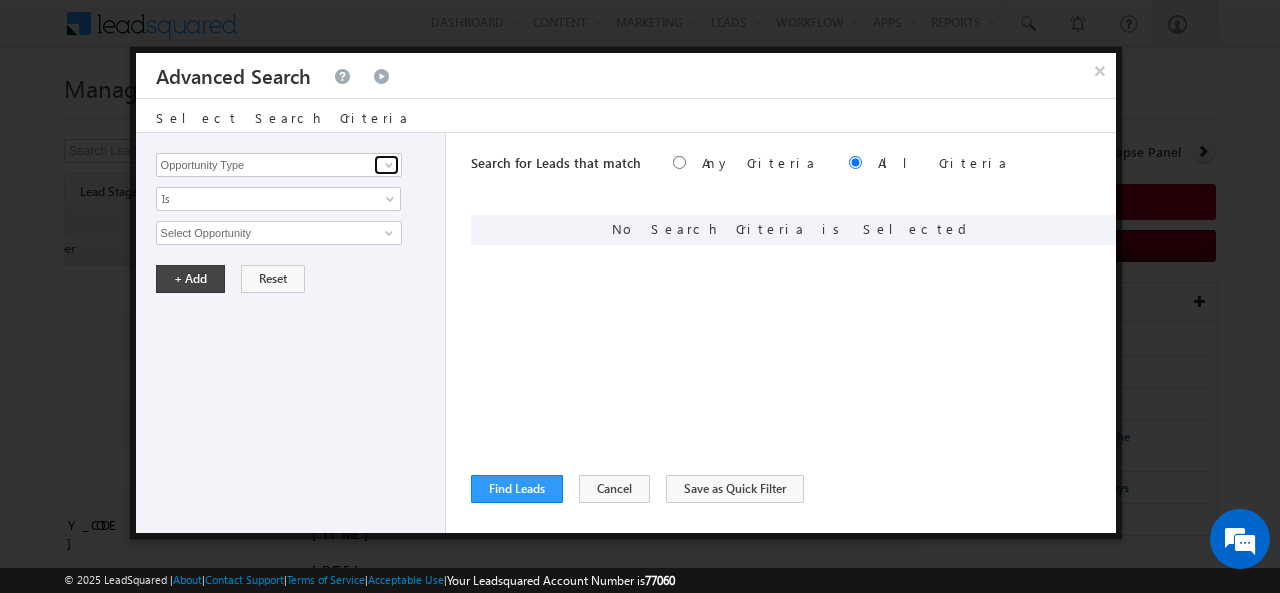 click at bounding box center (389, 165) 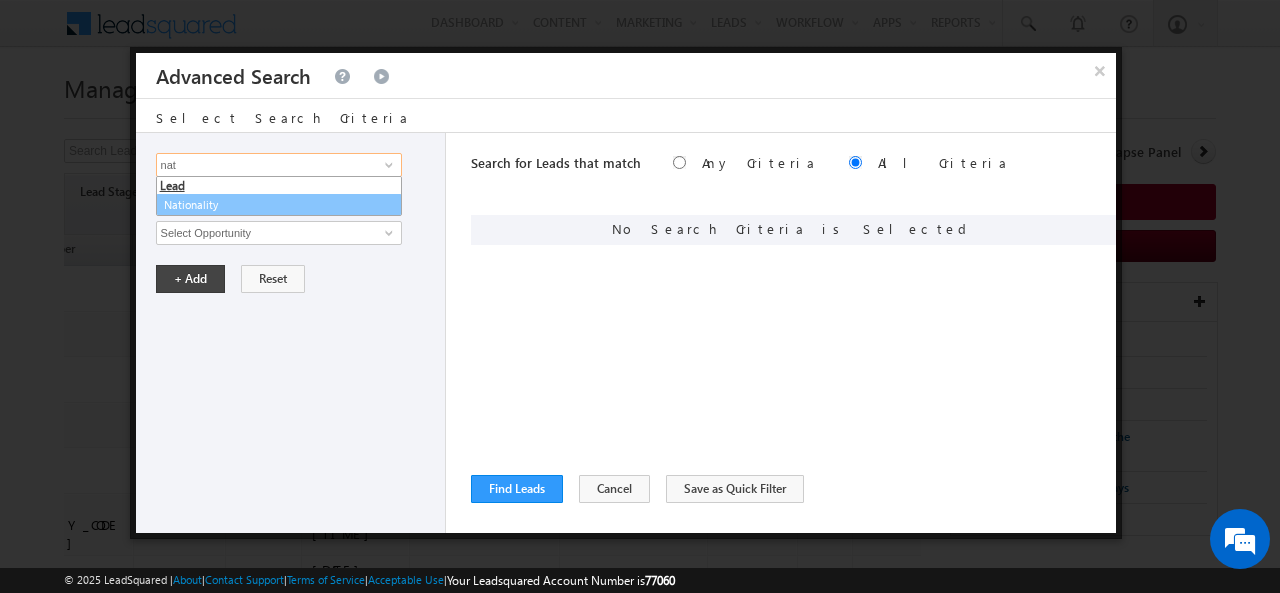 click on "Nationality" at bounding box center [279, 205] 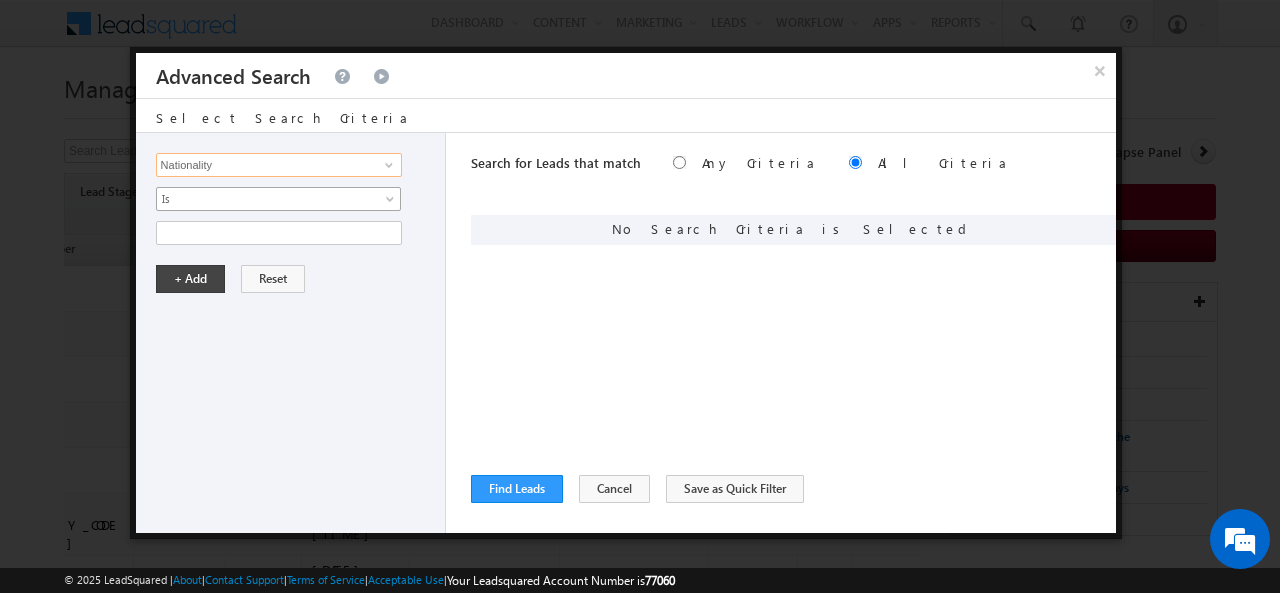 type on "Nationality" 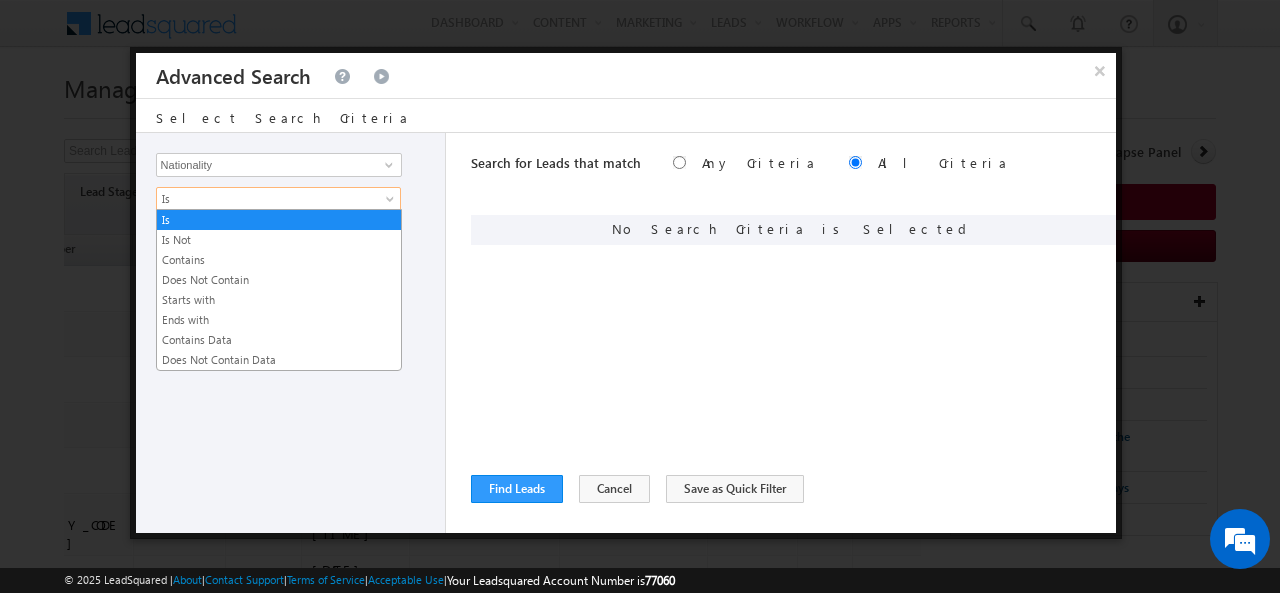 click on "Is" at bounding box center (265, 199) 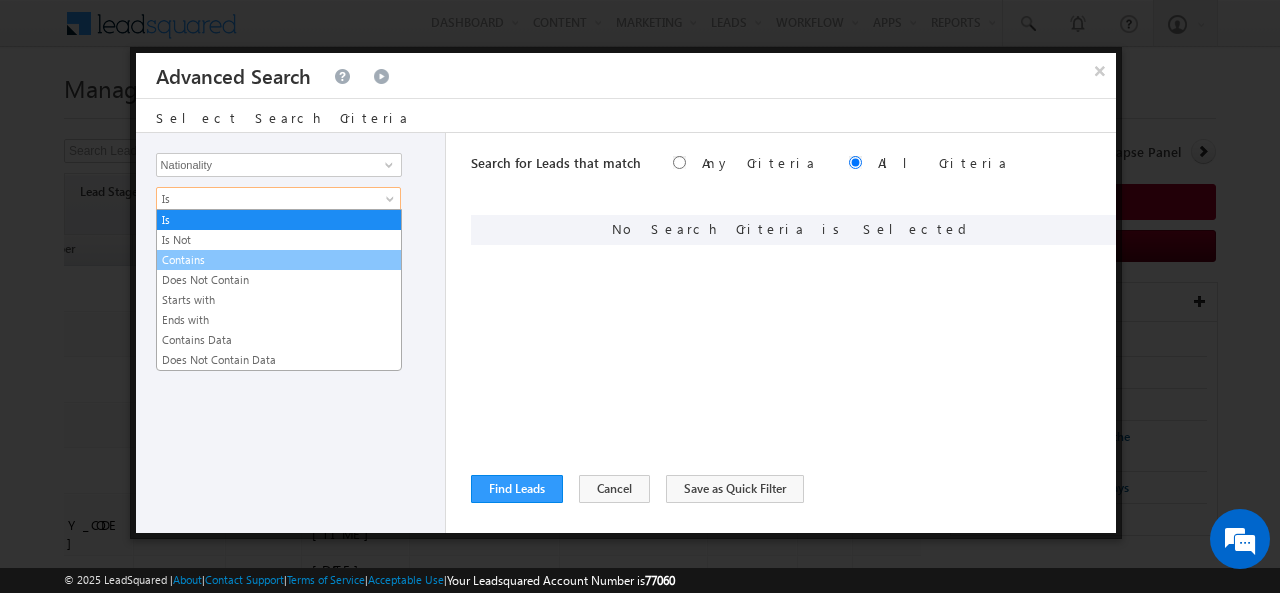 click on "Contains" at bounding box center (279, 260) 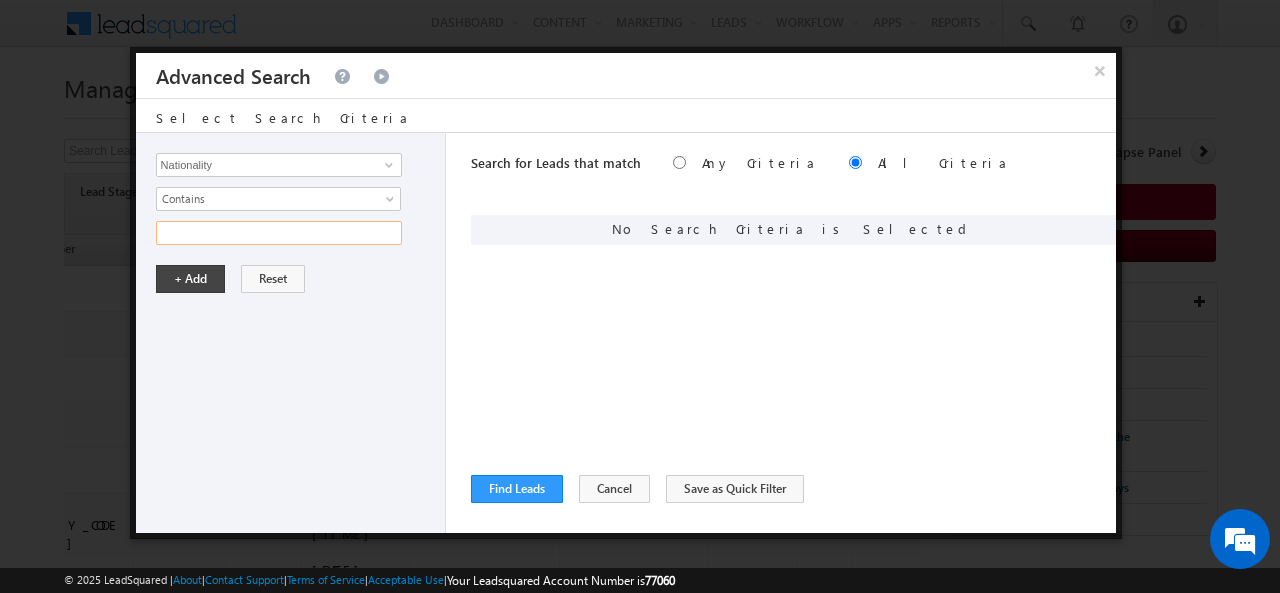 click at bounding box center [279, 233] 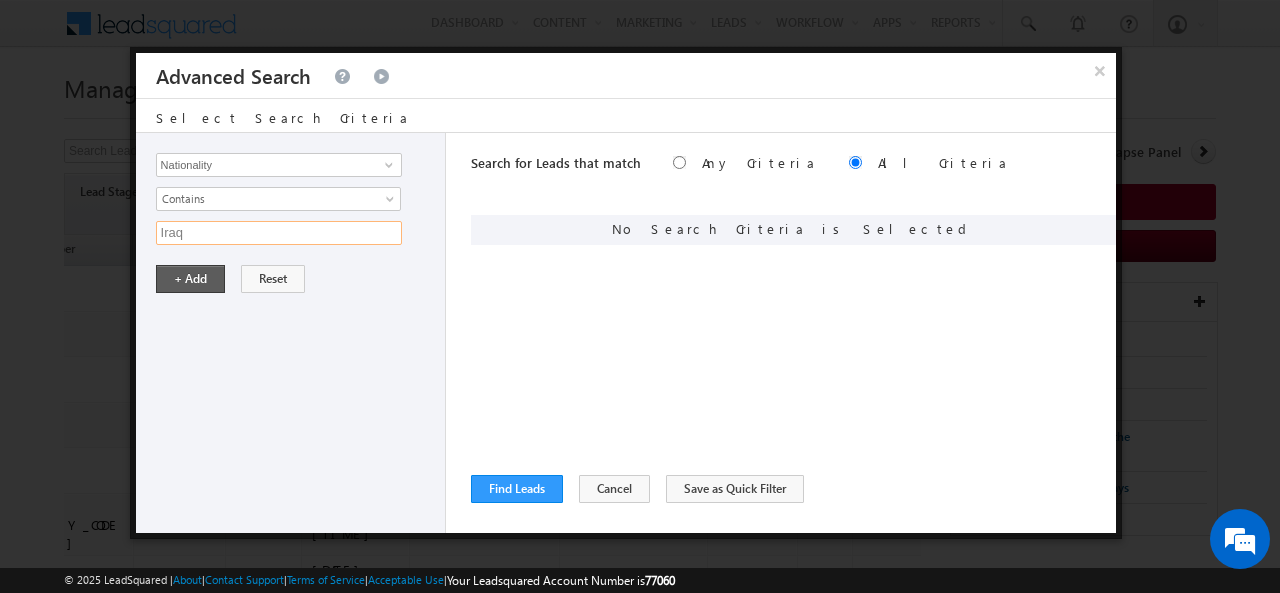 type on "Iraq" 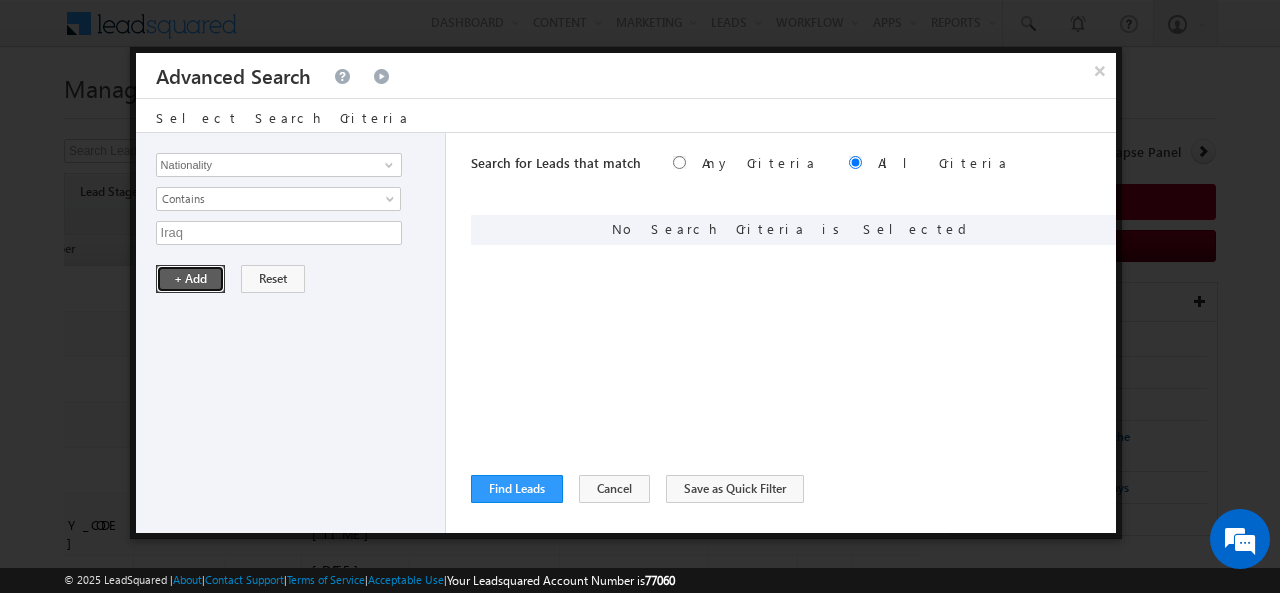 click on "+ Add" at bounding box center (190, 279) 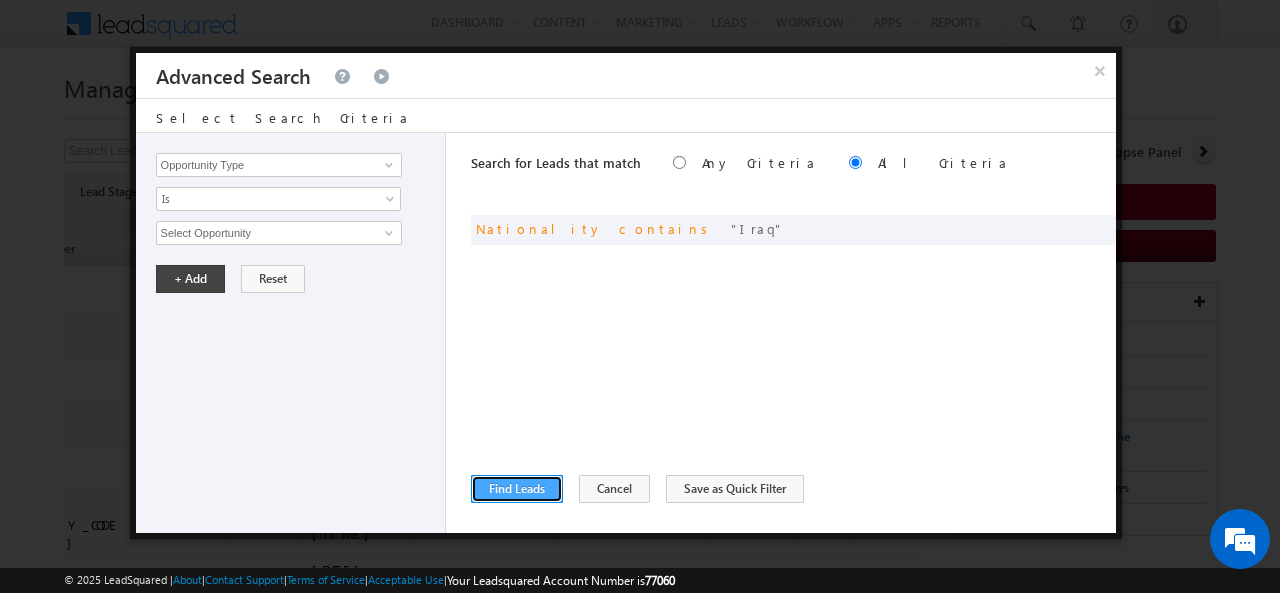 click on "Find Leads" at bounding box center [517, 489] 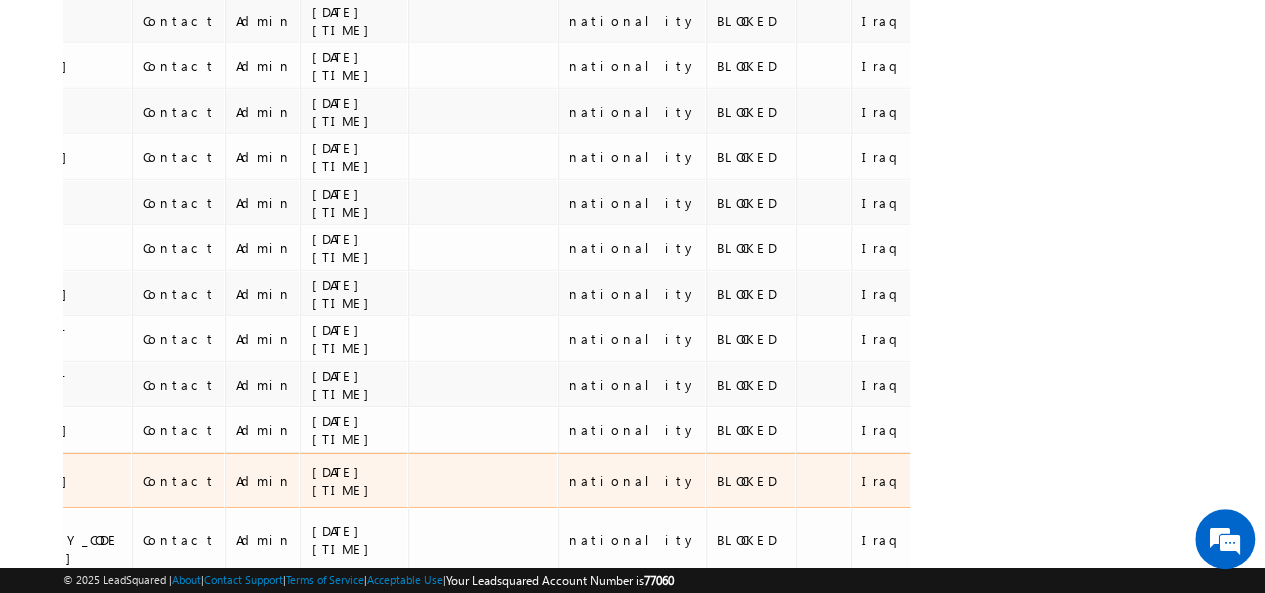 scroll, scrollTop: 3101, scrollLeft: 0, axis: vertical 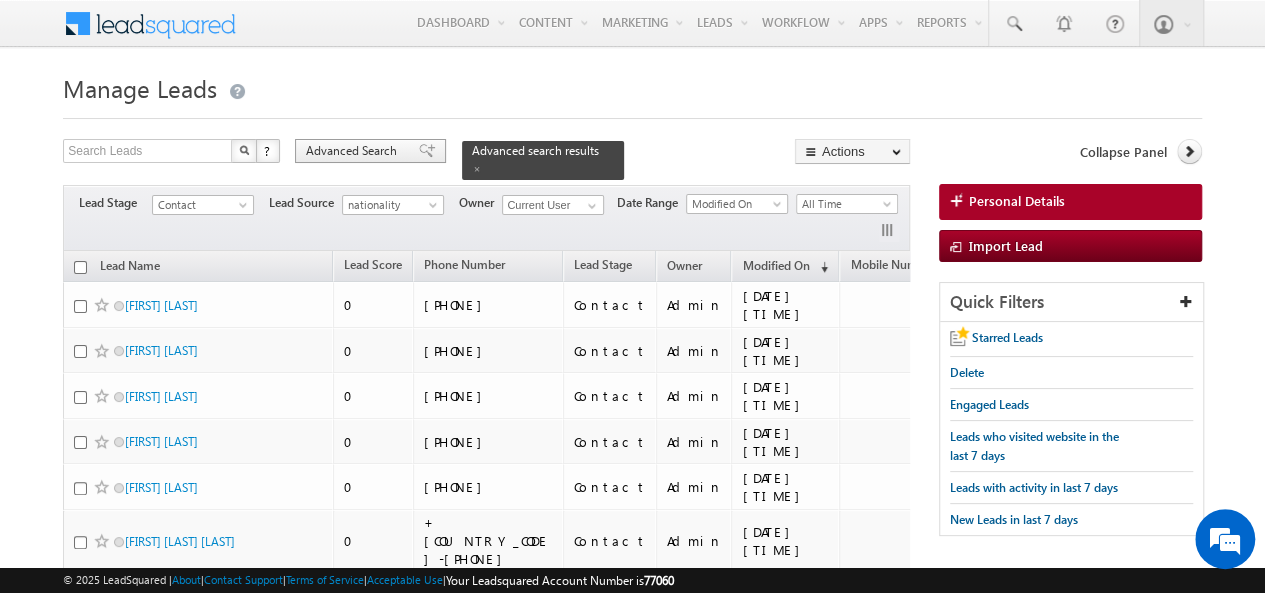 click on "Advanced Search" at bounding box center [354, 151] 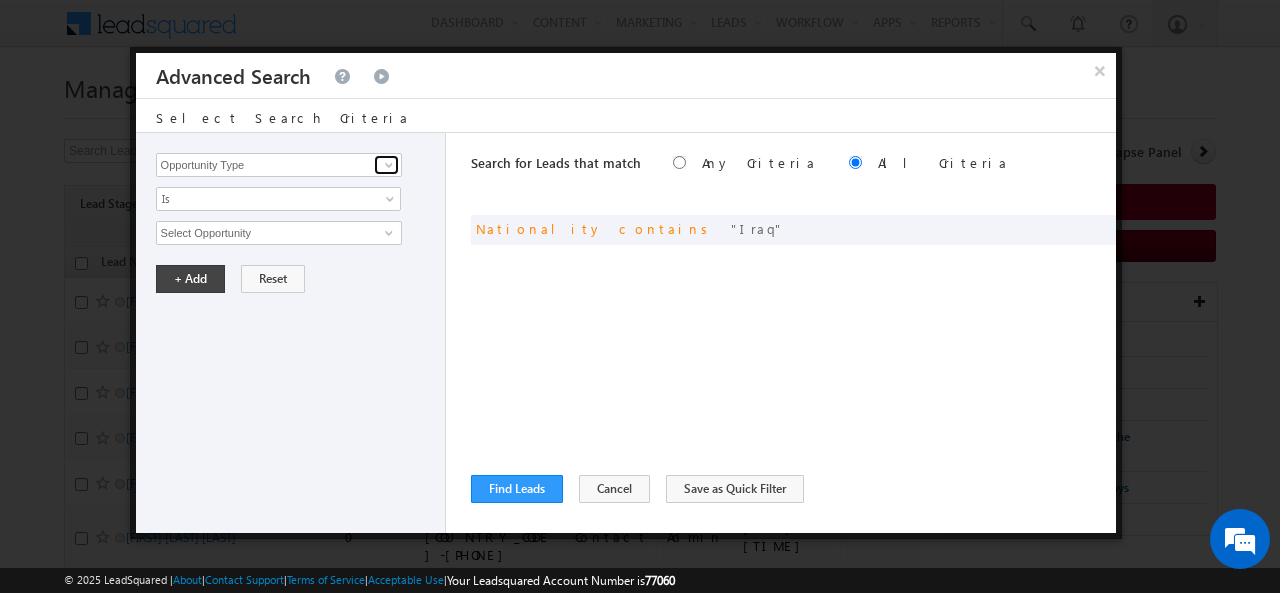 click at bounding box center [389, 165] 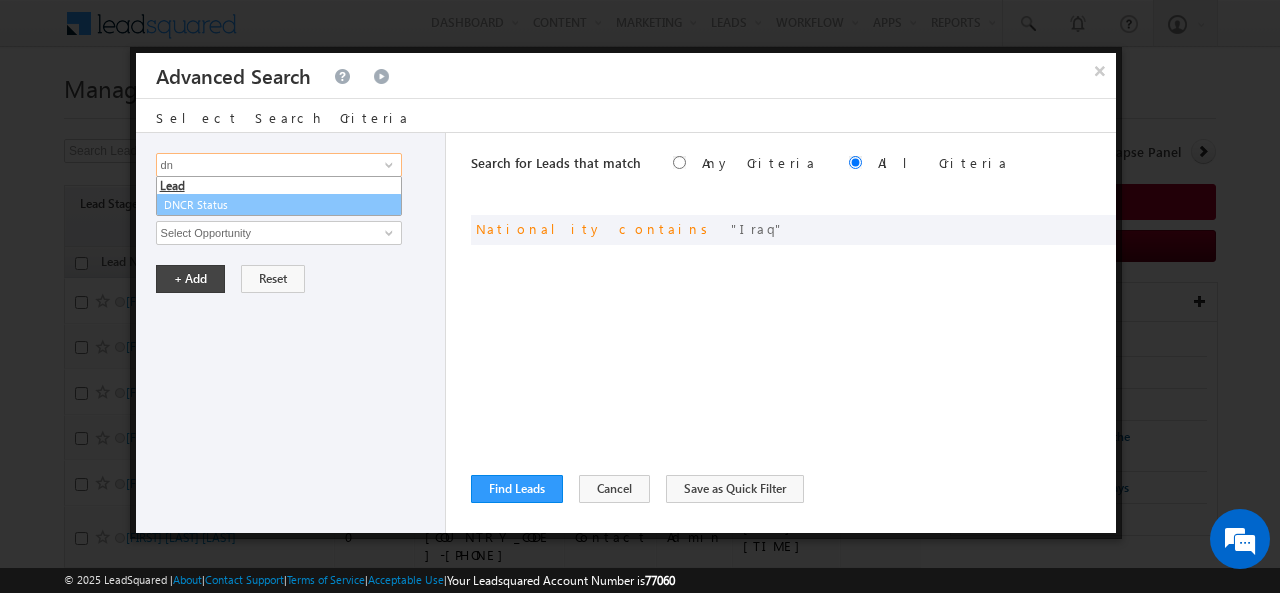 click on "DNCR Status" at bounding box center (279, 205) 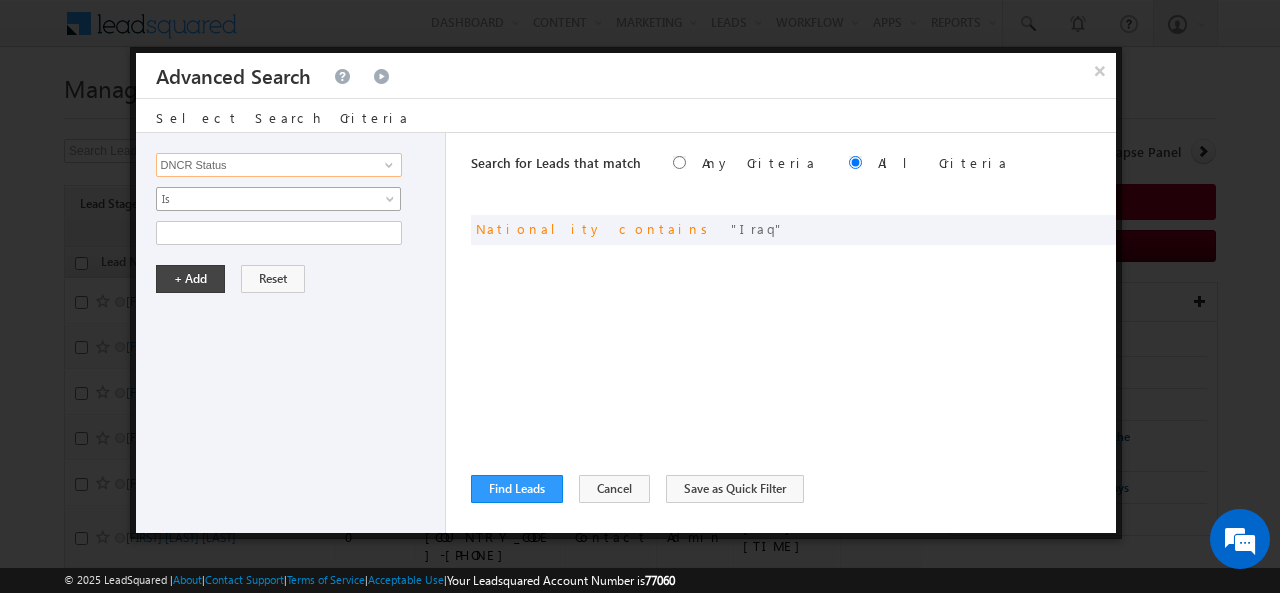 type on "DNCR Status" 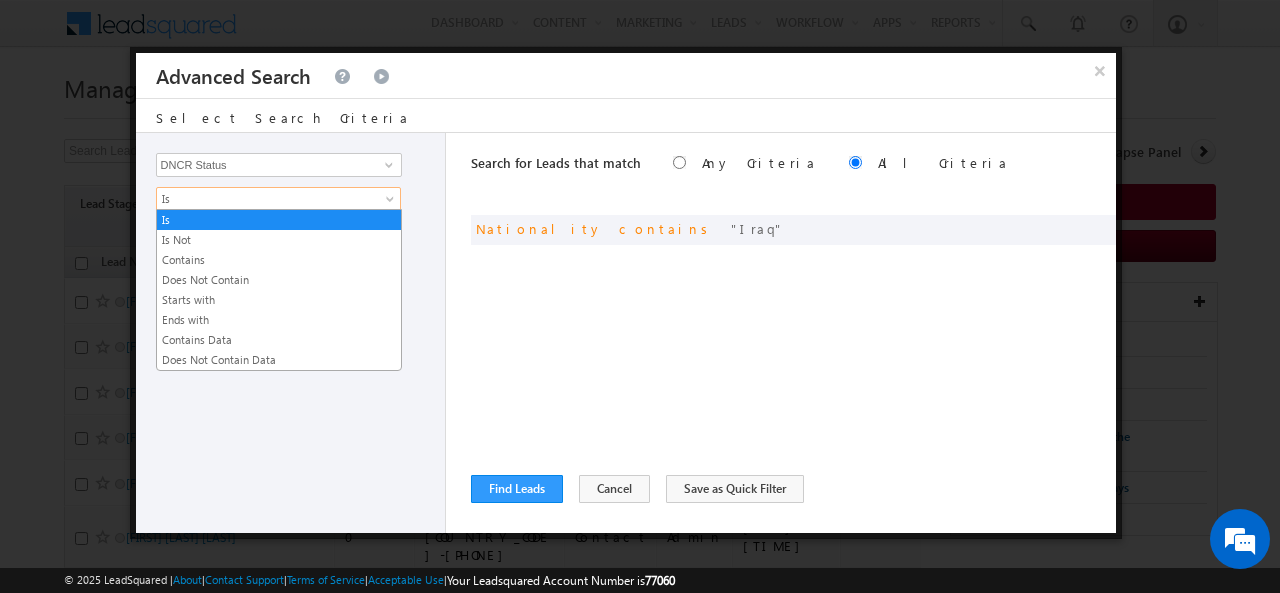 click at bounding box center [392, 203] 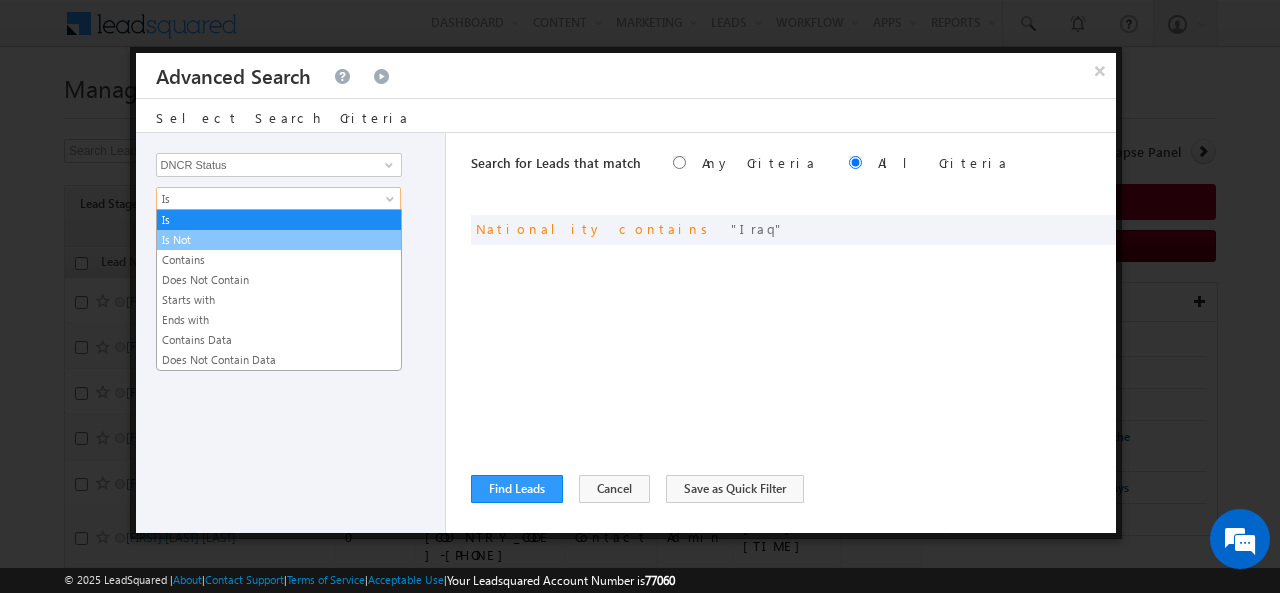 click on "Is Not" at bounding box center [279, 240] 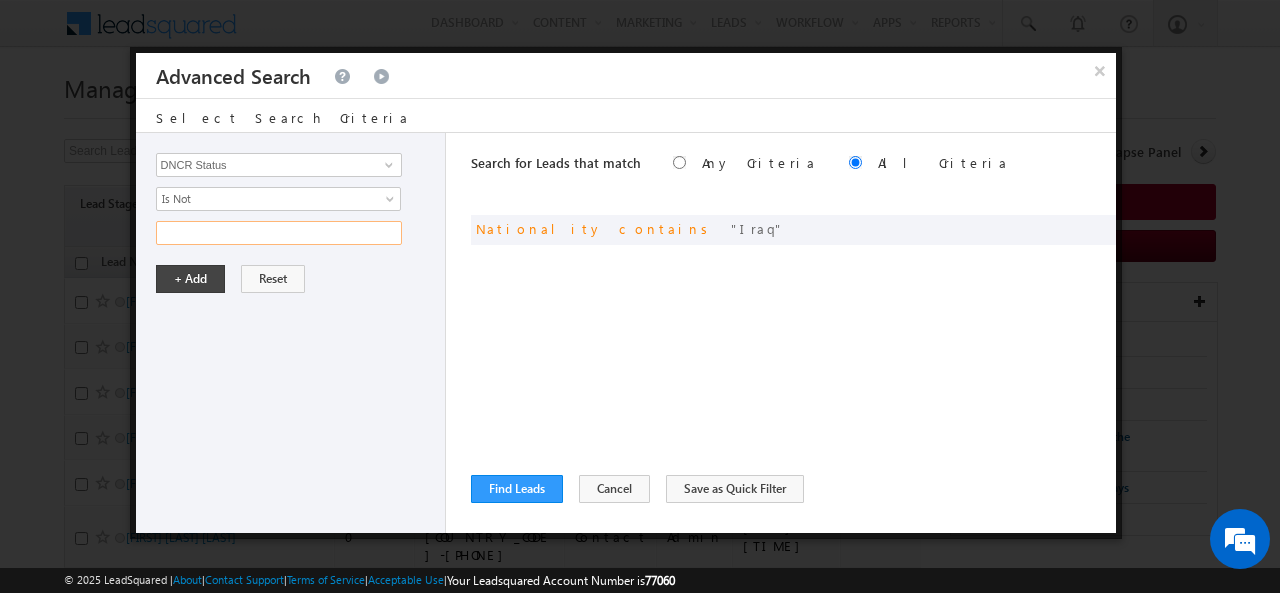 click at bounding box center (279, 233) 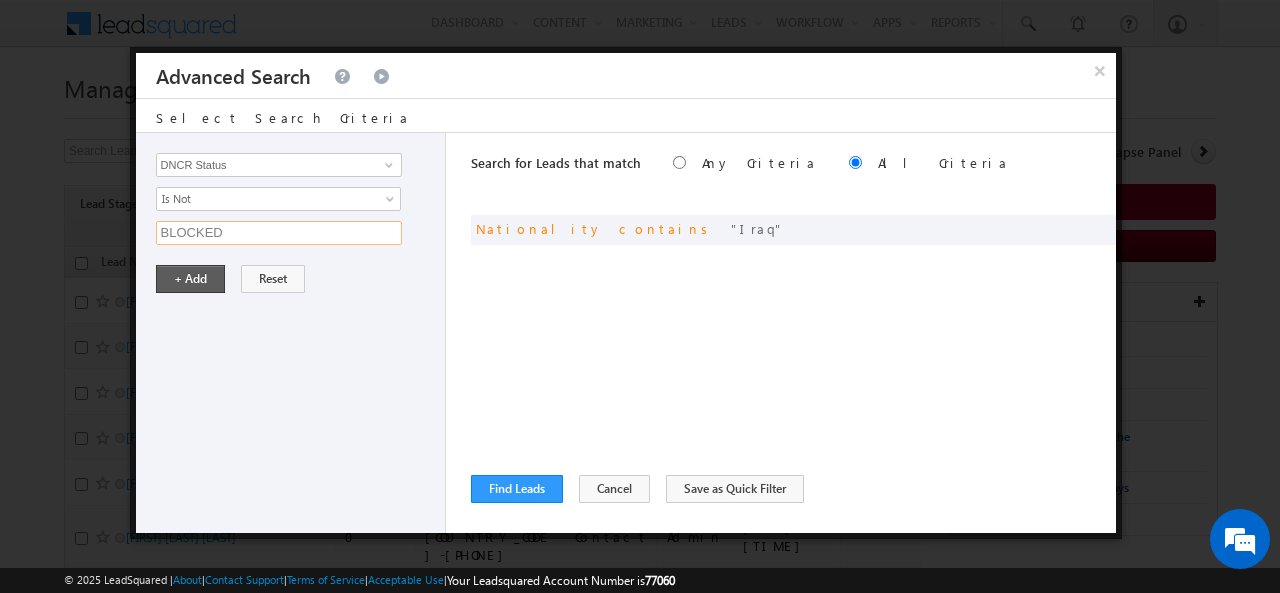 type on "BLOCKED" 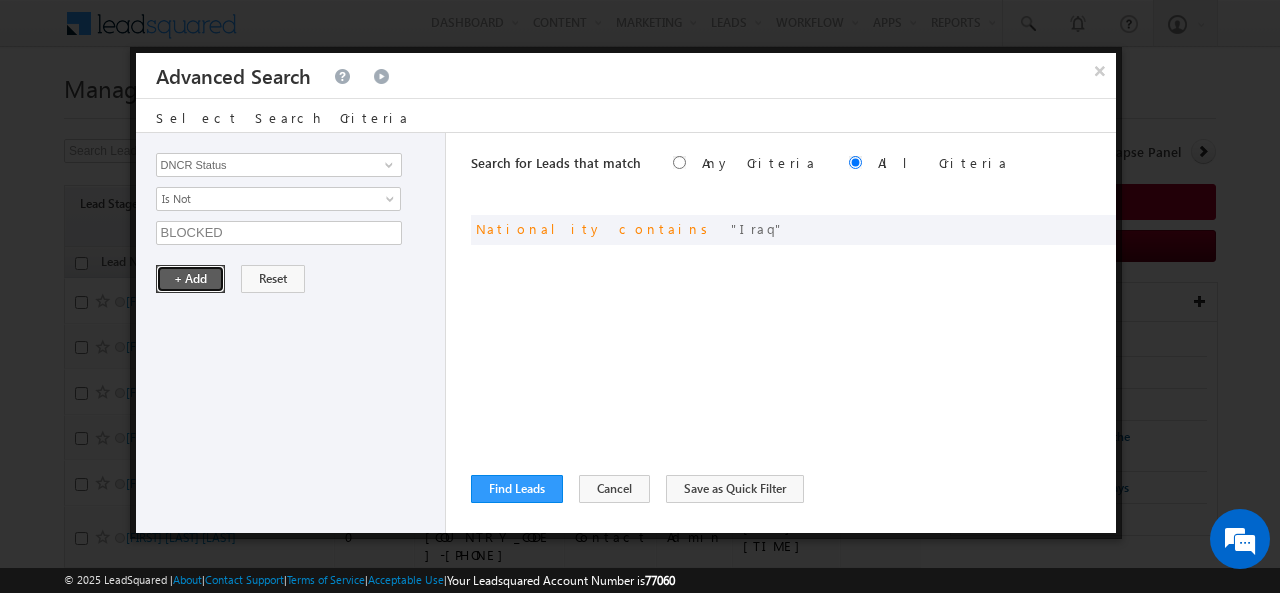click on "+ Add" at bounding box center (190, 279) 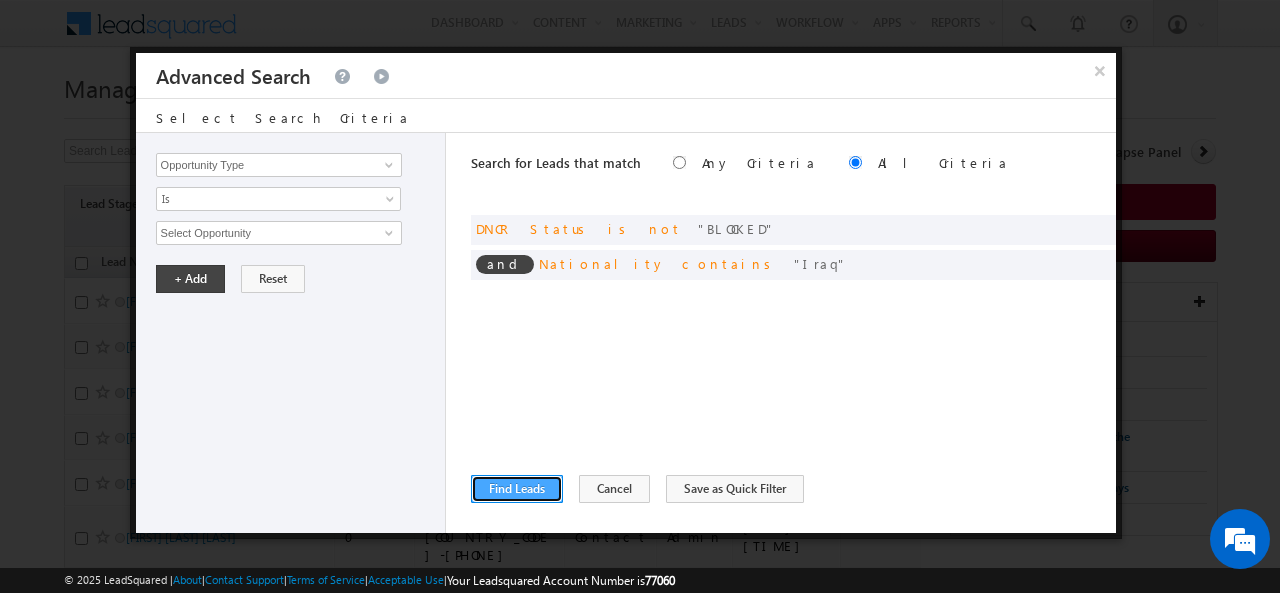 click on "Find Leads" at bounding box center (517, 489) 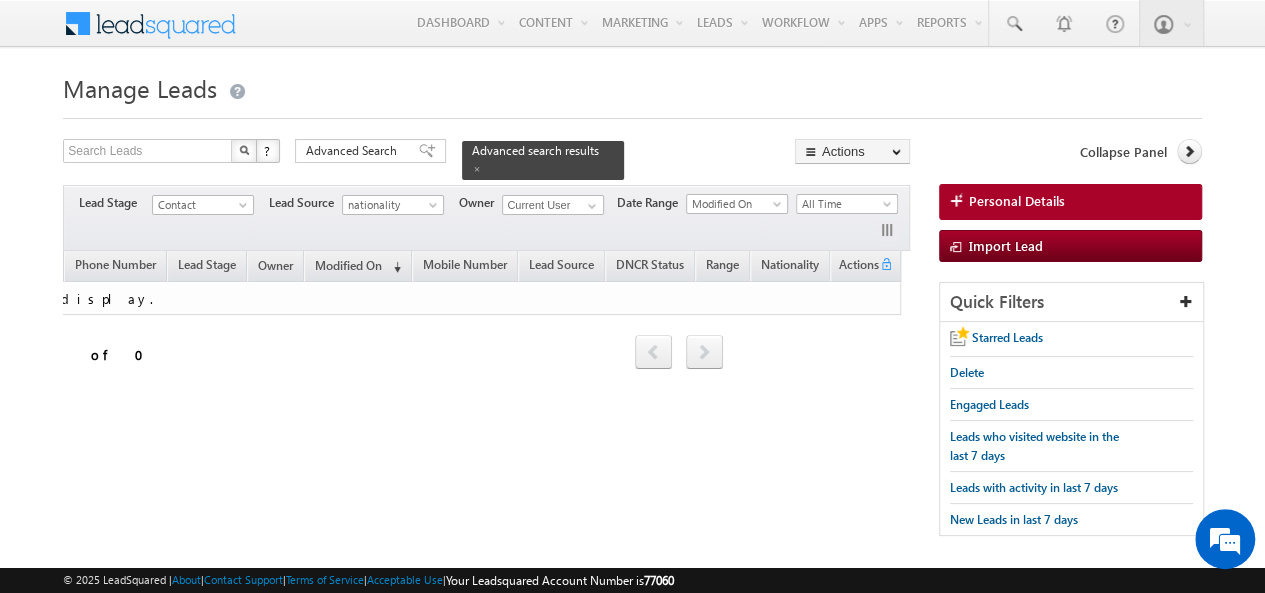 scroll, scrollTop: 0, scrollLeft: 0, axis: both 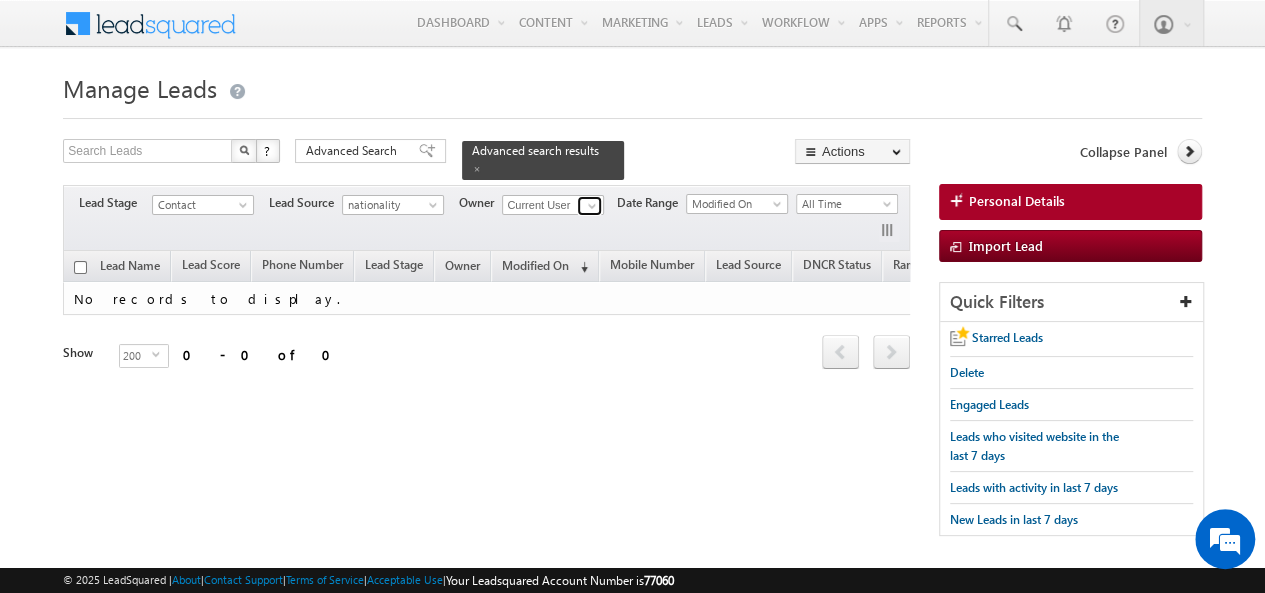 click at bounding box center [592, 206] 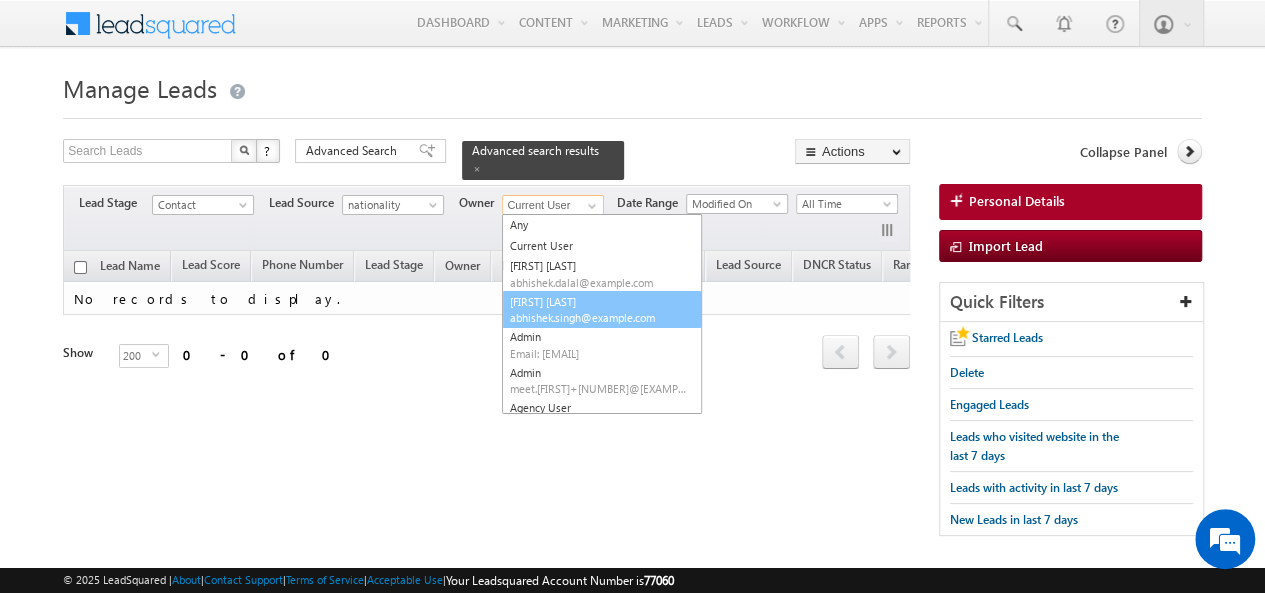 click on "[FIRST] [LAST] [FIRST].[LAST]@[EXAMPLE_DOMAIN]" at bounding box center (602, 310) 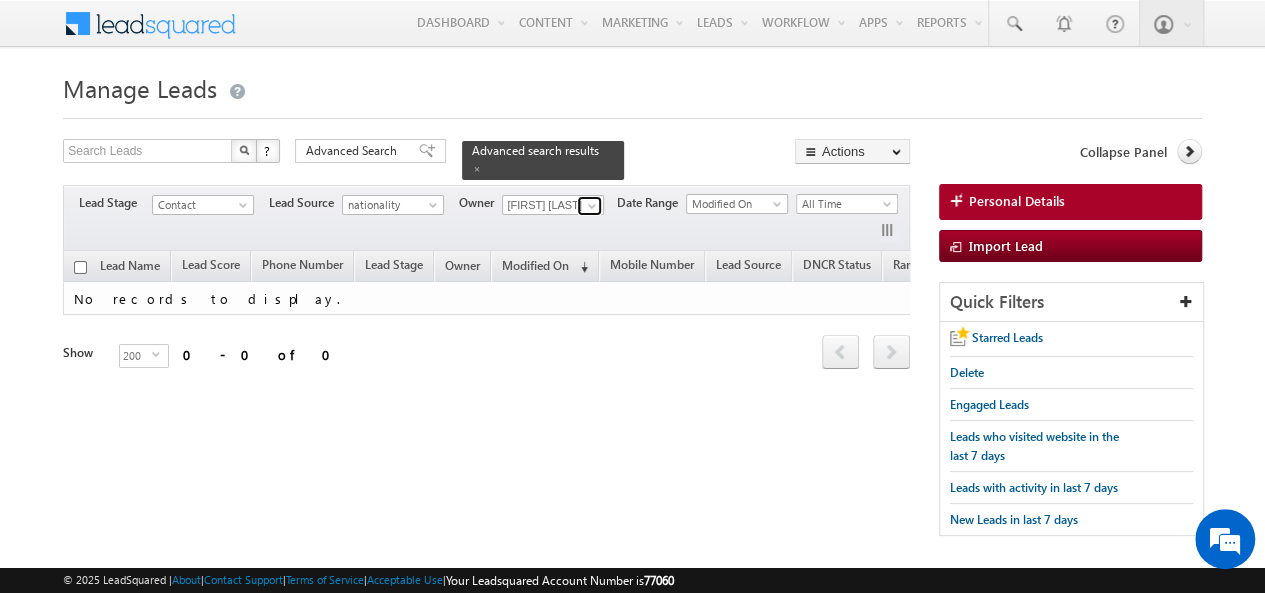 click at bounding box center [592, 206] 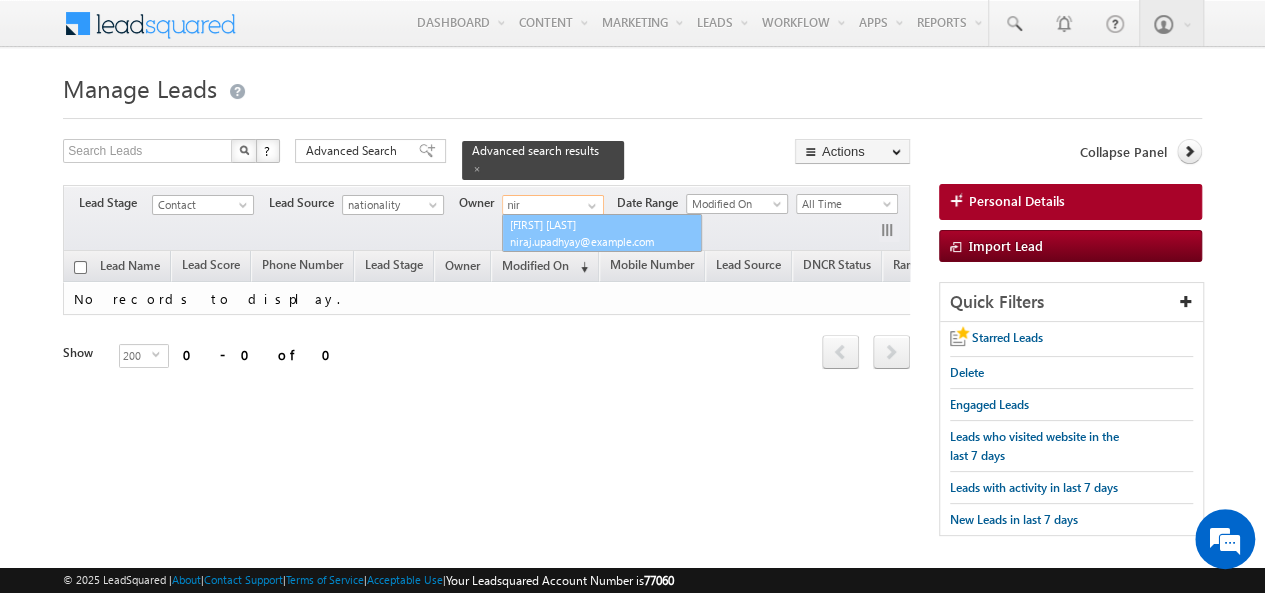 click on "niraj.upadhyay@example.com" at bounding box center (600, 241) 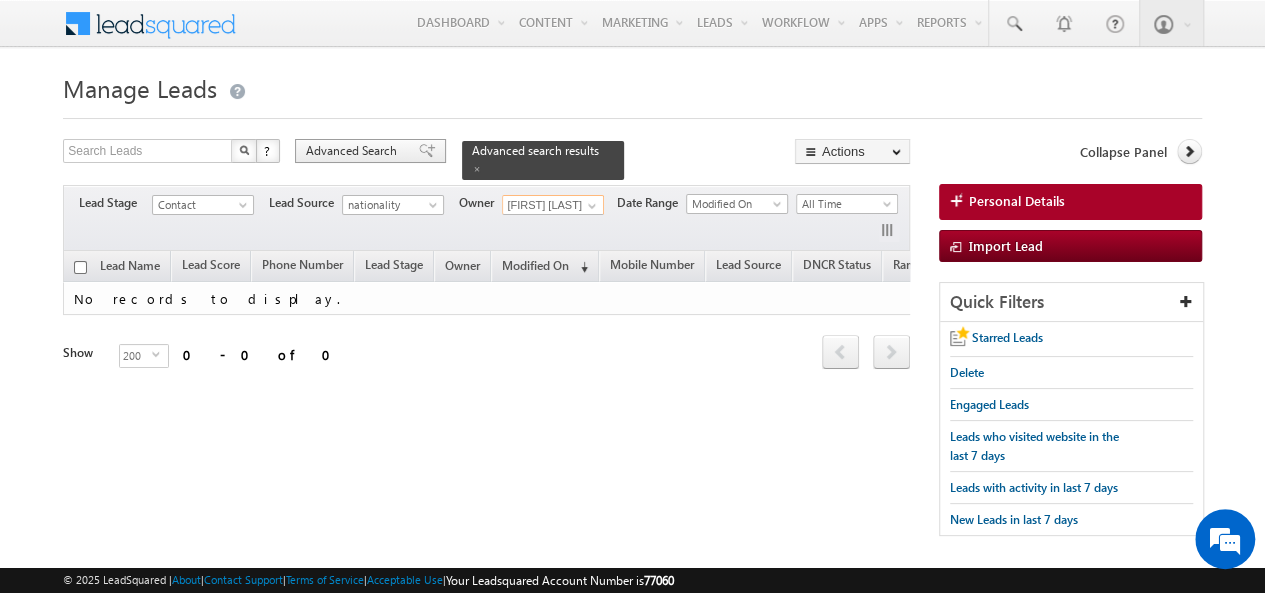 type on "[FIRST] [LAST]" 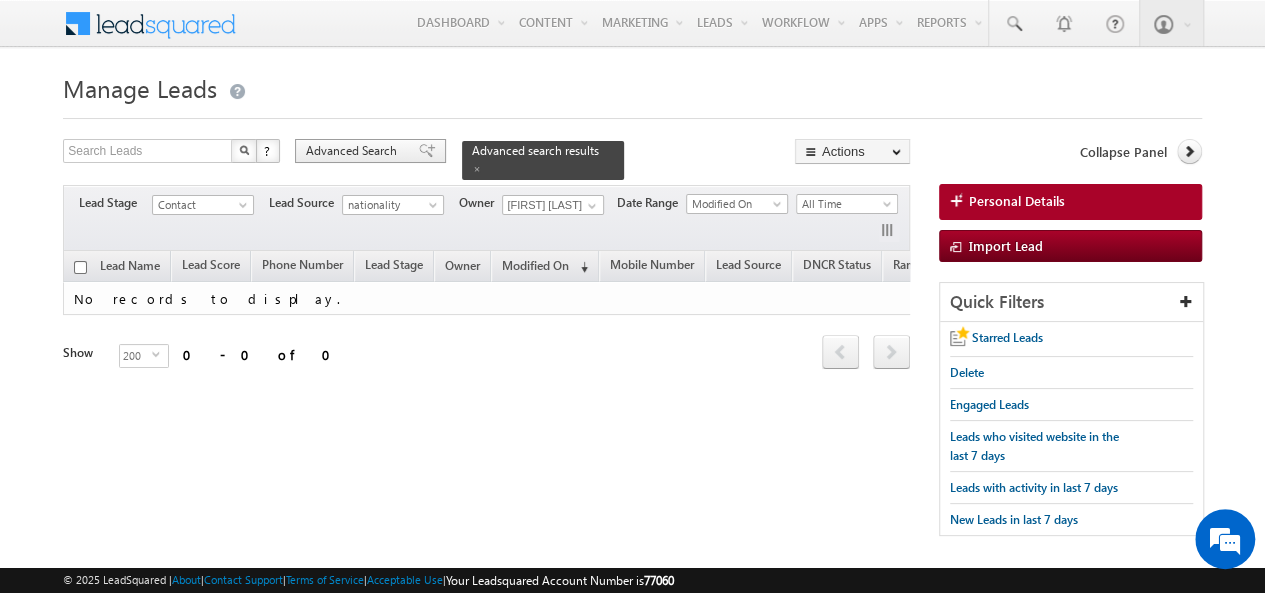 click on "Advanced Search" at bounding box center (354, 151) 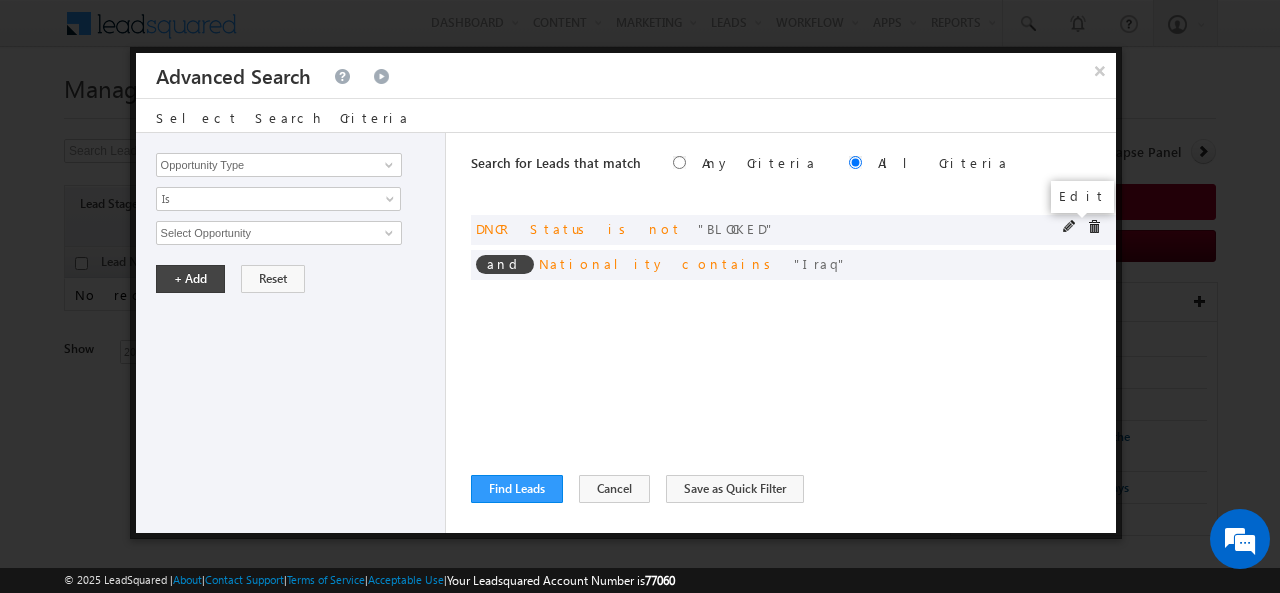 click at bounding box center [1070, 227] 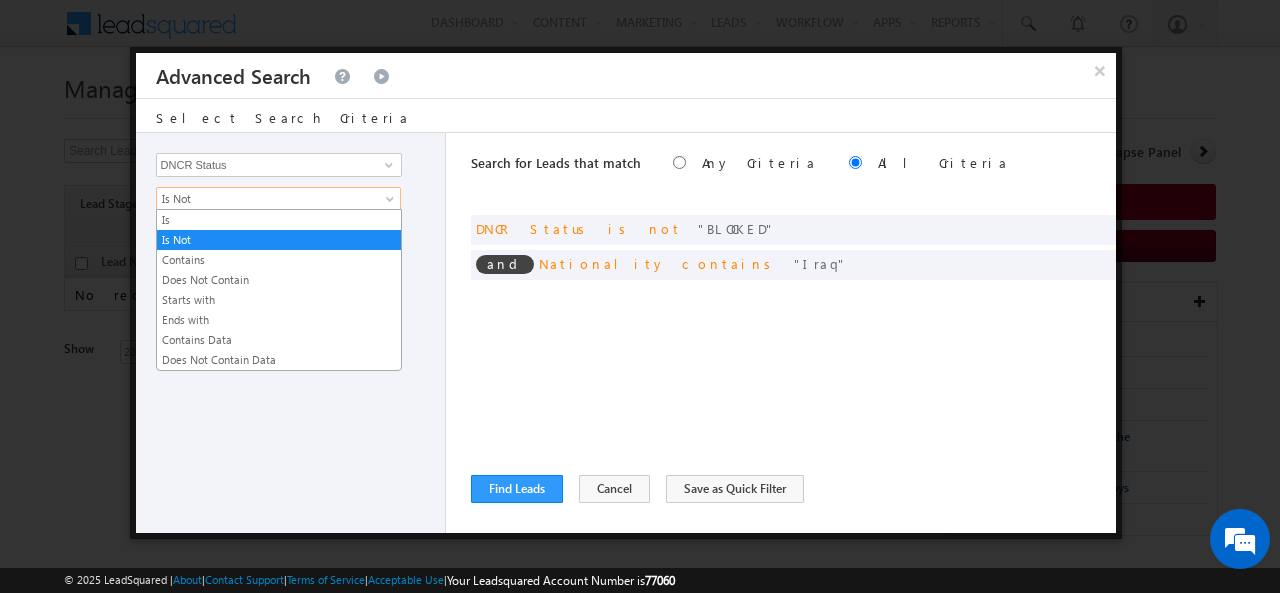 click on "Is Not" at bounding box center [278, 199] 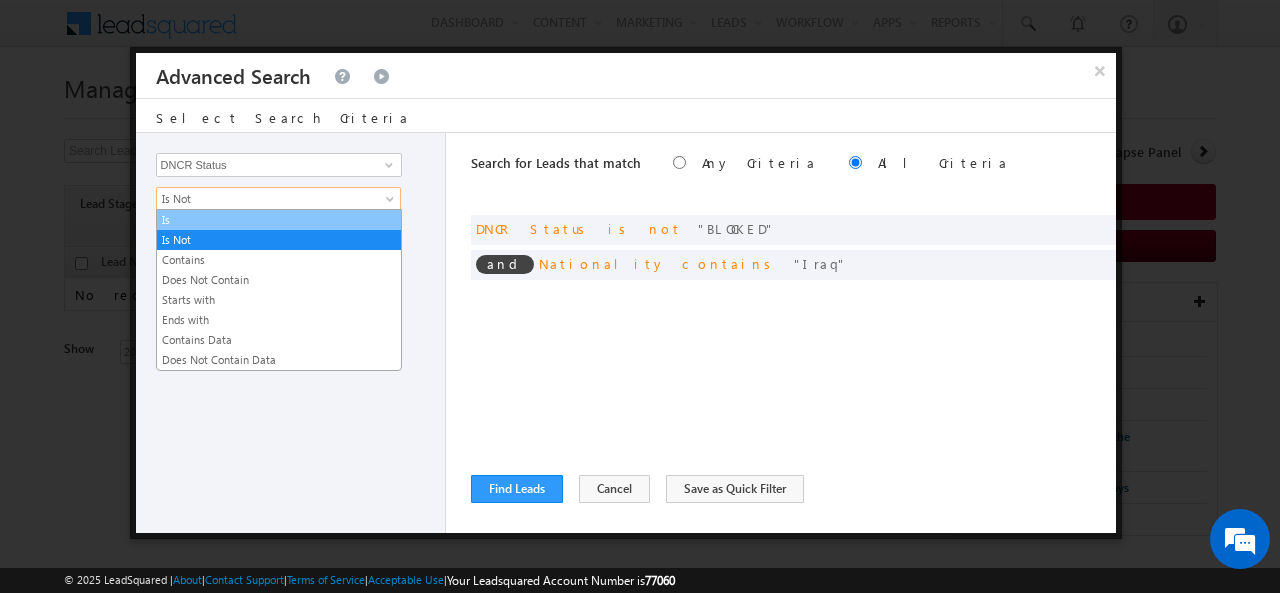 click on "Is" at bounding box center (279, 220) 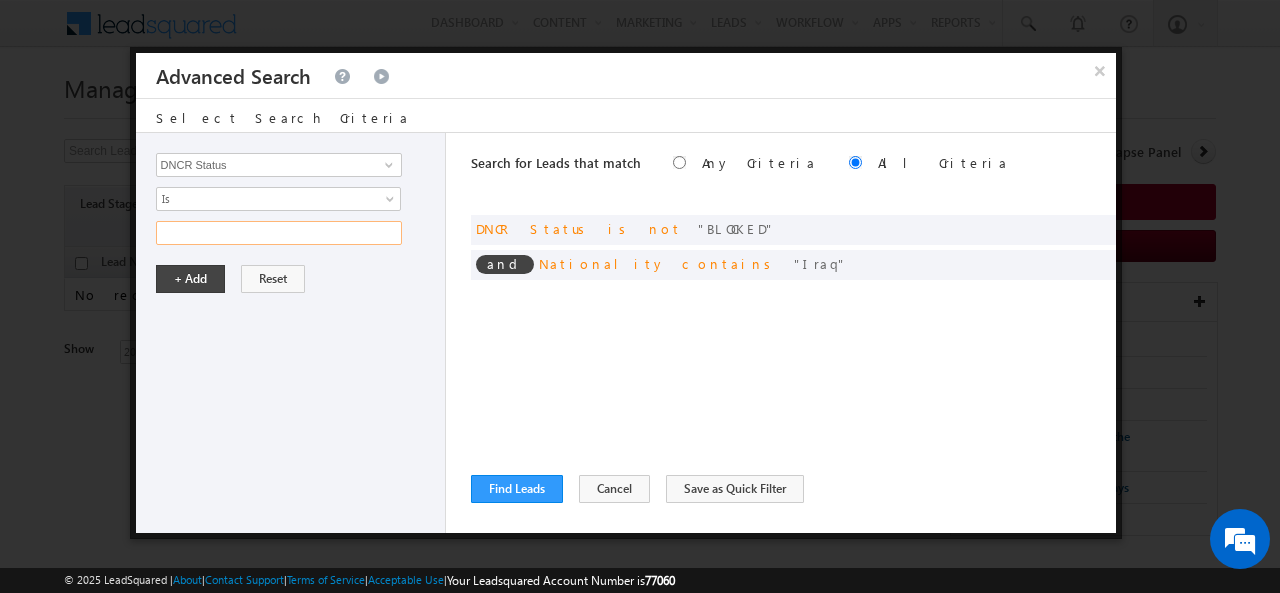 click at bounding box center (279, 233) 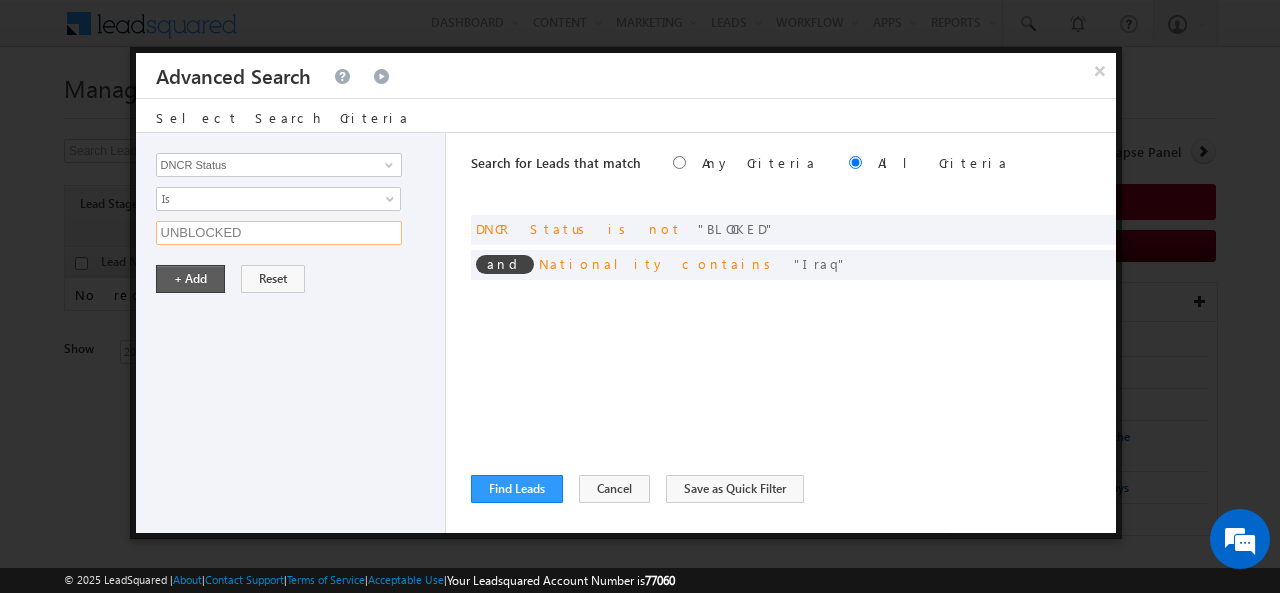 type on "UNBLOCKED" 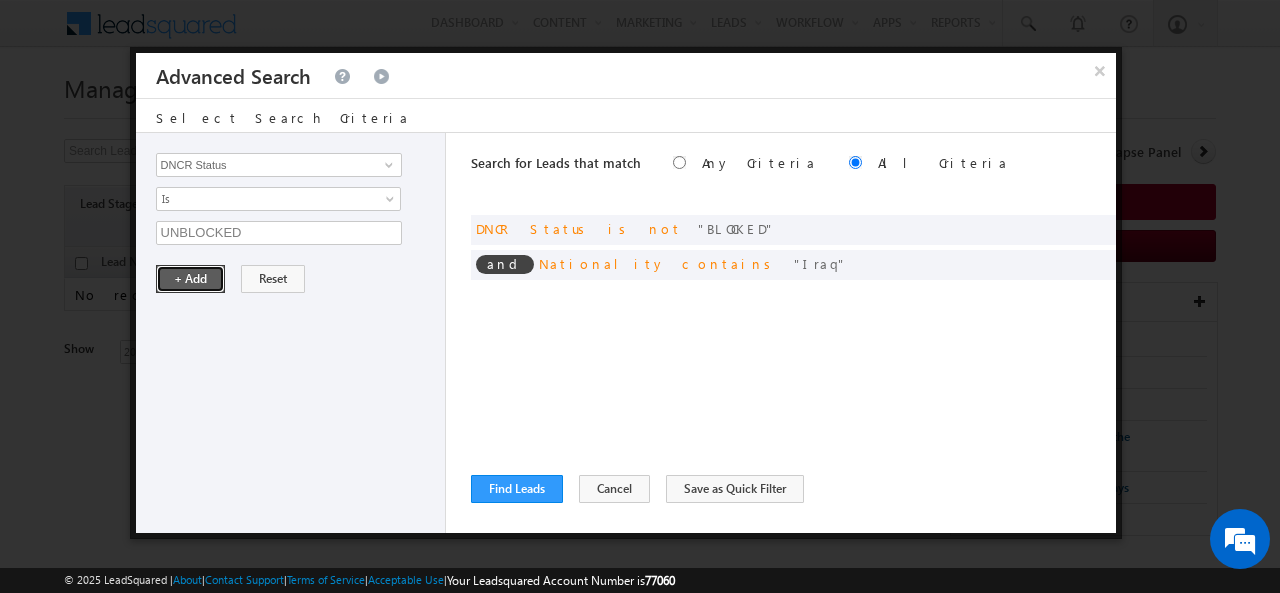 click on "+ Add" at bounding box center (190, 279) 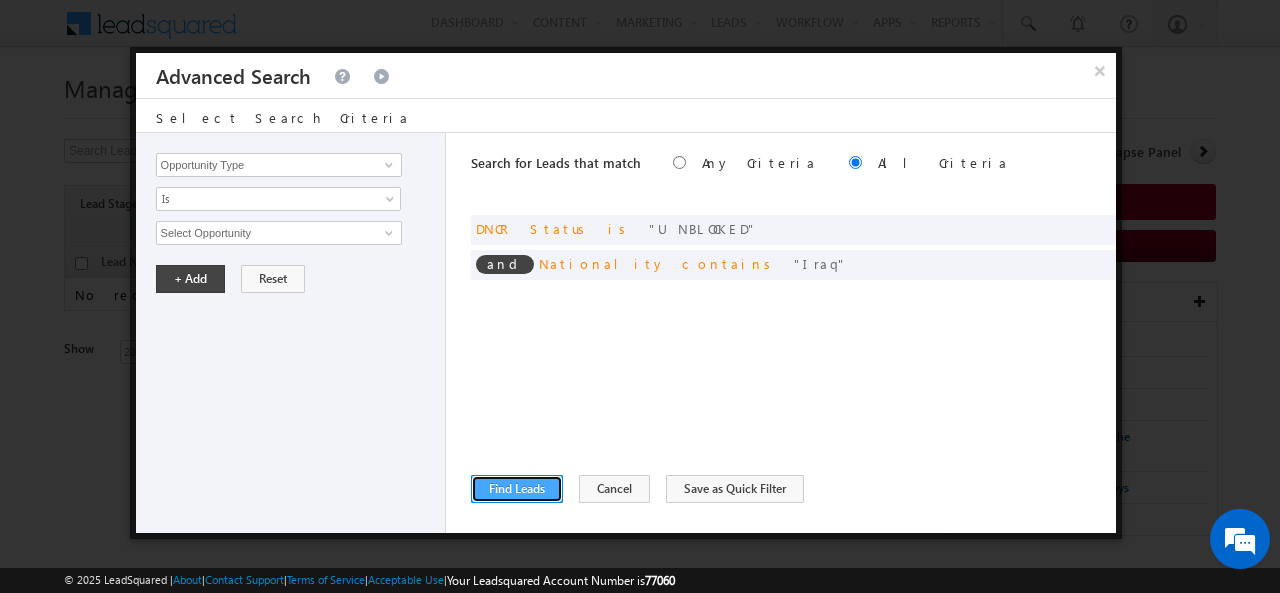 click on "Find Leads" at bounding box center [517, 489] 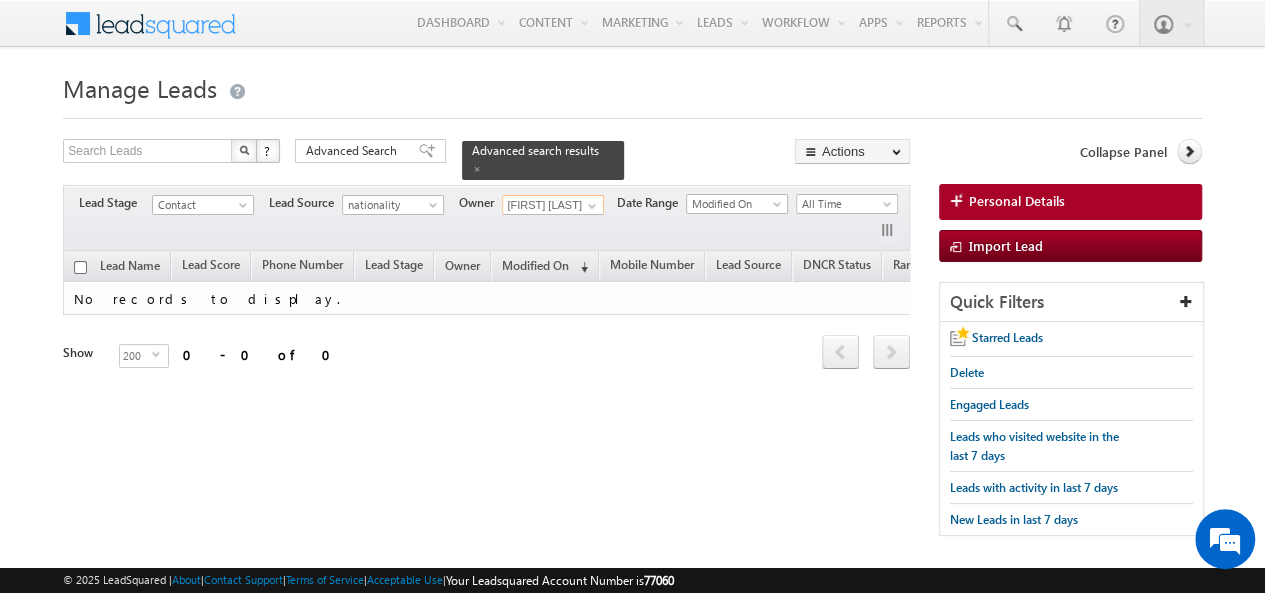 click on "[FIRST] [LAST]" at bounding box center [553, 205] 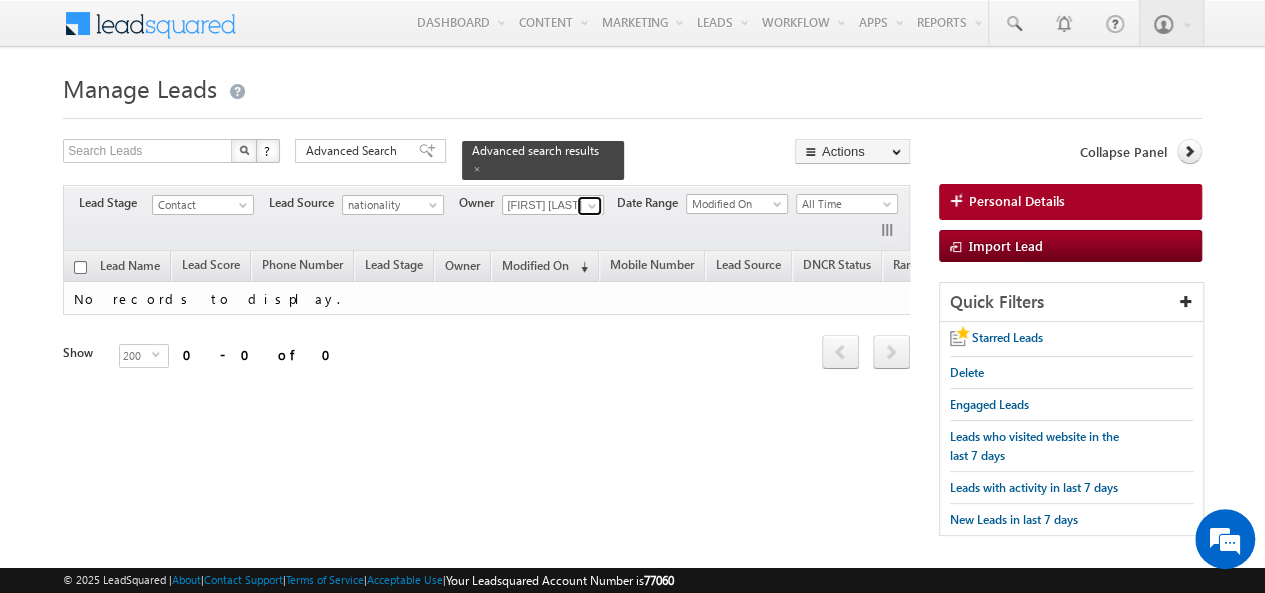 click at bounding box center (592, 206) 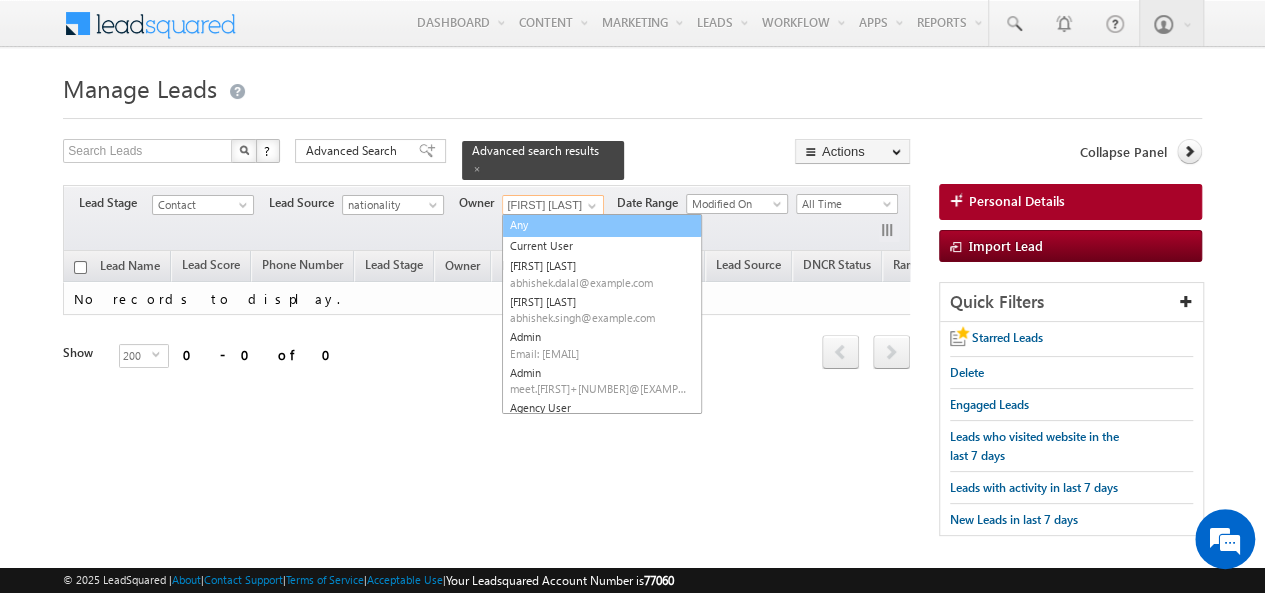 click on "Any" at bounding box center [602, 225] 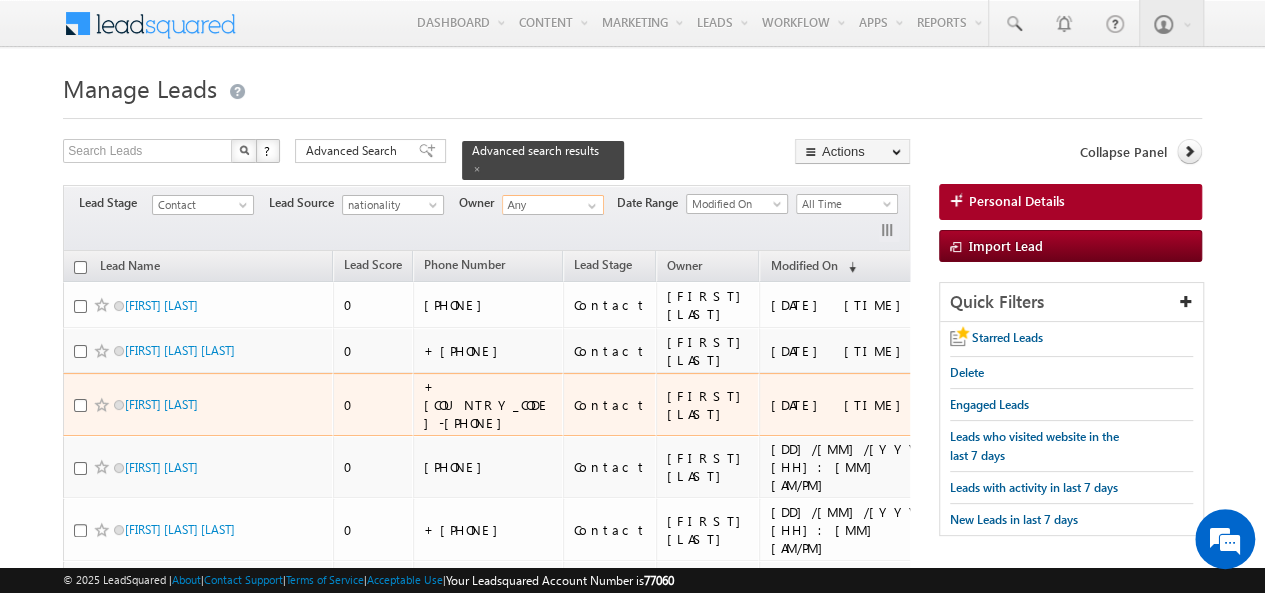 scroll, scrollTop: 0, scrollLeft: 458, axis: horizontal 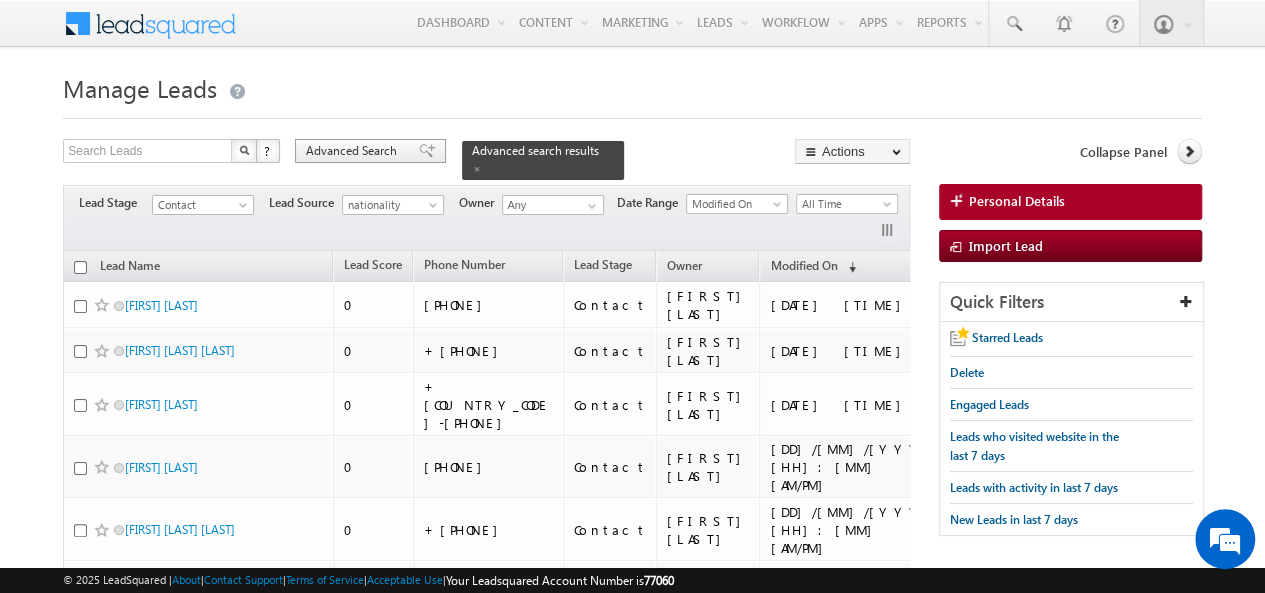 click on "Advanced Search" at bounding box center (354, 151) 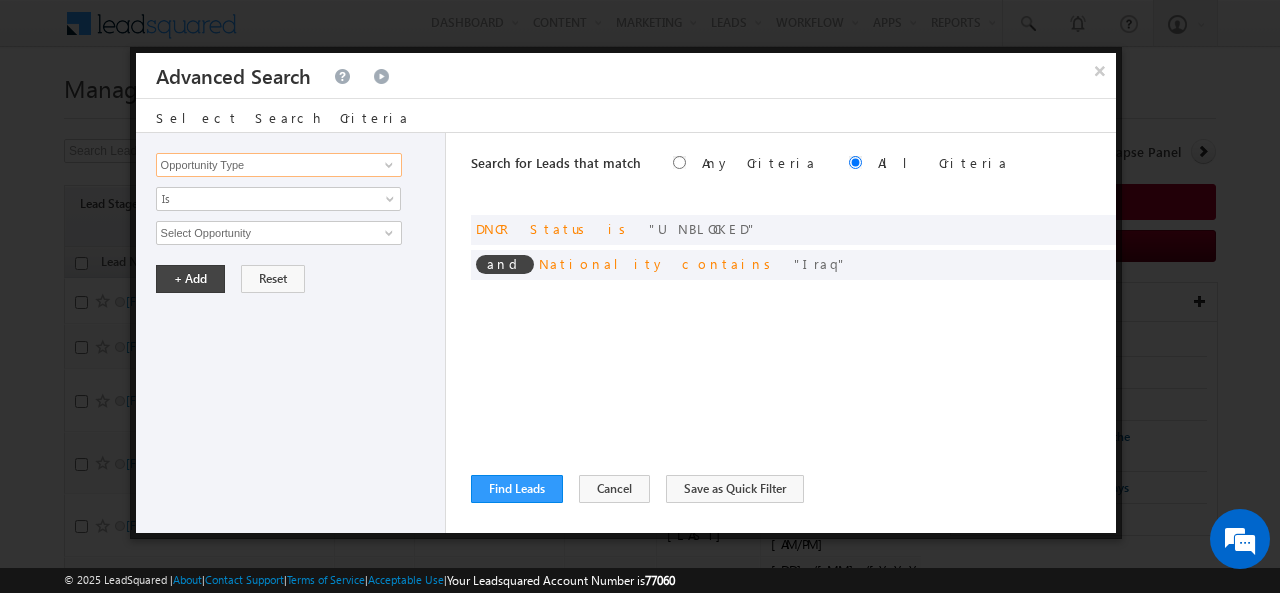 click on "Opportunity Type" at bounding box center [279, 165] 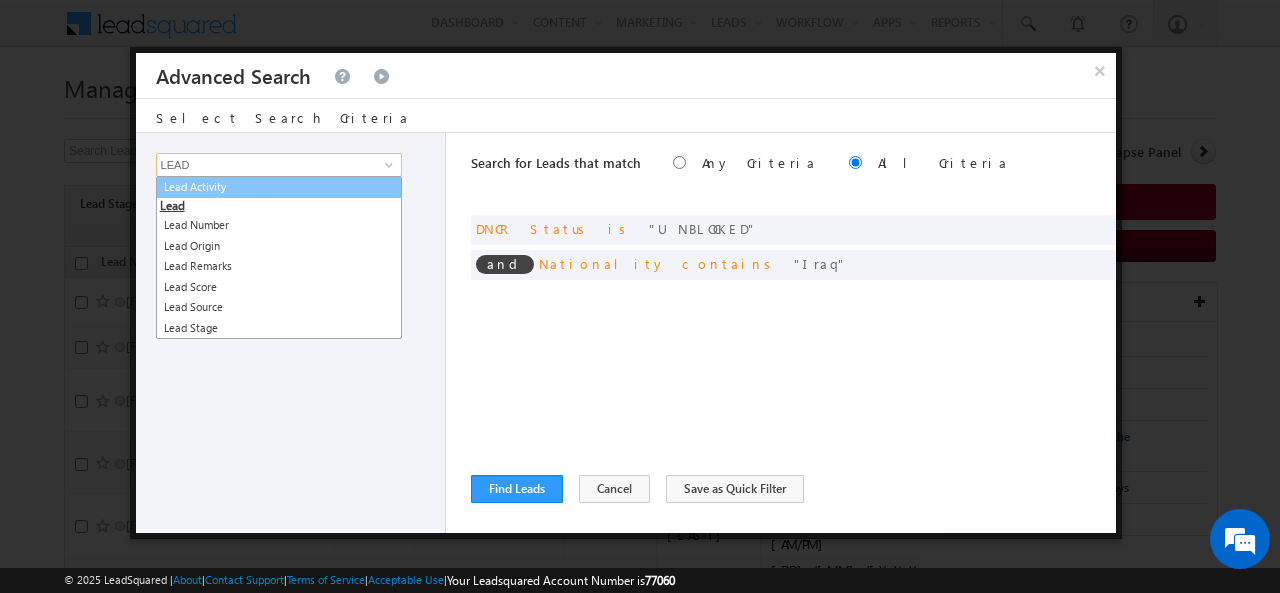 click on "Lead" at bounding box center [279, 196] 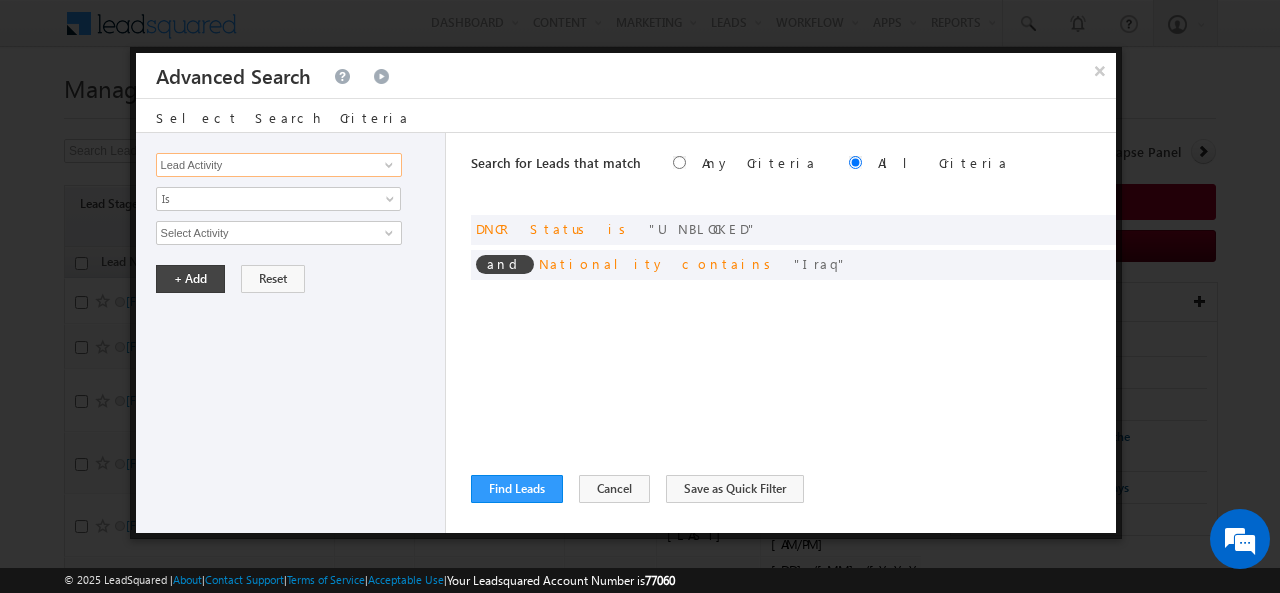 type on "Lead Activity" 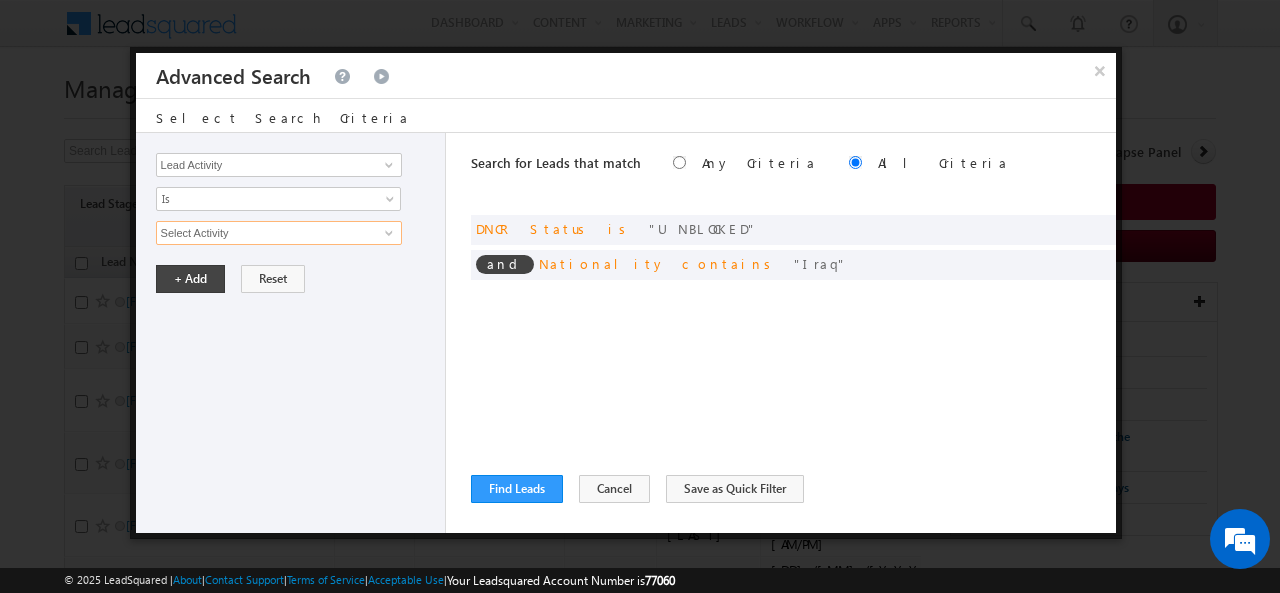 click on "Select Activity" at bounding box center [279, 233] 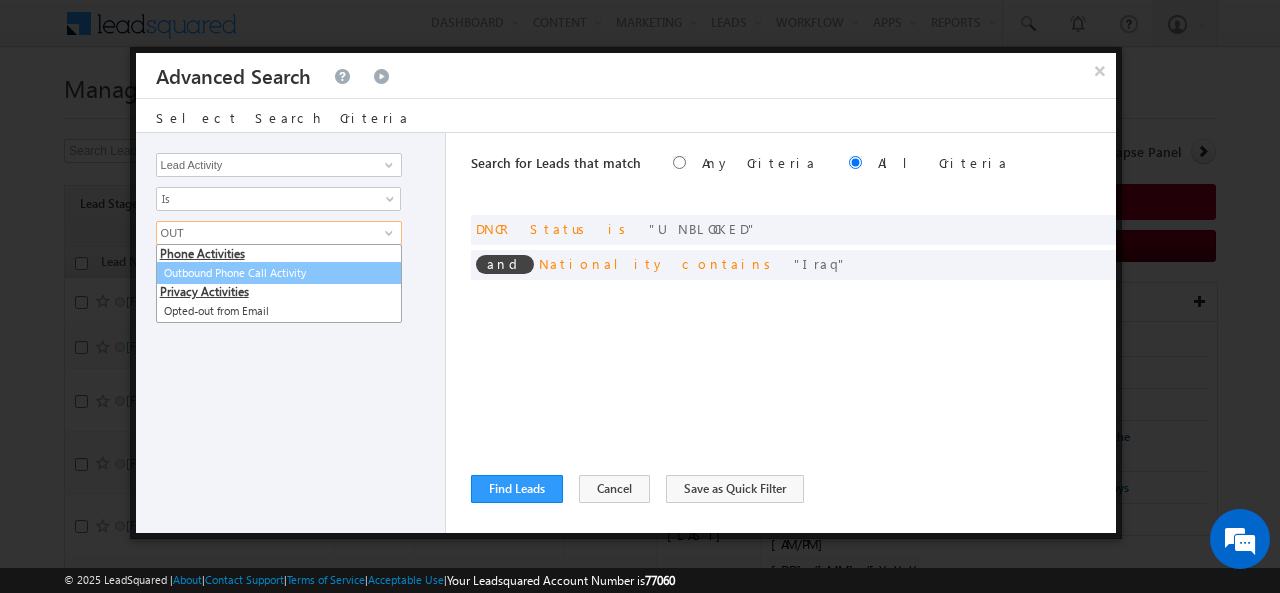 click on "Outbound Phone Call Activity" at bounding box center (279, 273) 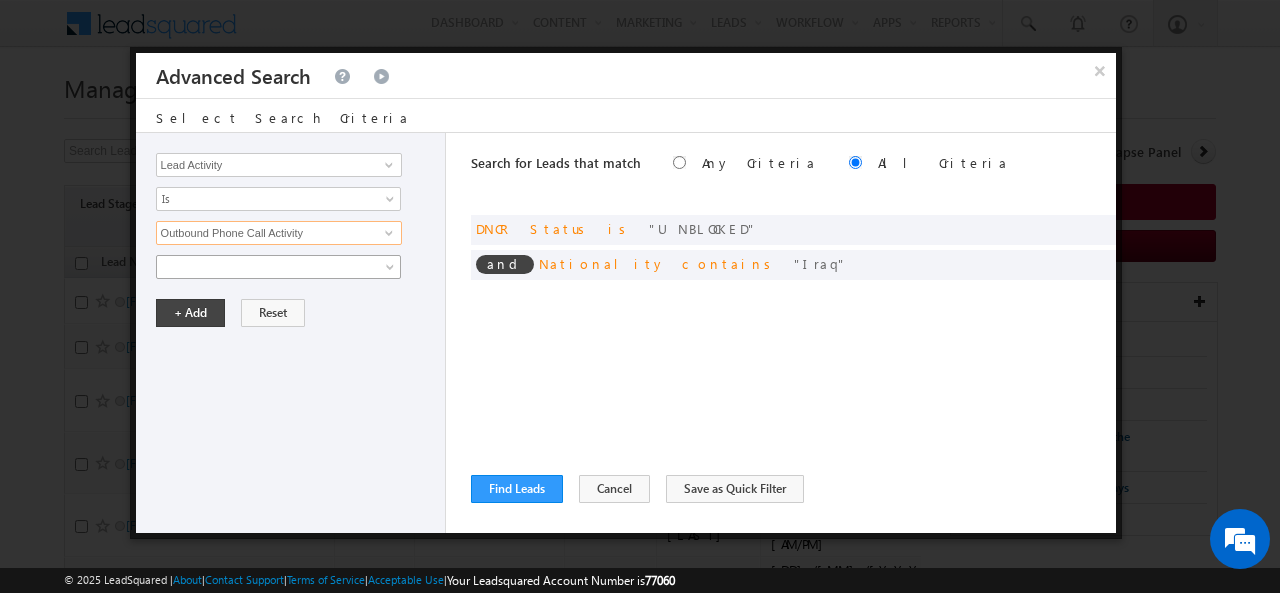 type on "Outbound Phone Call Activity" 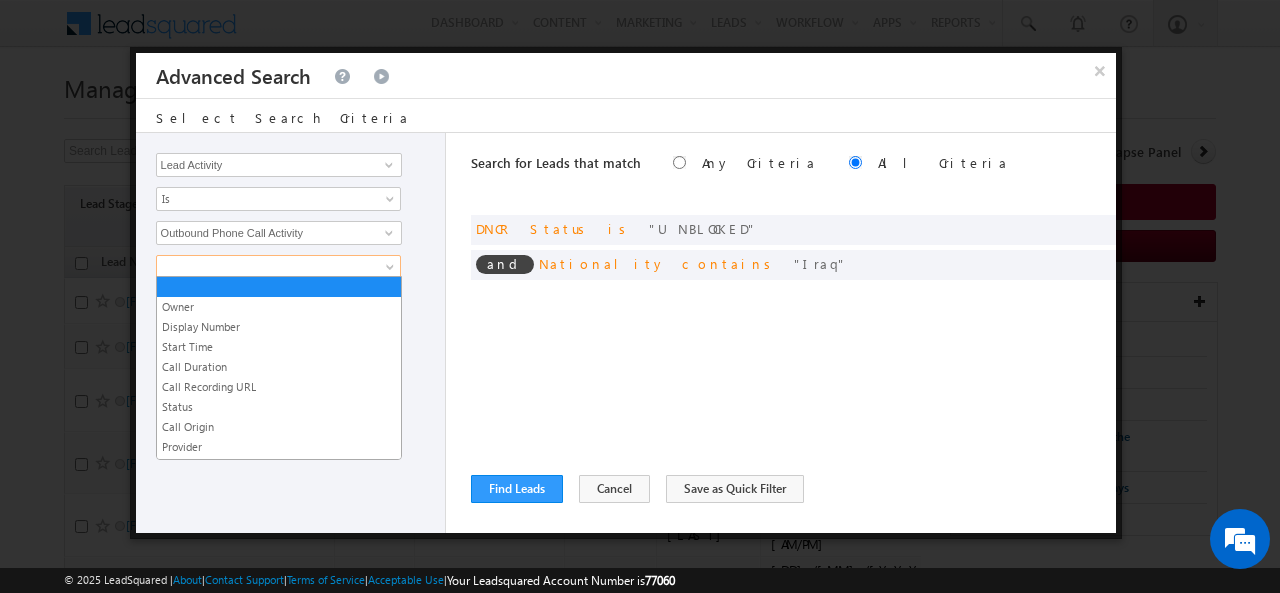 click at bounding box center [265, 267] 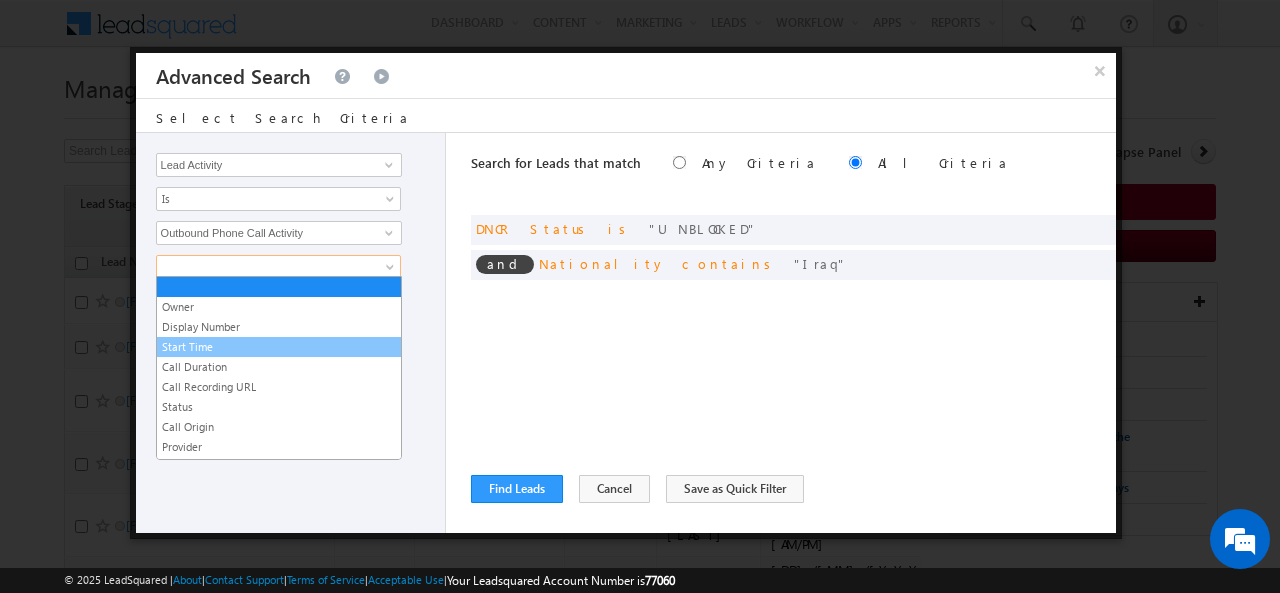 click on "Start Time" at bounding box center (279, 347) 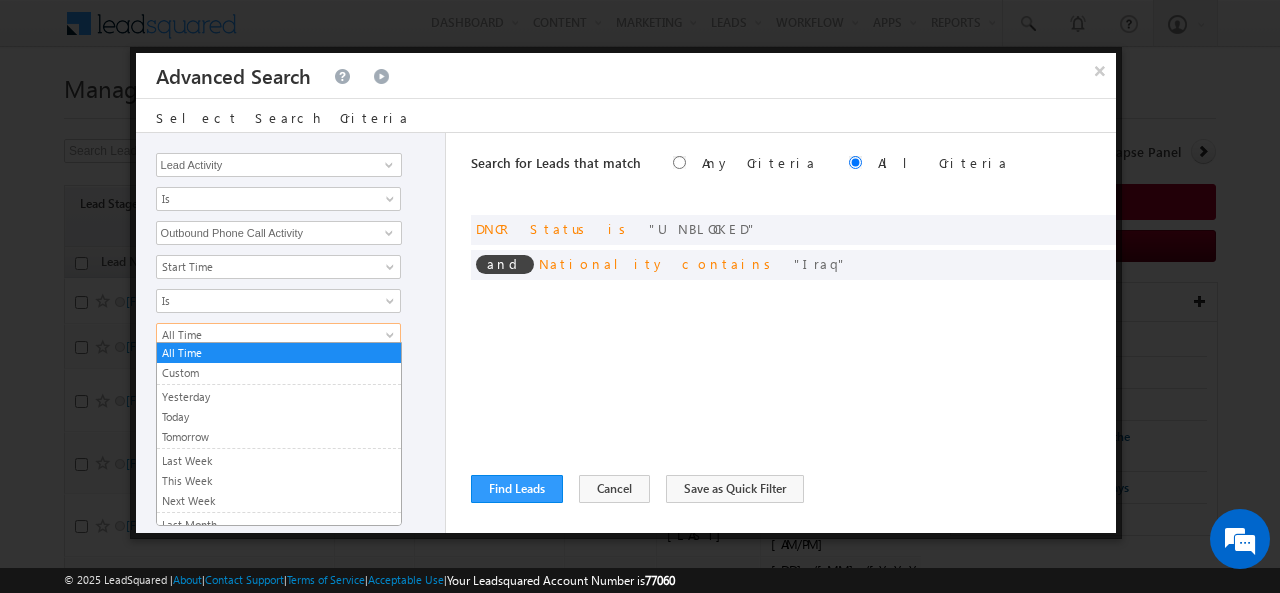 click on "All Time" at bounding box center (265, 335) 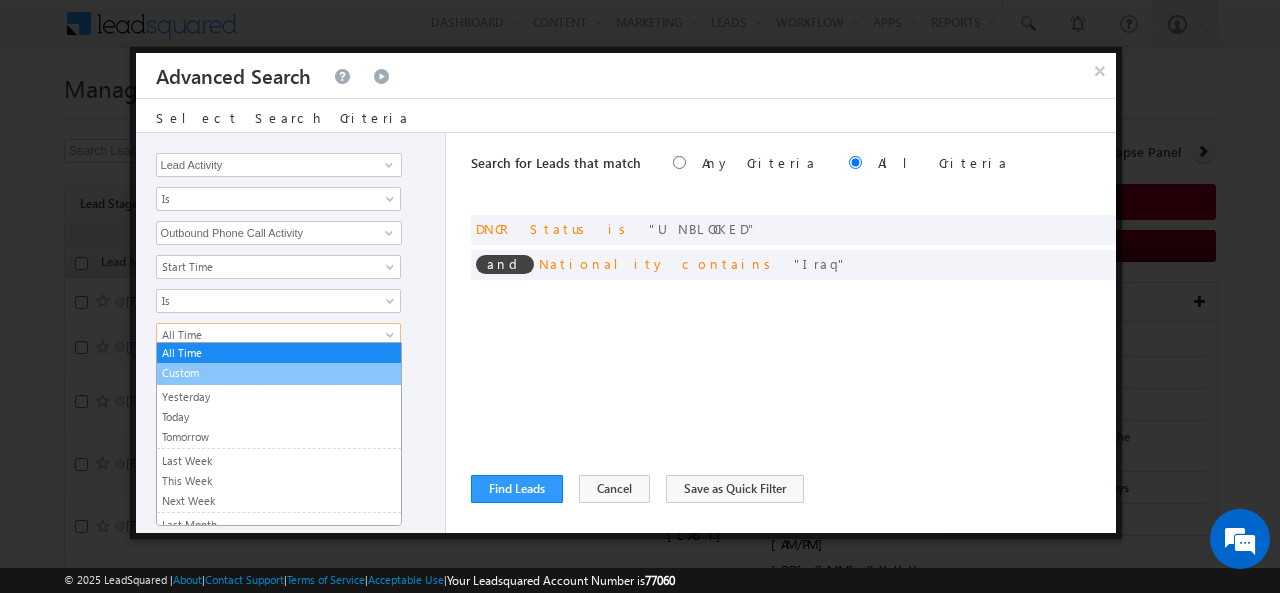 click on "Custom" at bounding box center (279, 373) 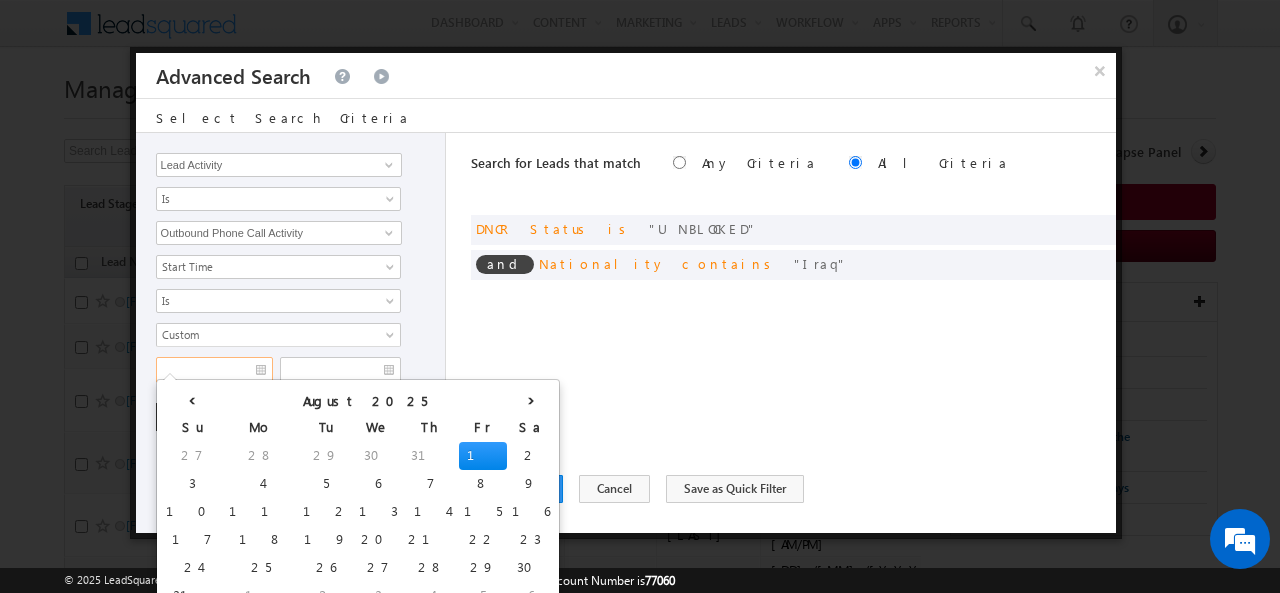 click at bounding box center (214, 370) 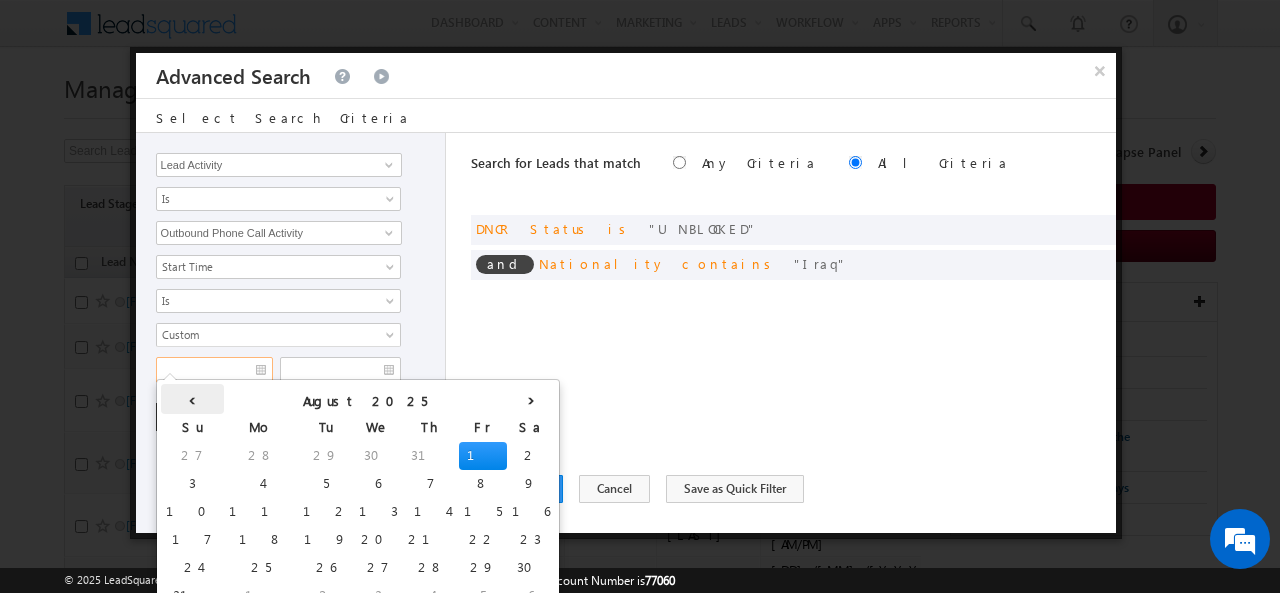 click on "‹" at bounding box center (192, 399) 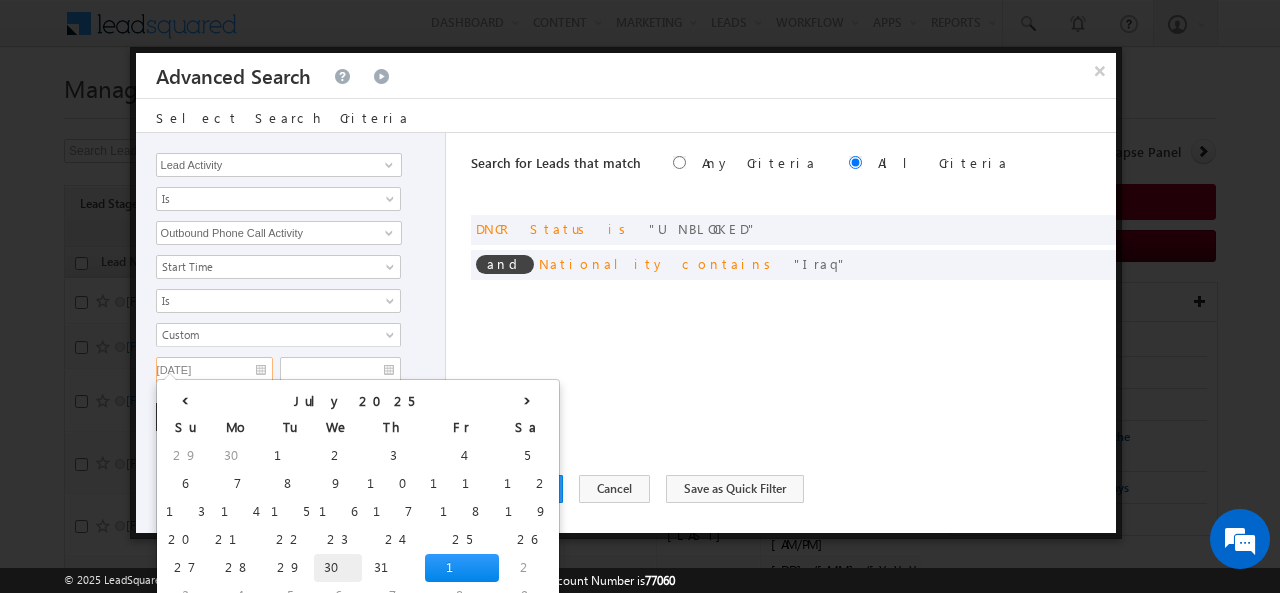 click on "30" at bounding box center [338, 568] 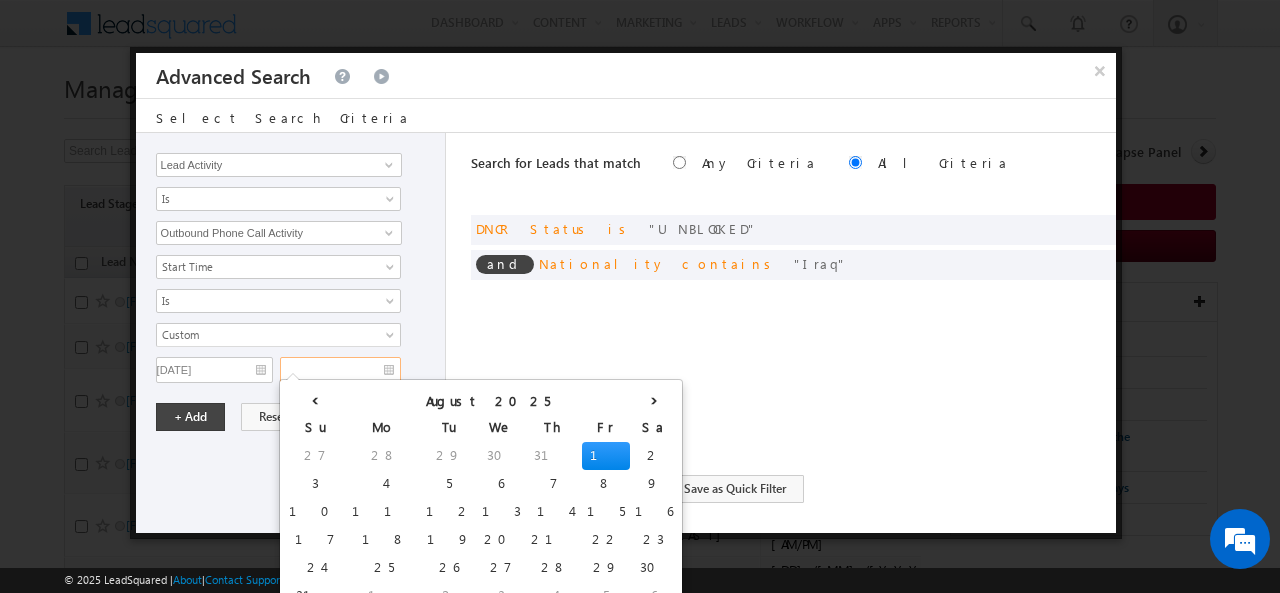 click at bounding box center (340, 370) 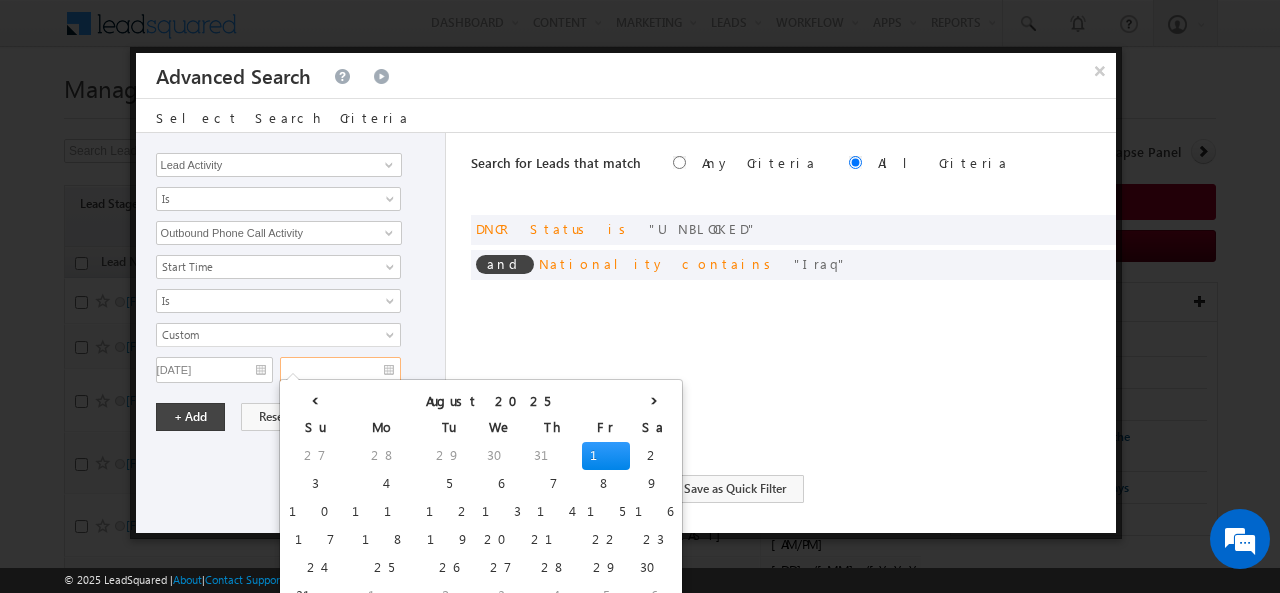 click on "1" at bounding box center [606, 456] 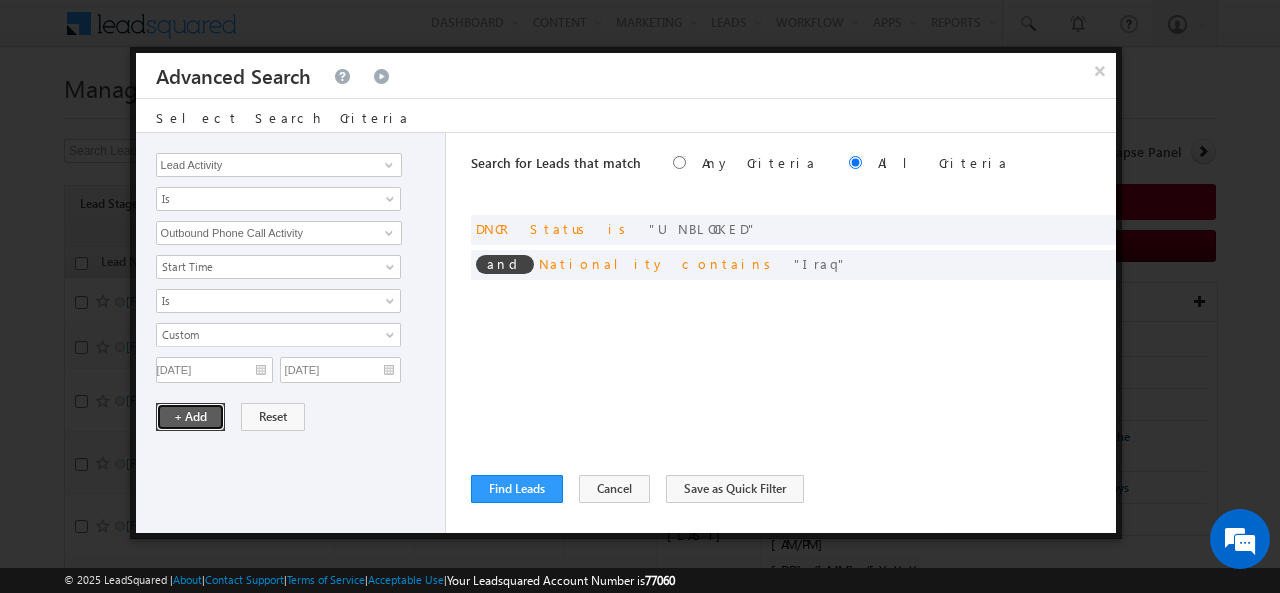 click on "+ Add" at bounding box center (190, 417) 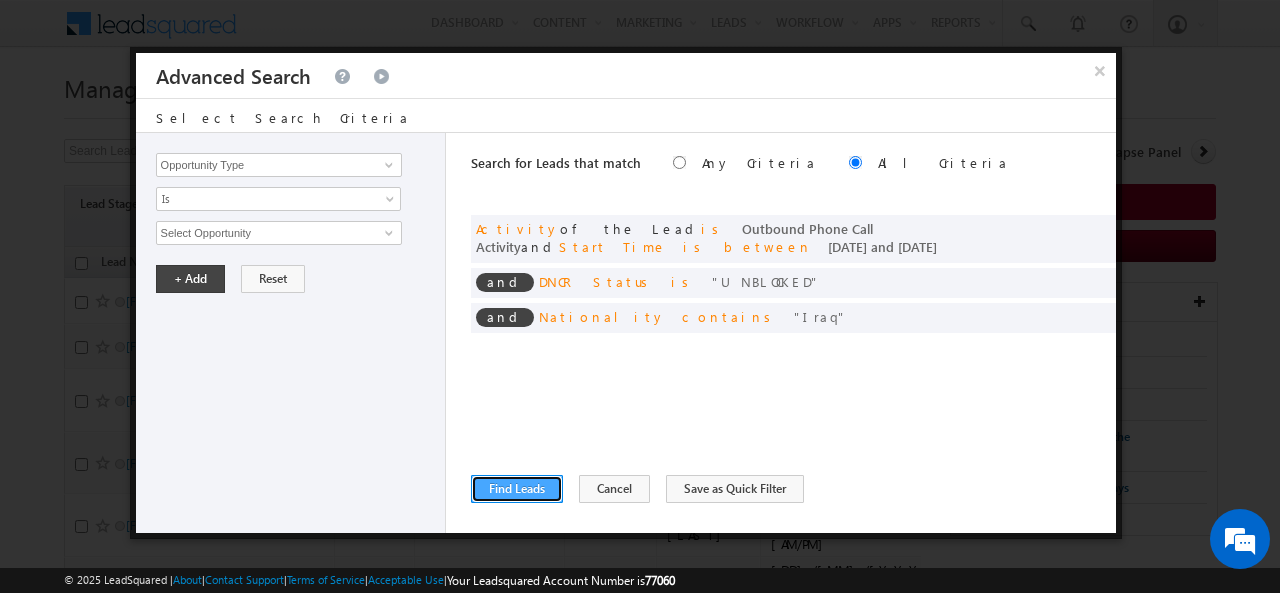 click on "Find Leads" at bounding box center [517, 489] 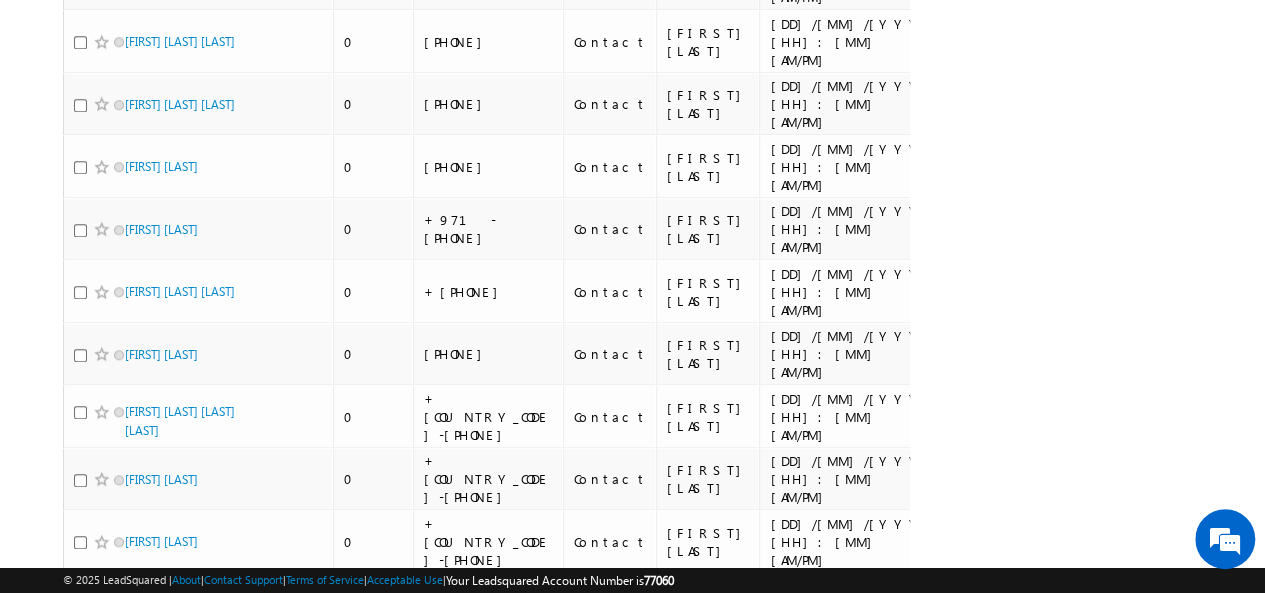scroll, scrollTop: 9064, scrollLeft: 0, axis: vertical 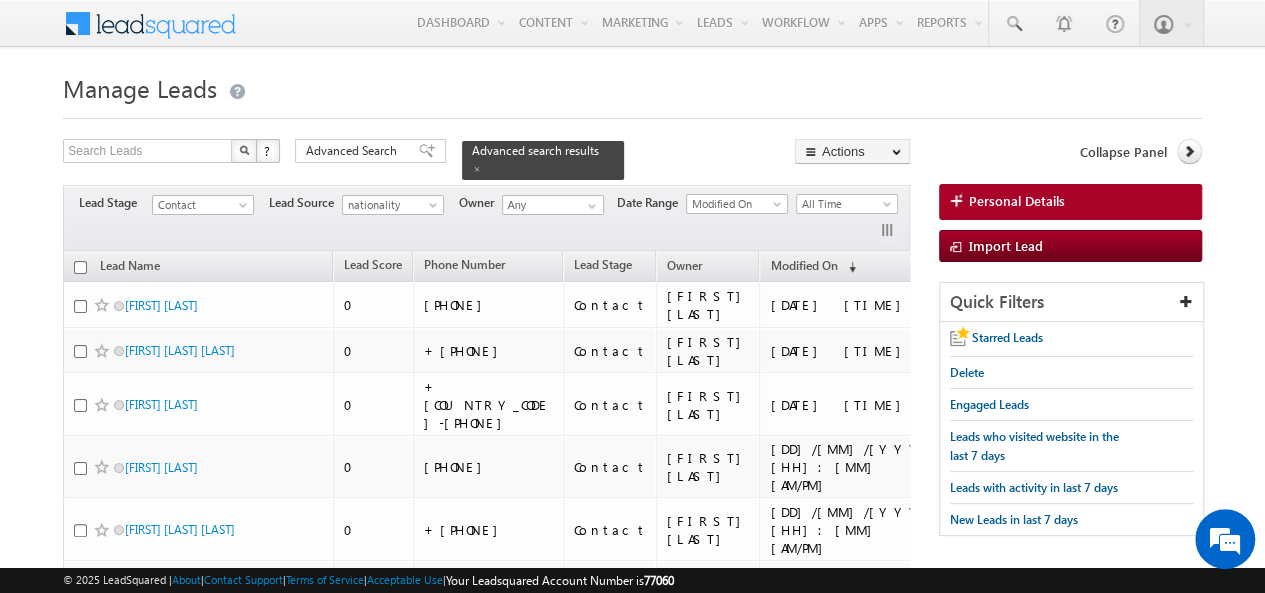 click at bounding box center (80, 267) 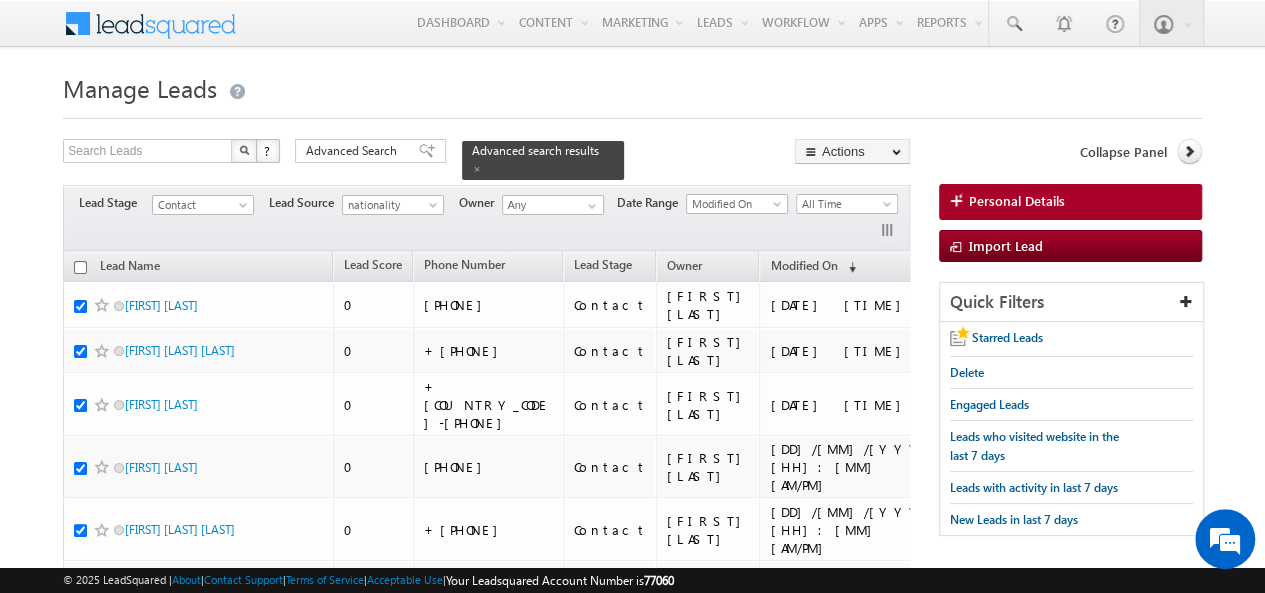 checkbox on "true" 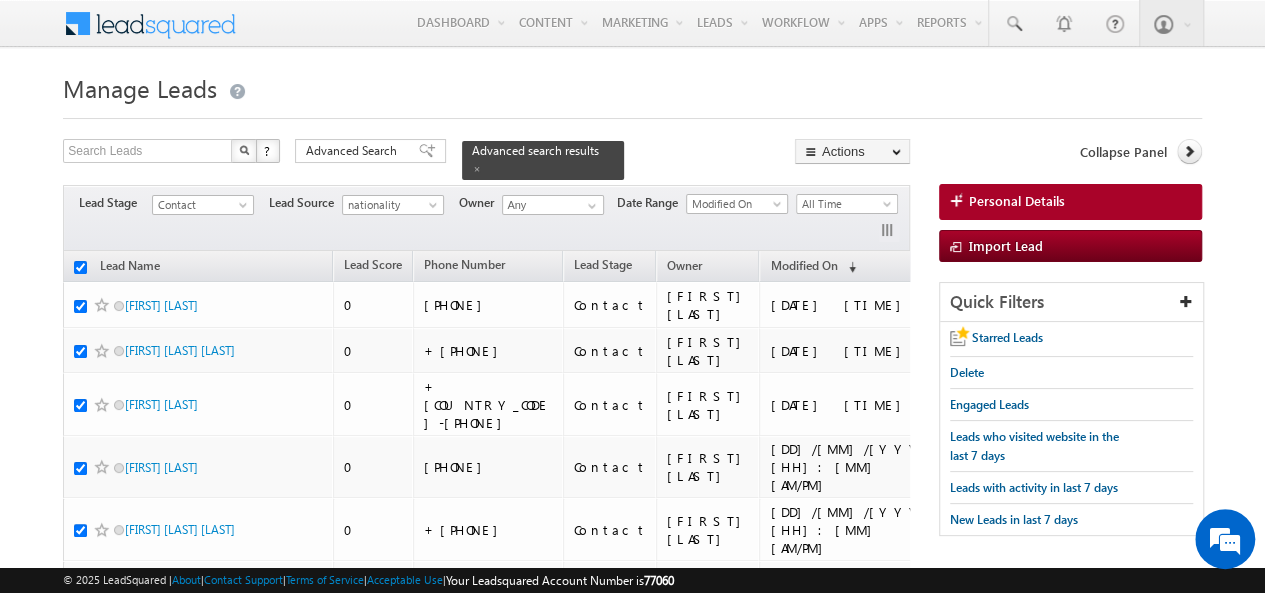 checkbox on "true" 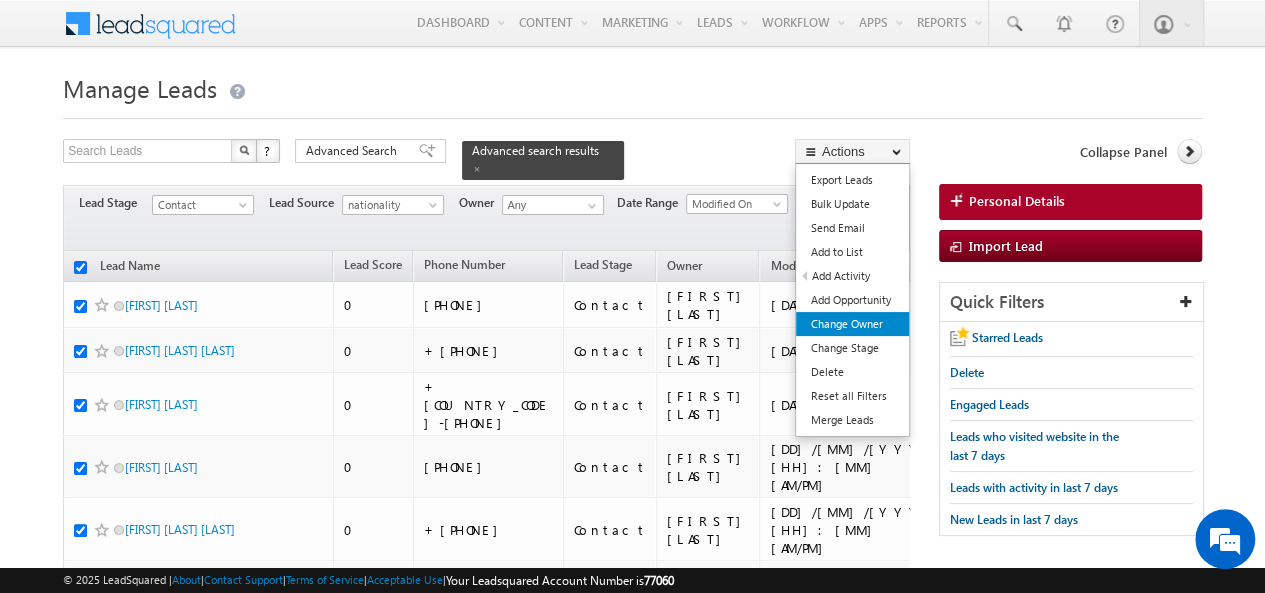 click on "Change Owner" at bounding box center (852, 324) 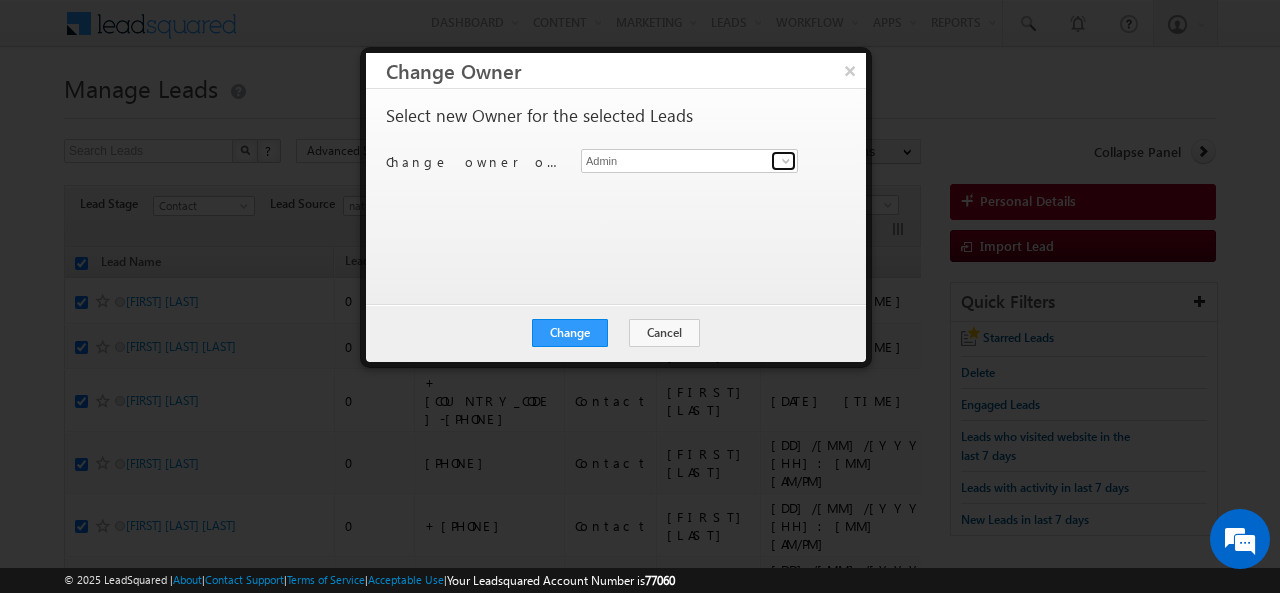 click at bounding box center (786, 161) 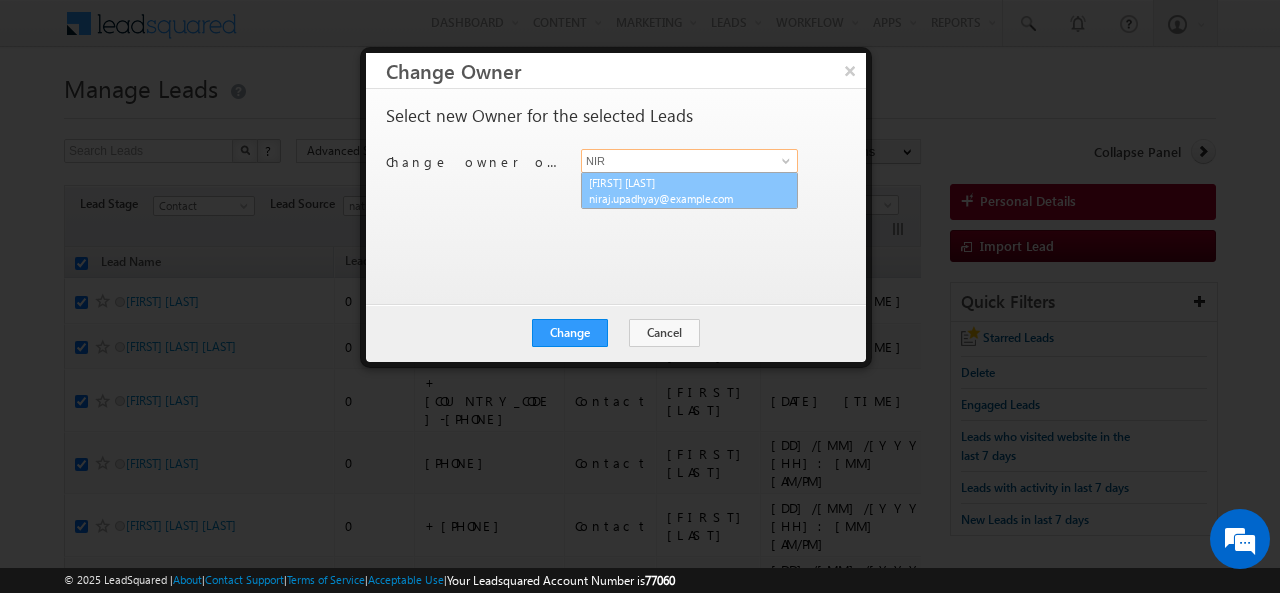 click on "[FIRST] [LAST]   [EMAIL]" at bounding box center (689, 191) 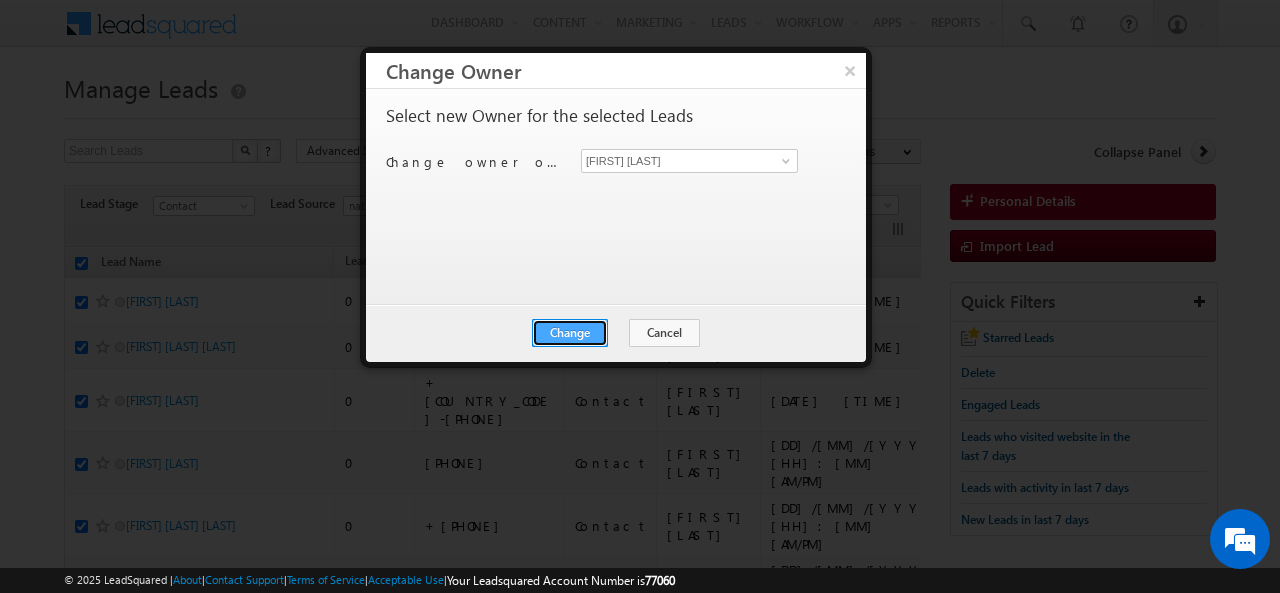 click on "Change" at bounding box center (570, 333) 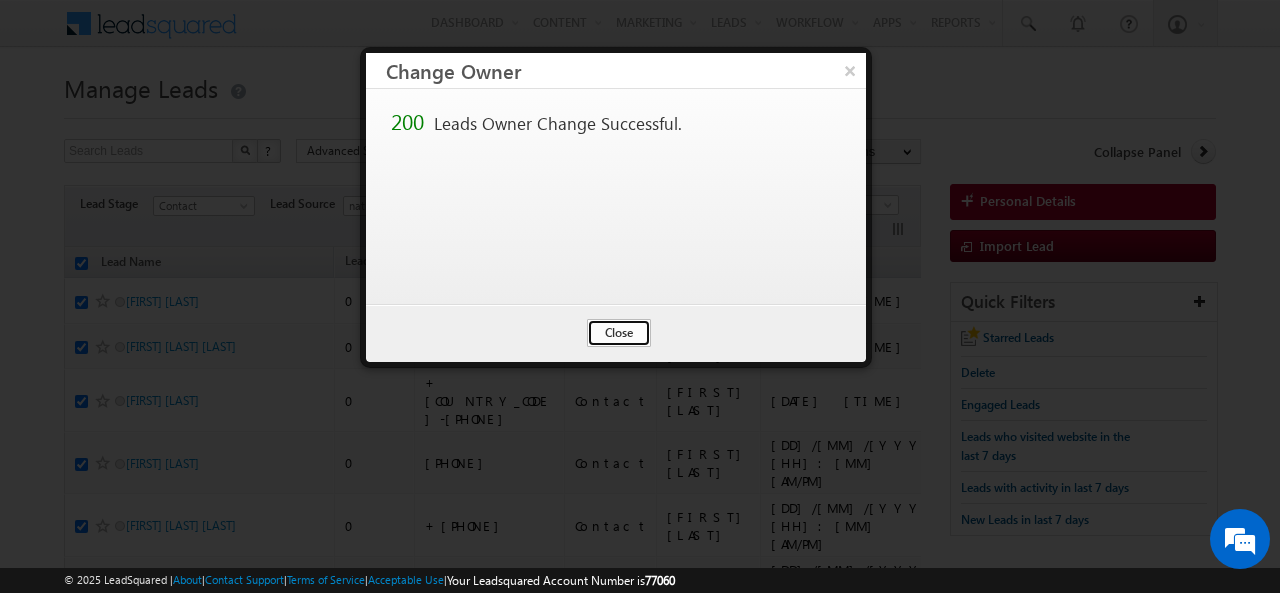 click on "Close" at bounding box center [619, 333] 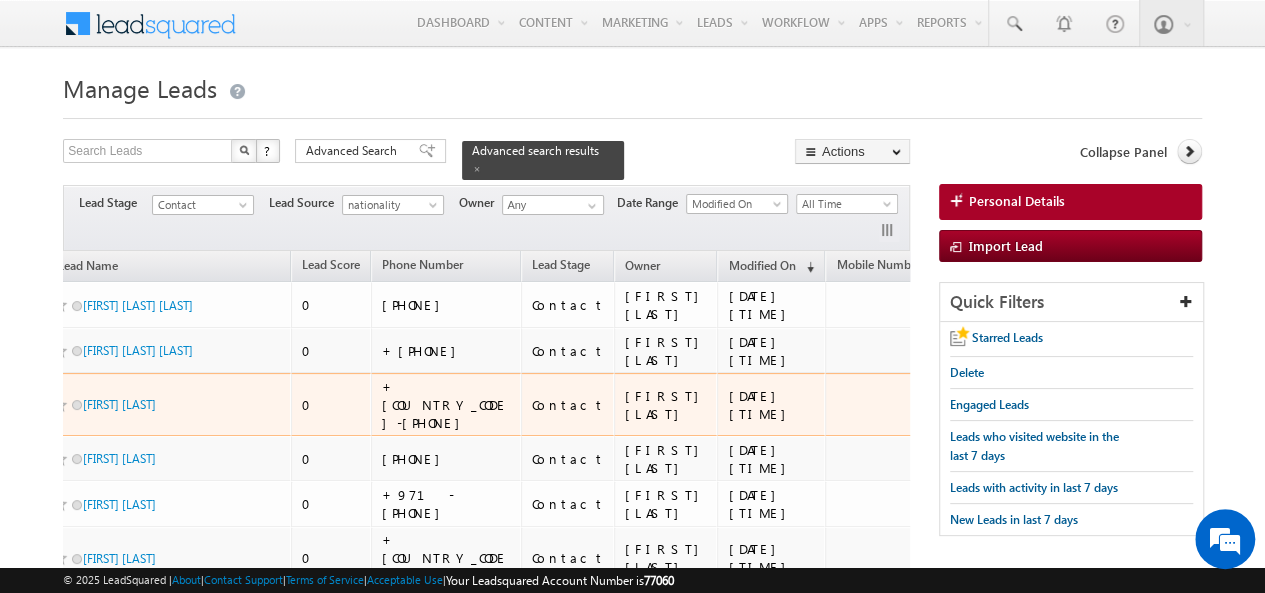 scroll, scrollTop: 0, scrollLeft: 0, axis: both 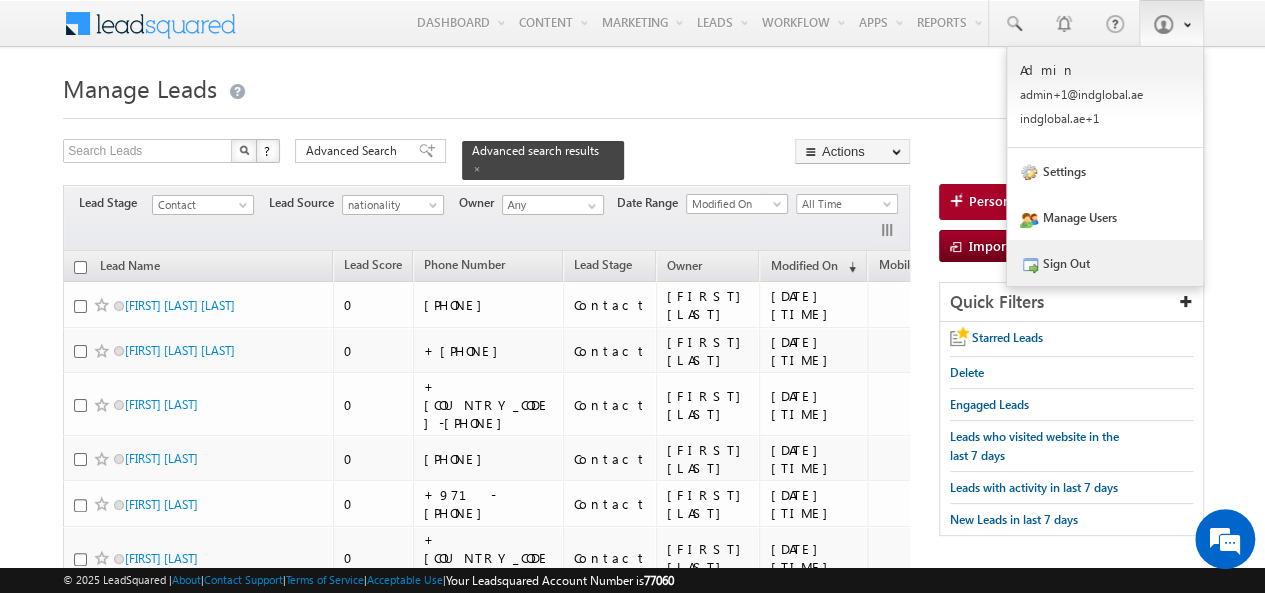click on "Sign Out" at bounding box center [1105, 263] 